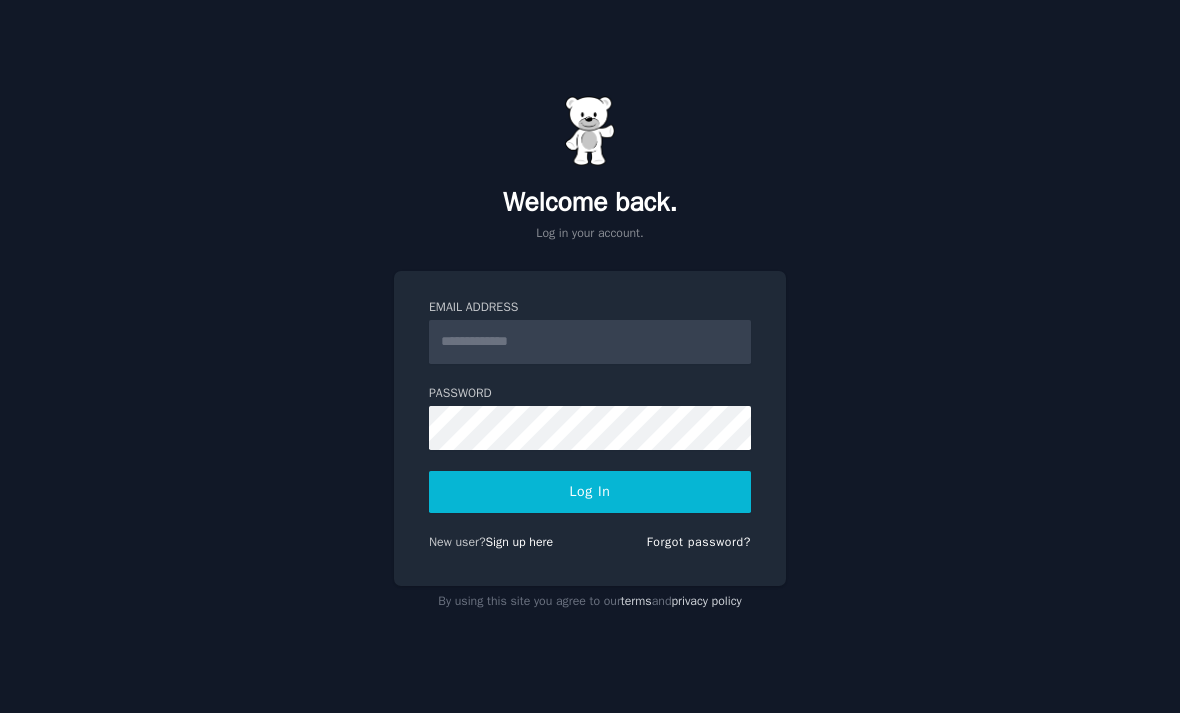 scroll, scrollTop: 0, scrollLeft: 0, axis: both 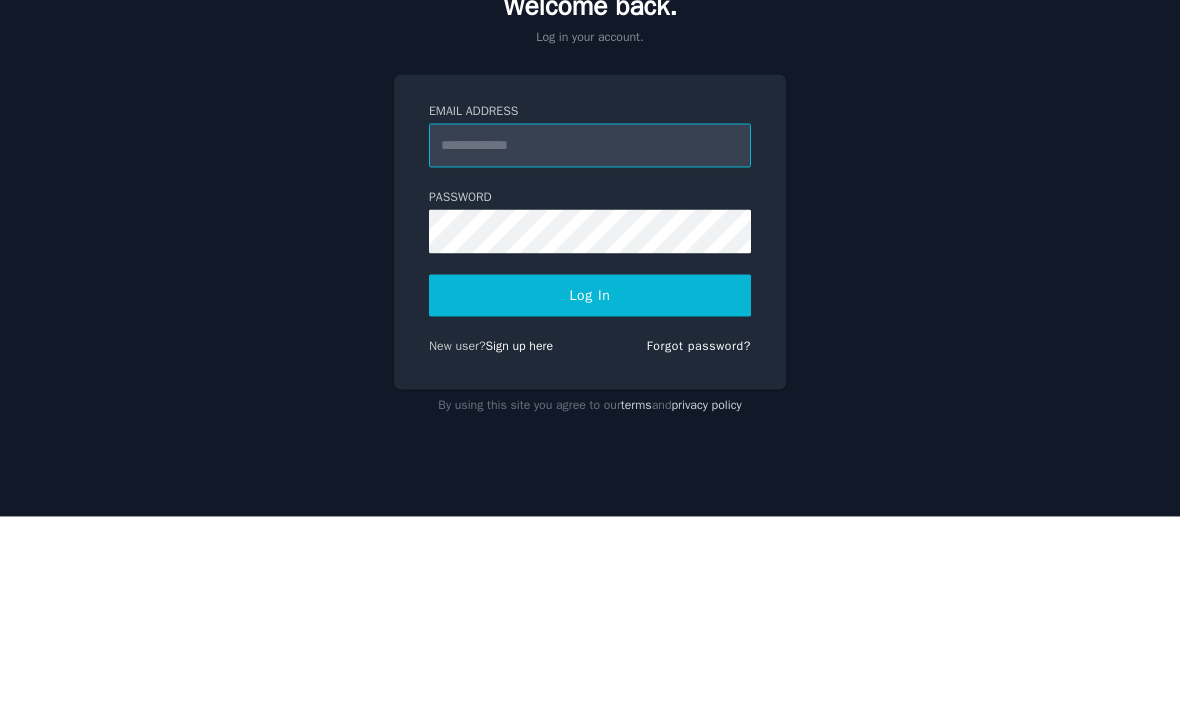 type on "**********" 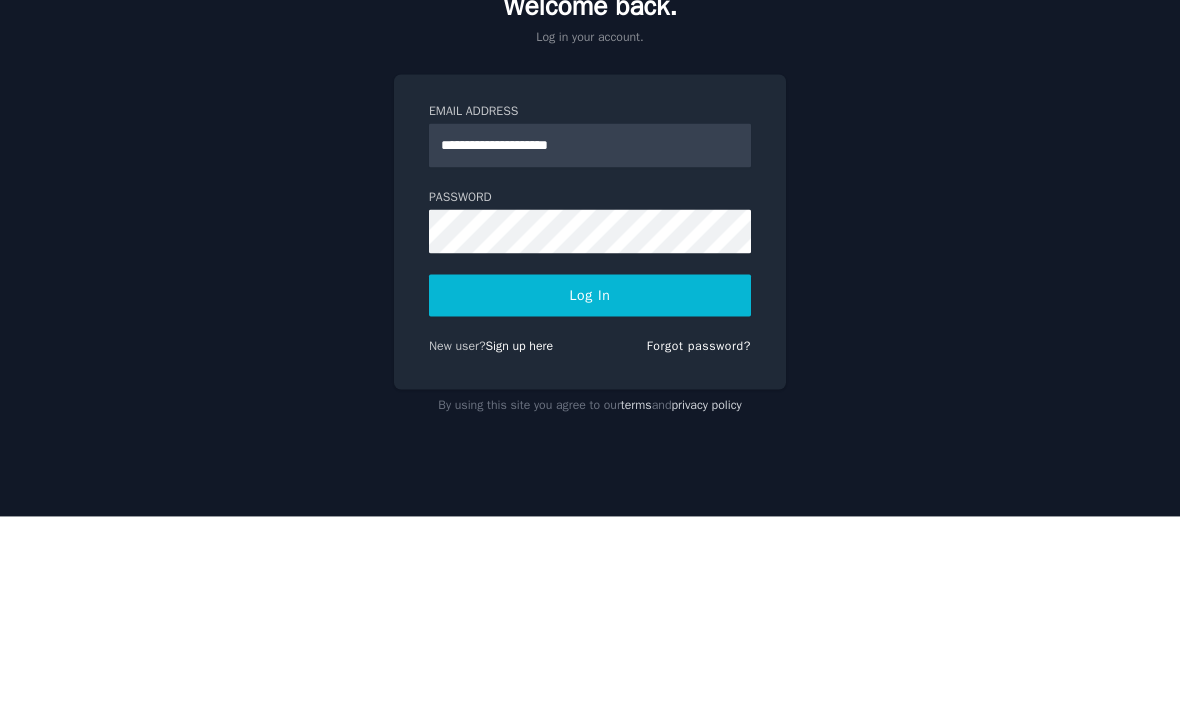 click on "Log In" at bounding box center [590, 492] 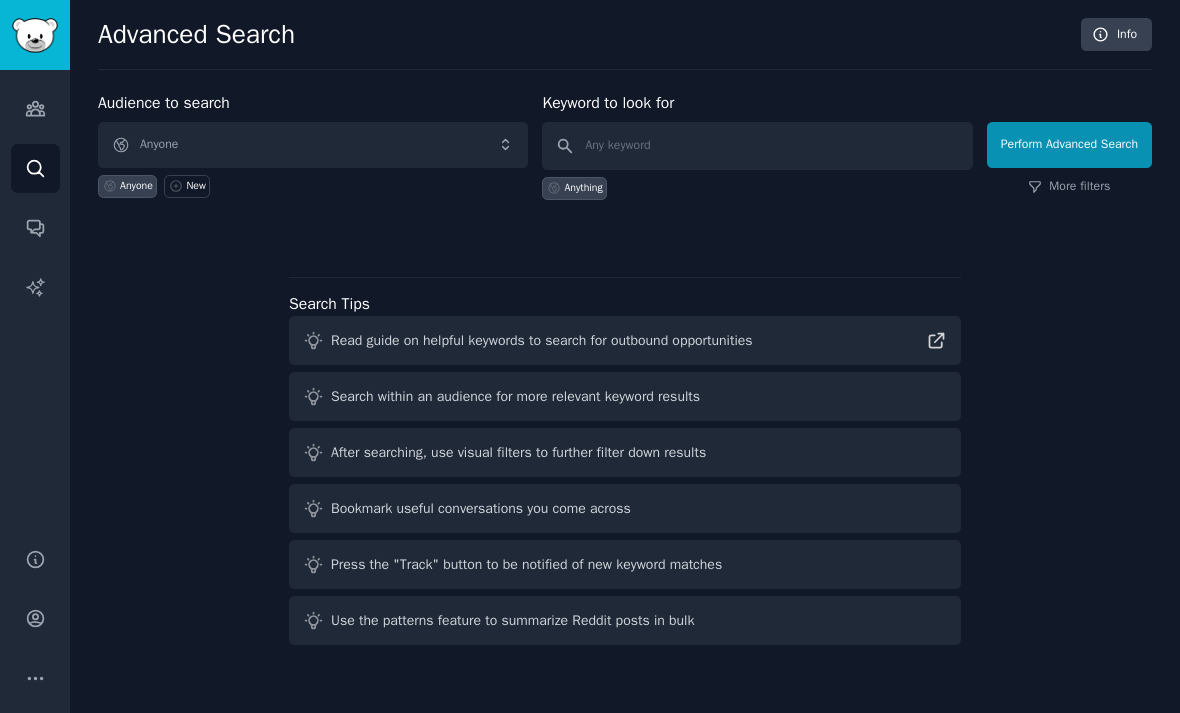 scroll, scrollTop: 0, scrollLeft: 0, axis: both 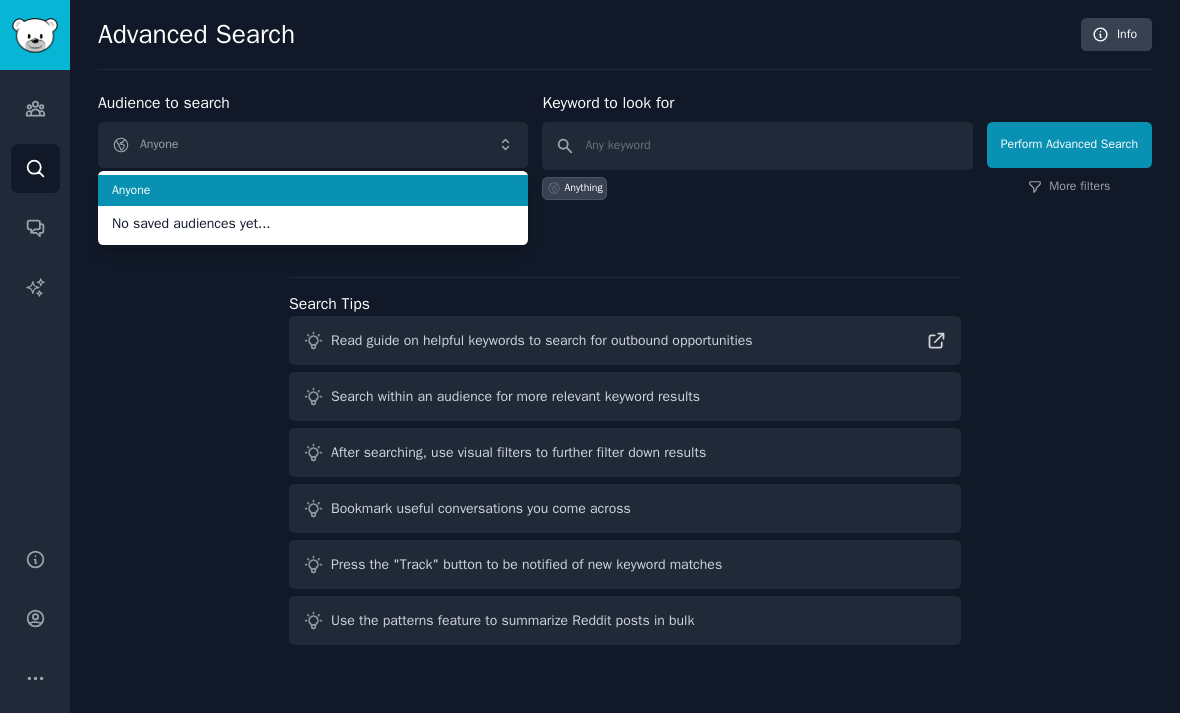 click on "Anyone" at bounding box center (313, 145) 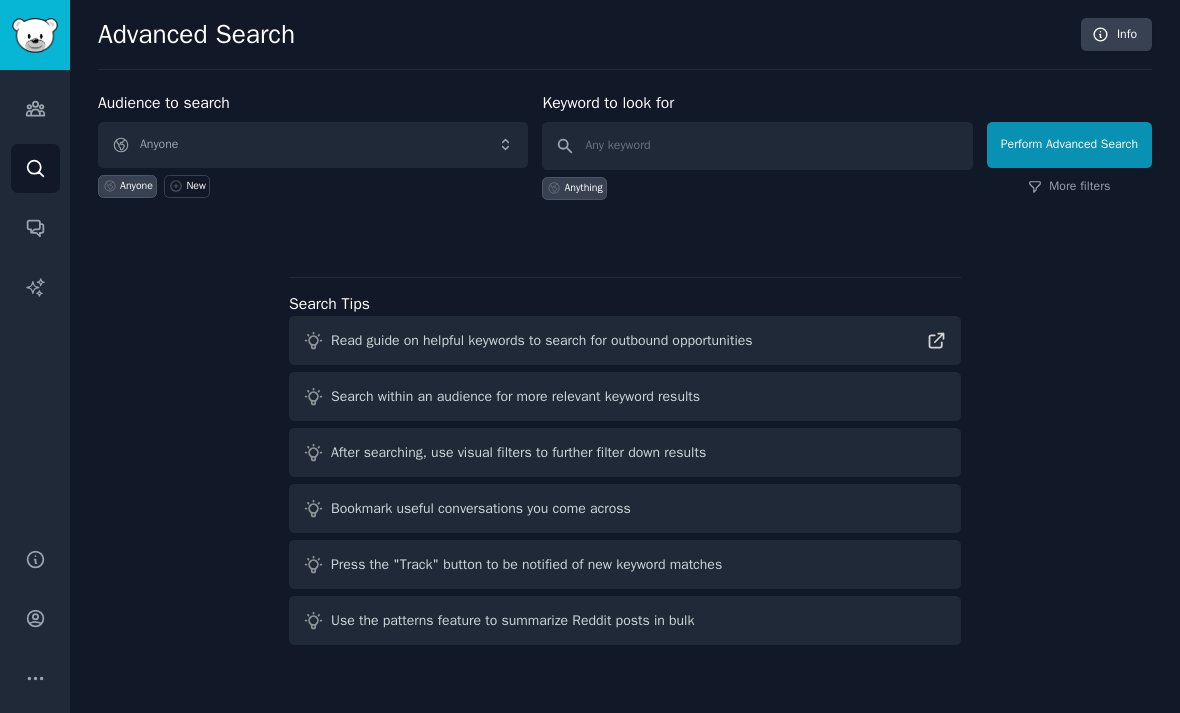 click 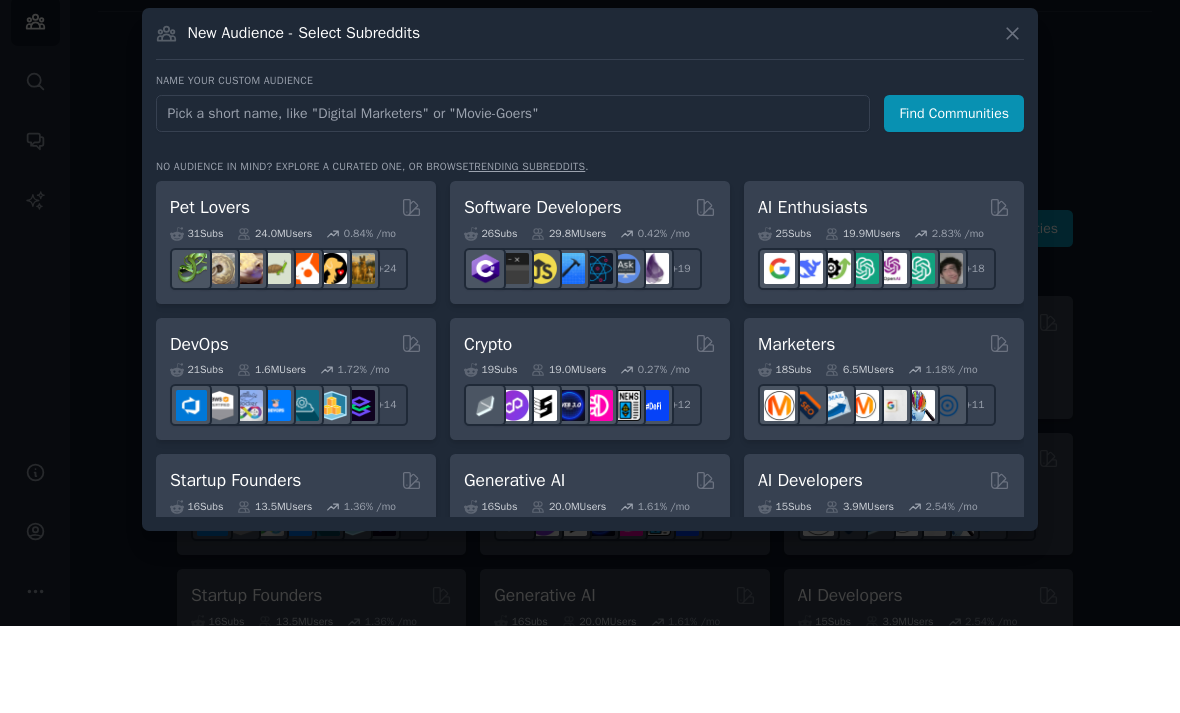 type on "Women" 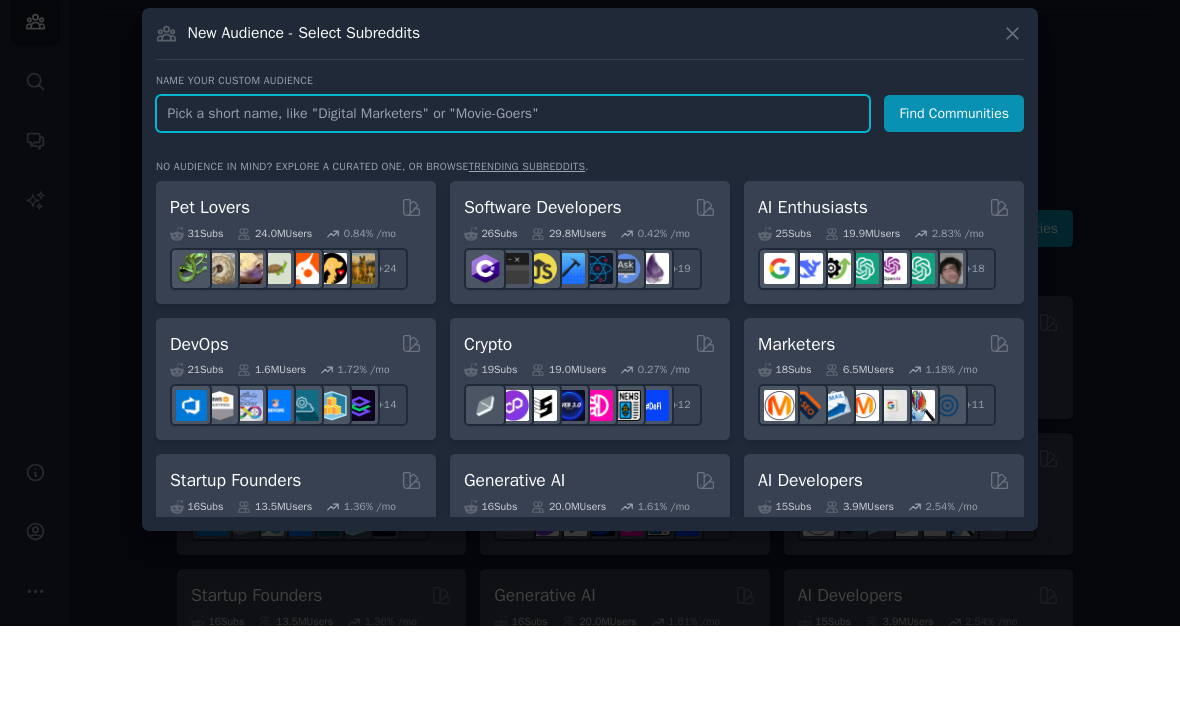 click at bounding box center [513, 200] 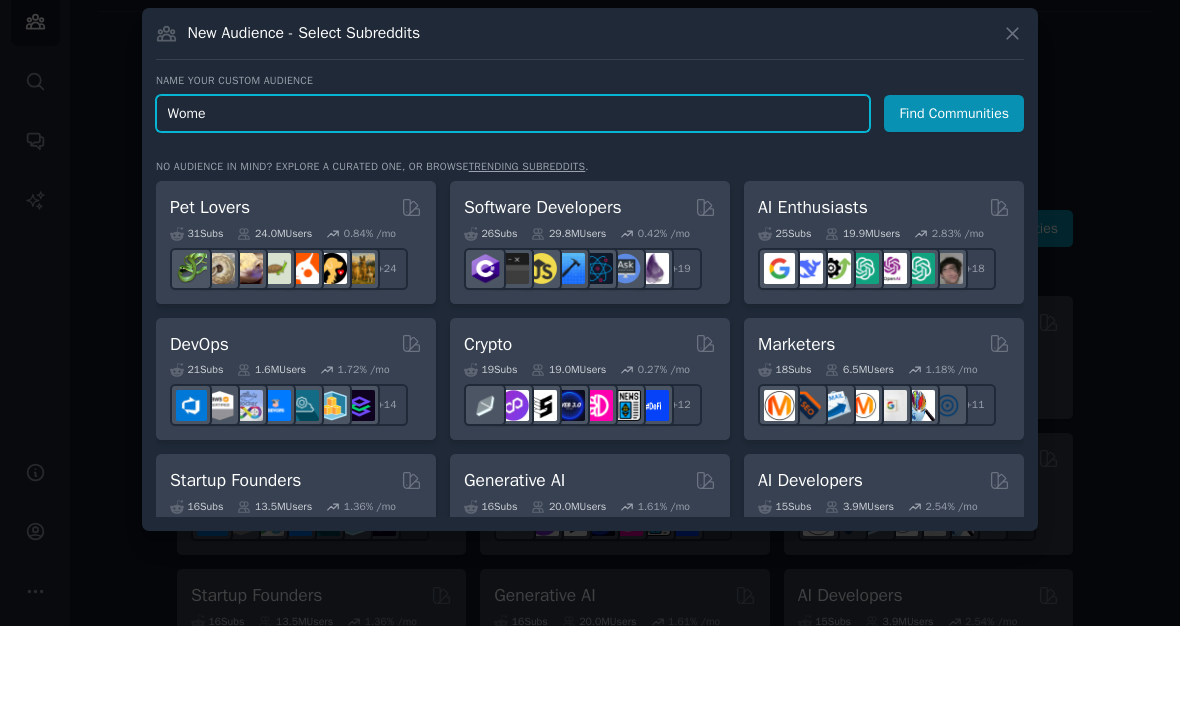 type on "Women" 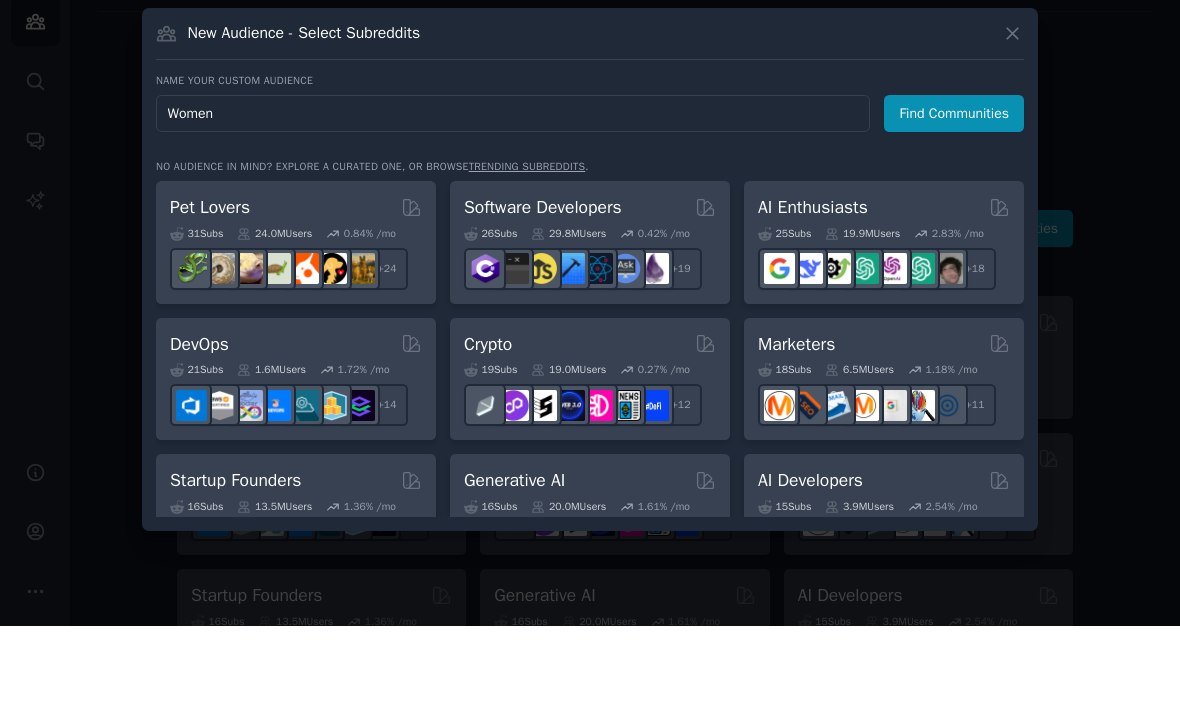 click on "Find Communities" at bounding box center [954, 200] 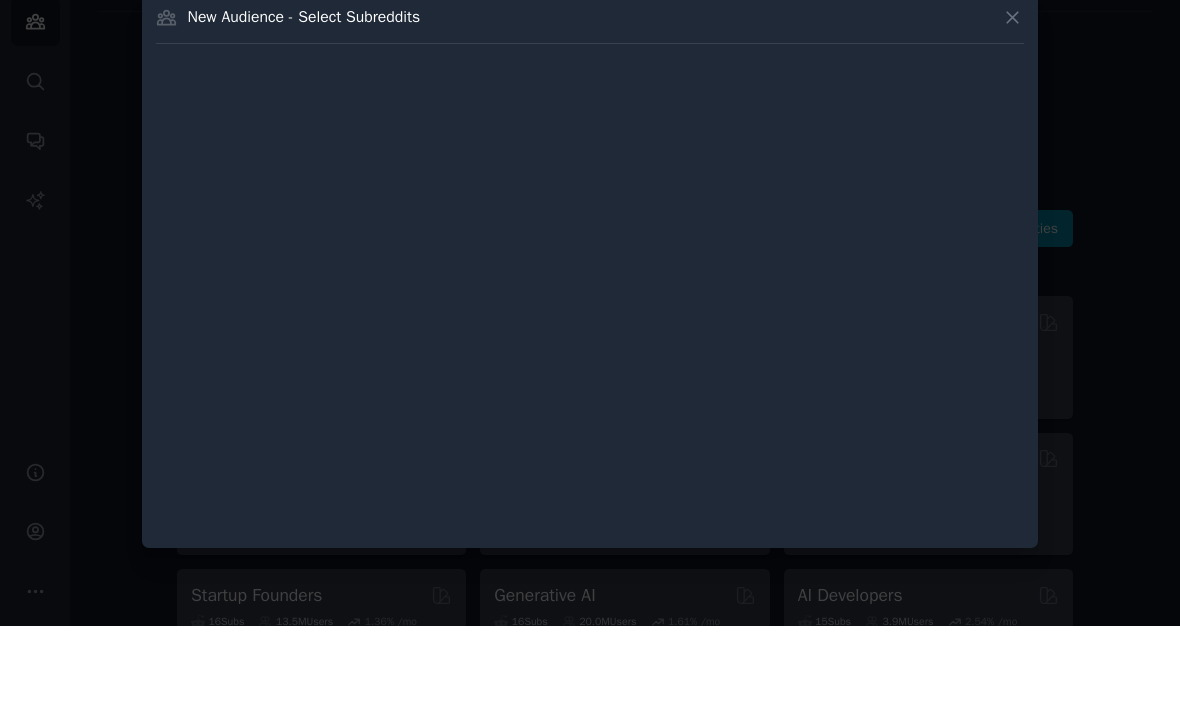 scroll, scrollTop: 64, scrollLeft: 0, axis: vertical 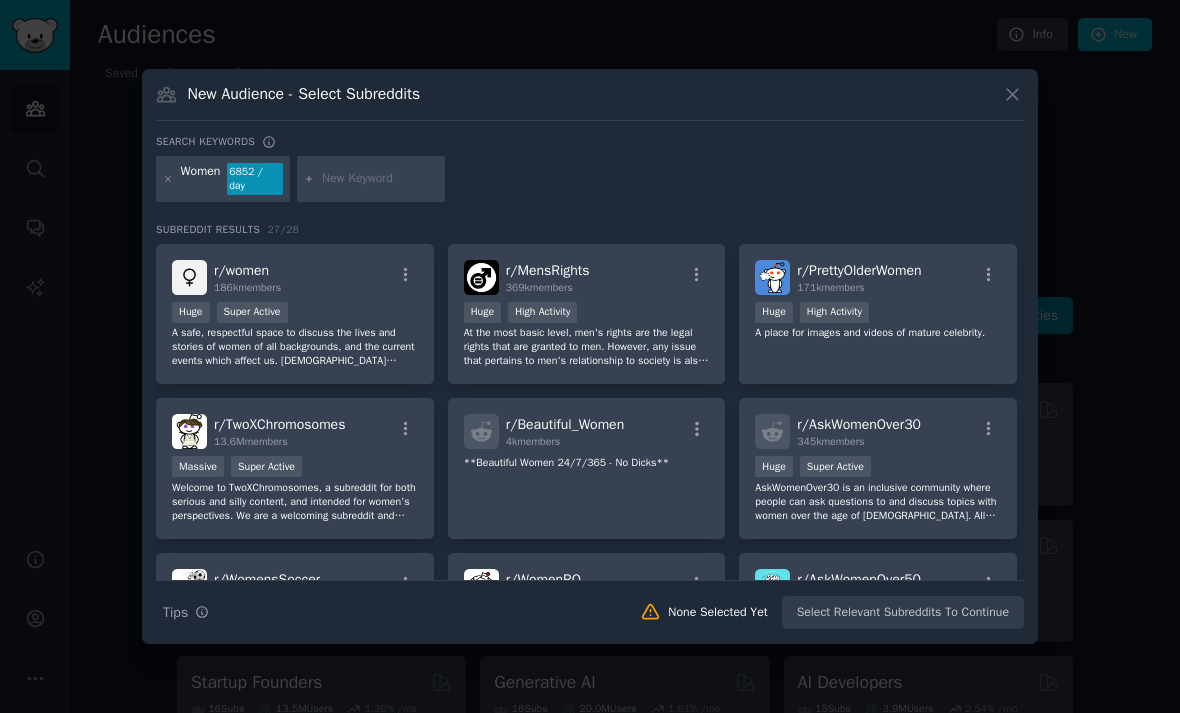 click at bounding box center [380, 179] 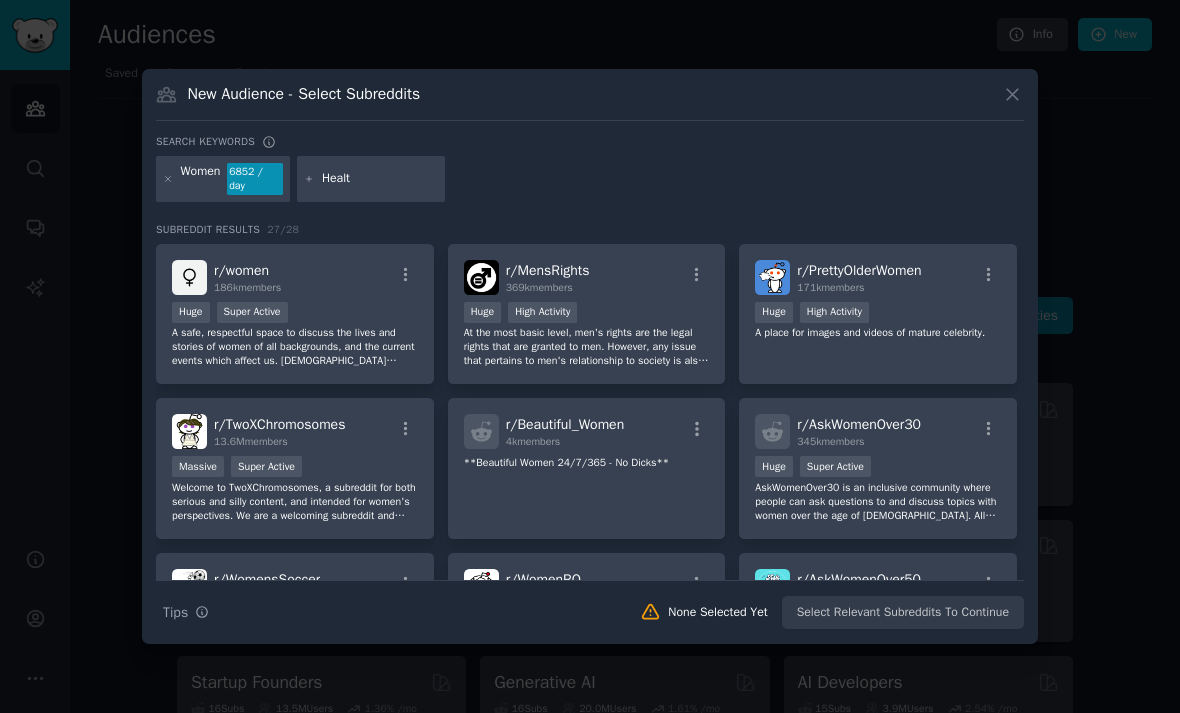 type on "Health" 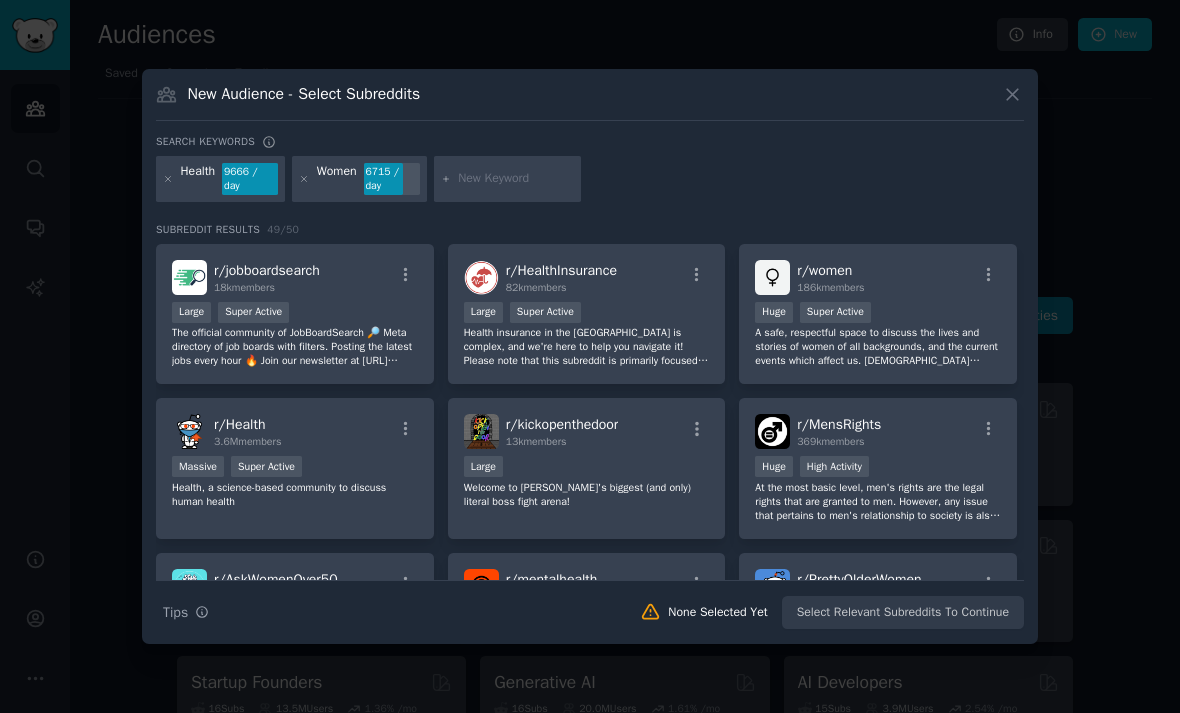 scroll, scrollTop: 64, scrollLeft: 0, axis: vertical 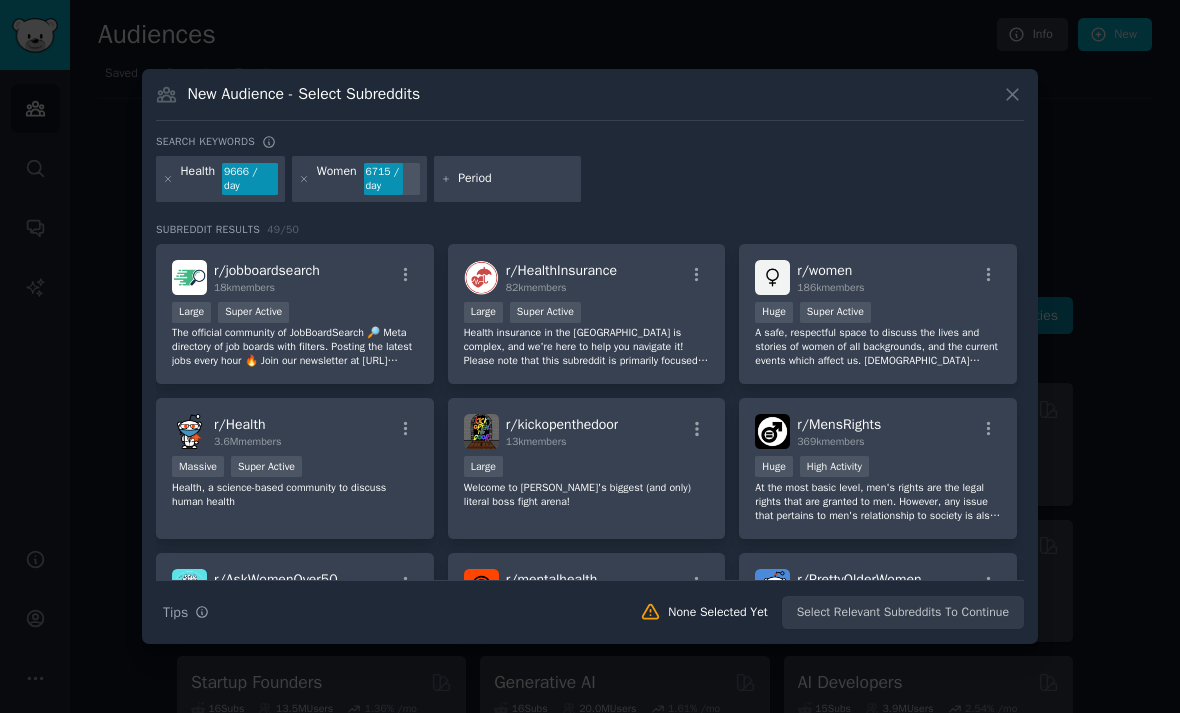 type on "Periods" 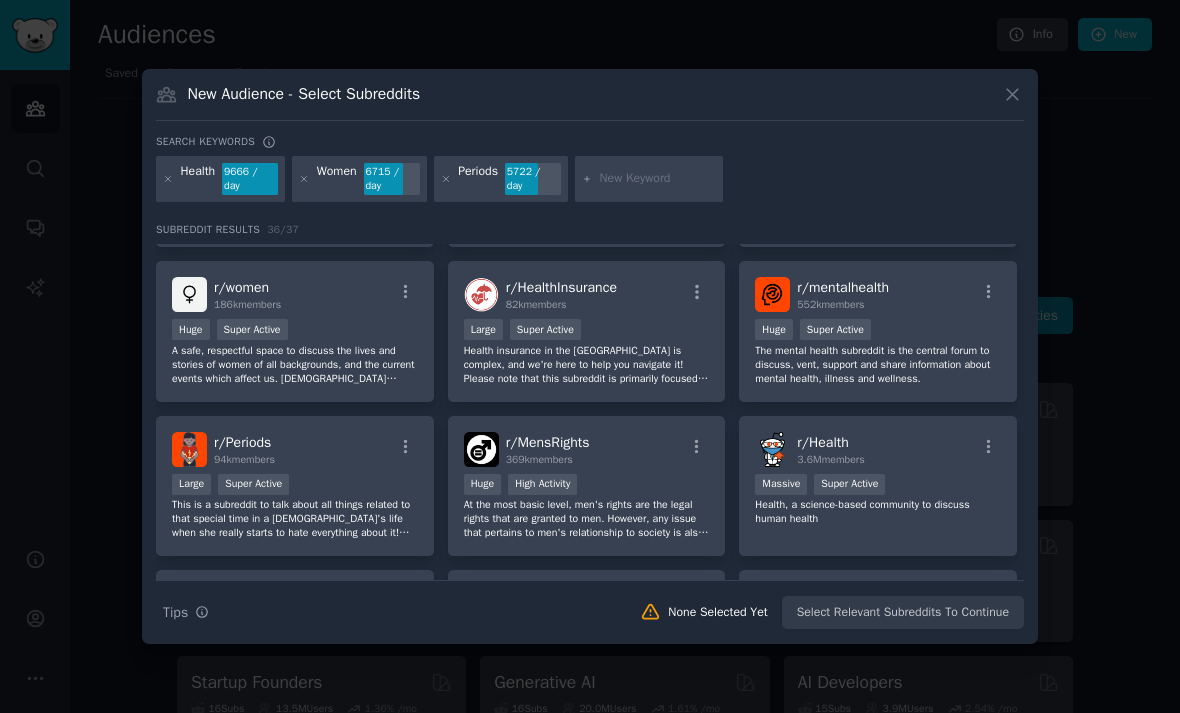 scroll, scrollTop: 132, scrollLeft: 0, axis: vertical 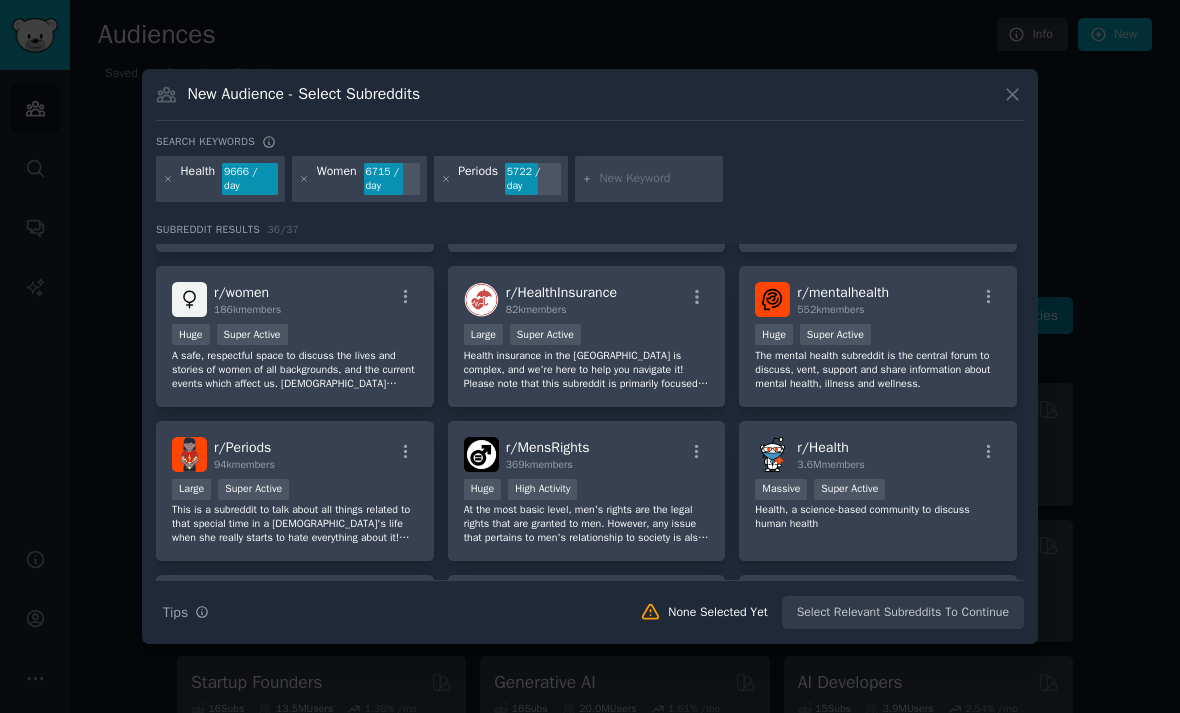 click 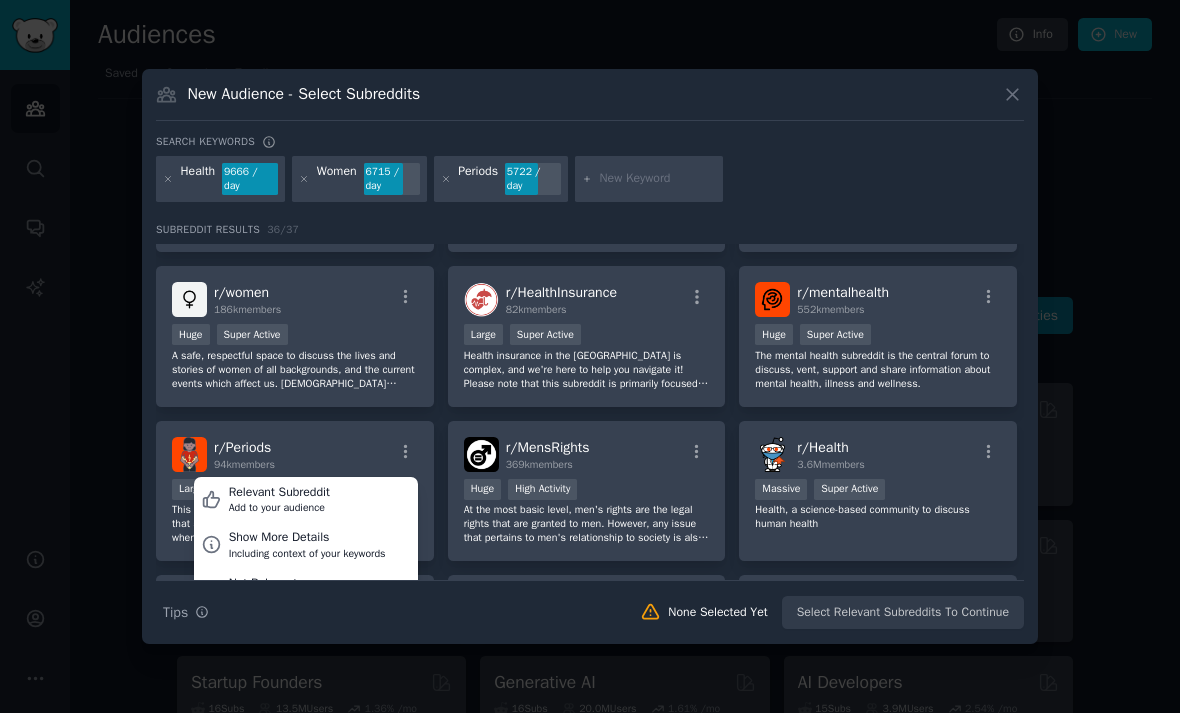 click on "Relevant Subreddit Add to your audience" at bounding box center (306, 500) 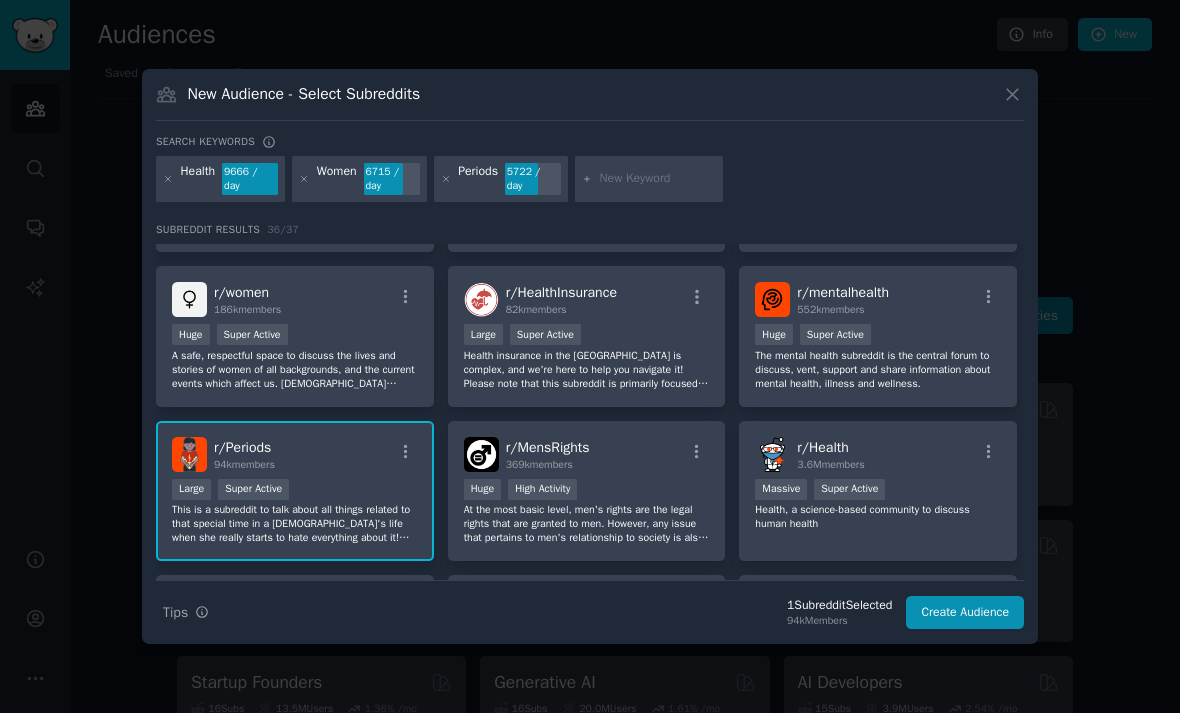 click 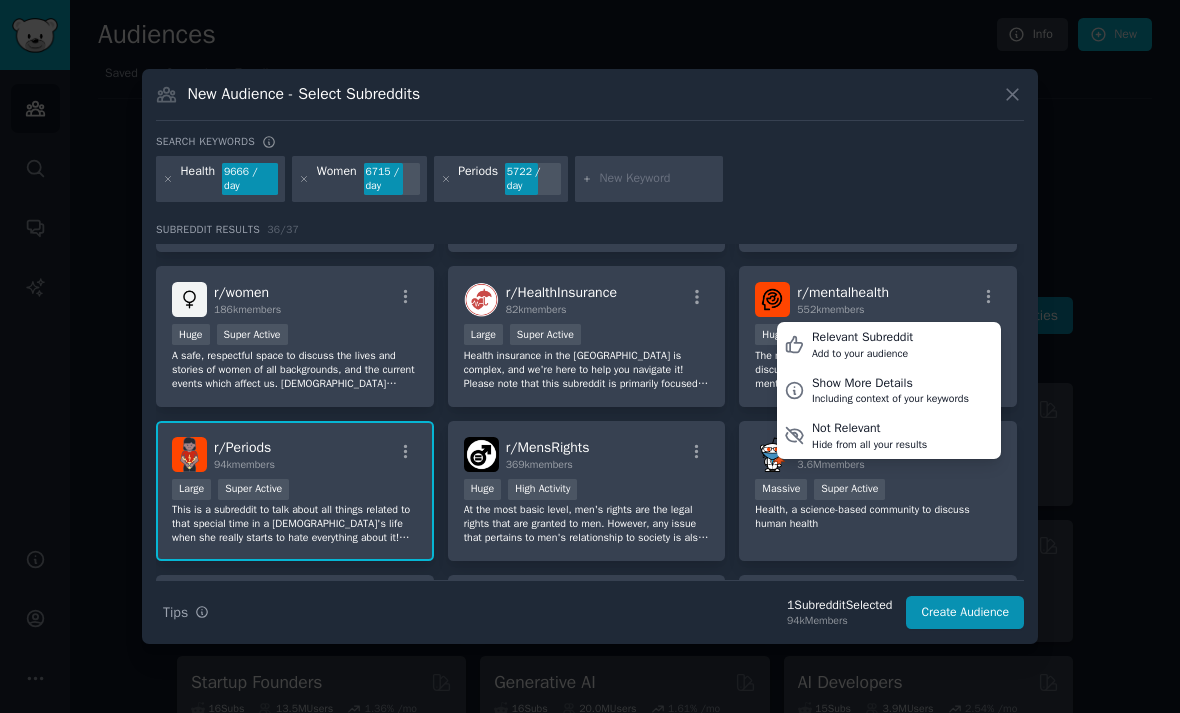 click on "Relevant Subreddit" at bounding box center (862, 338) 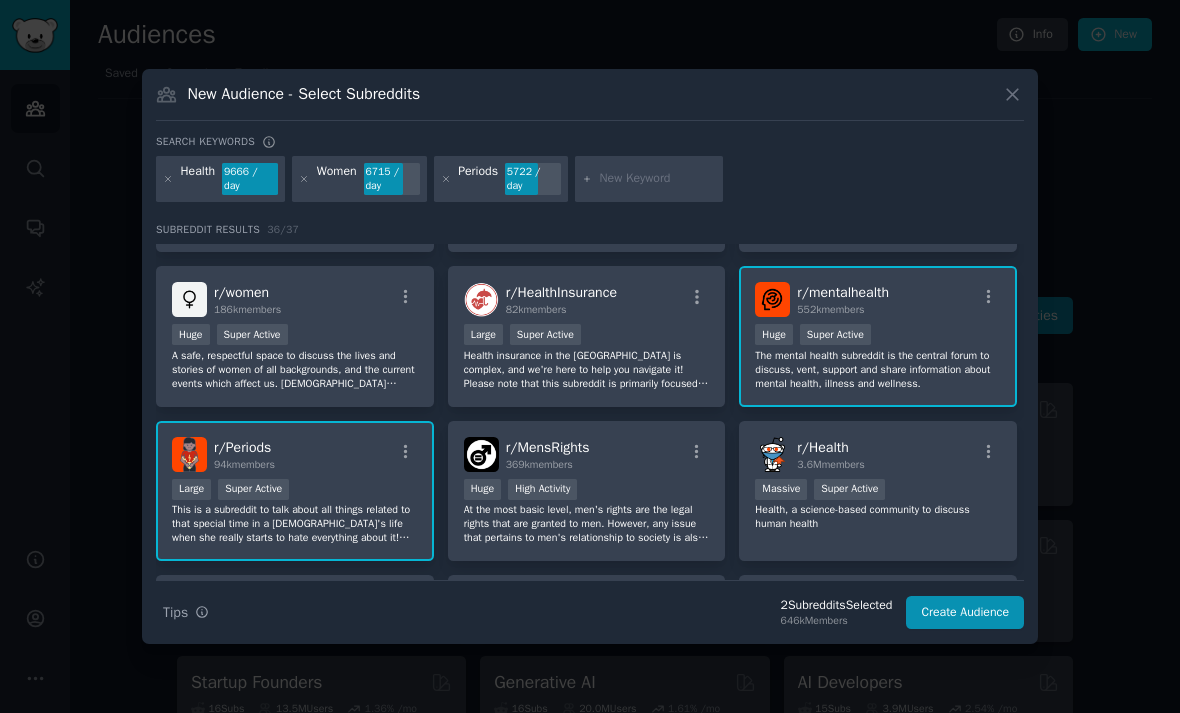 click at bounding box center (405, 297) 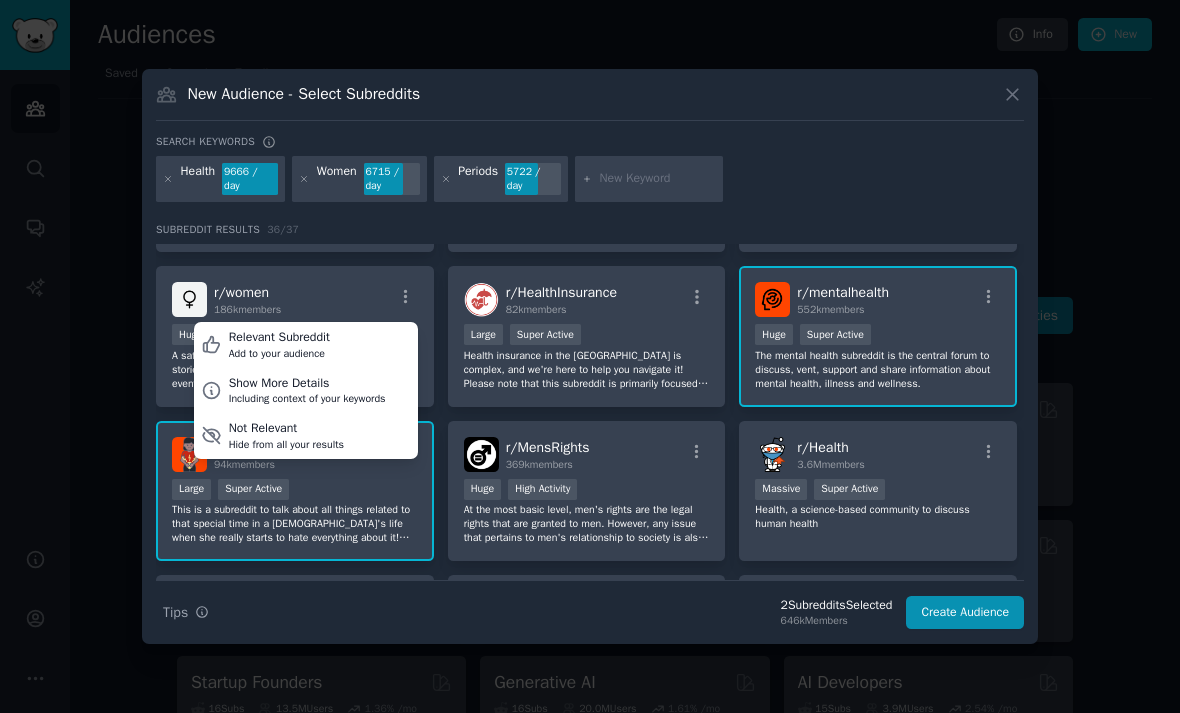 click on "Relevant Subreddit Add to your audience" at bounding box center [306, 345] 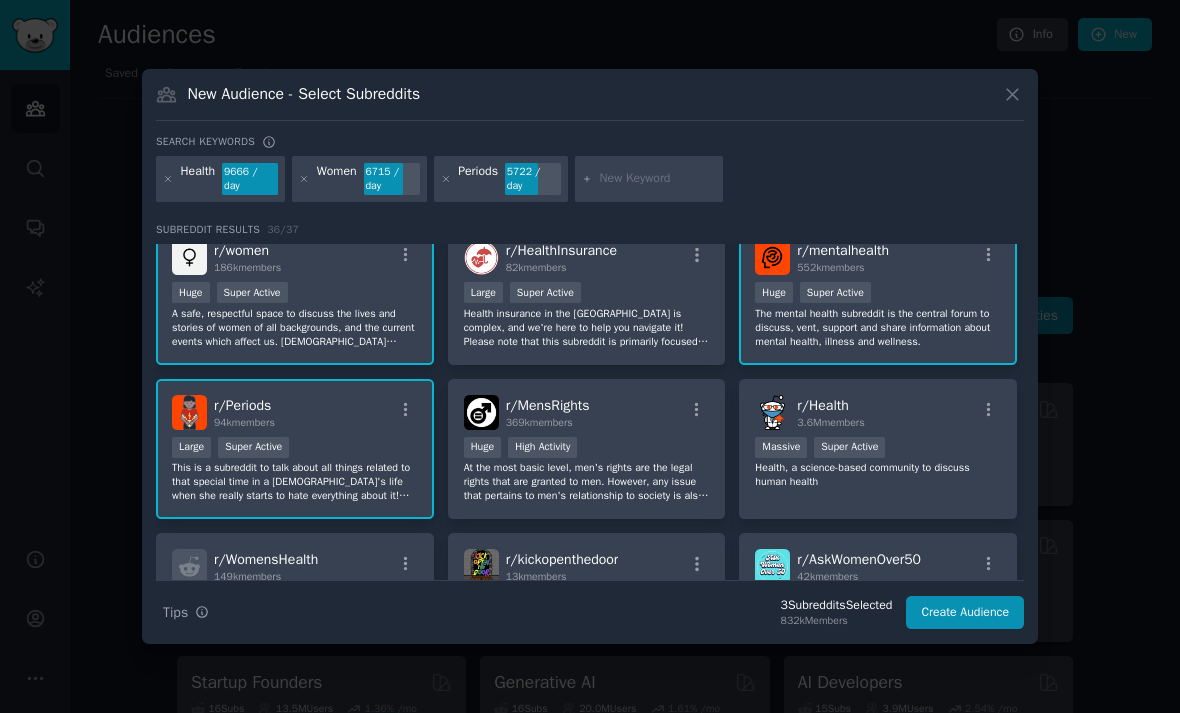scroll, scrollTop: 178, scrollLeft: 0, axis: vertical 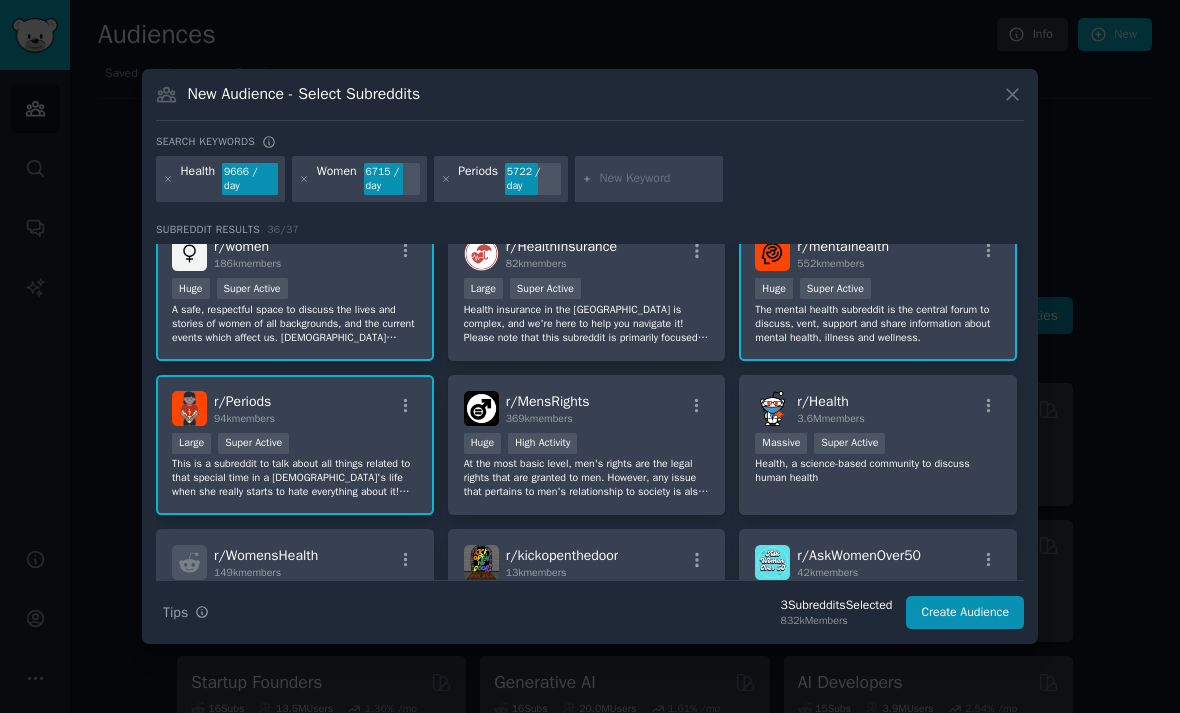 click on "r/ Health 3.6M  members" at bounding box center [878, 408] 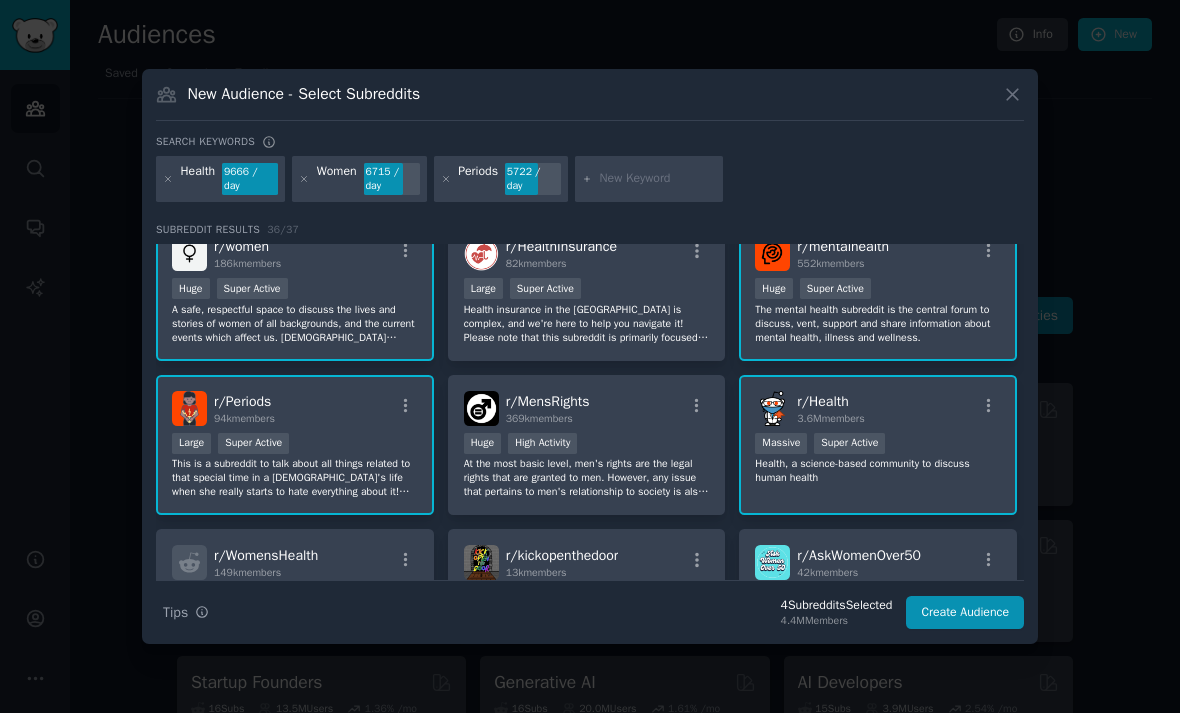 click 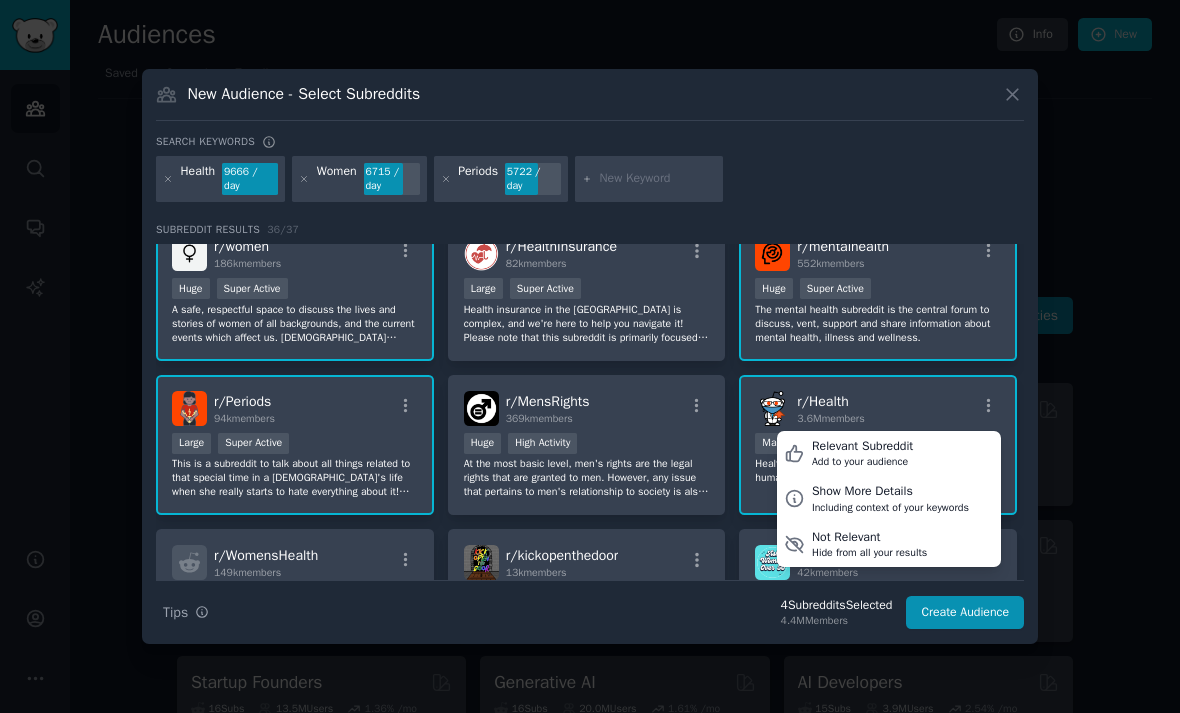 click on "Relevant Subreddit Add to your audience" at bounding box center (889, 454) 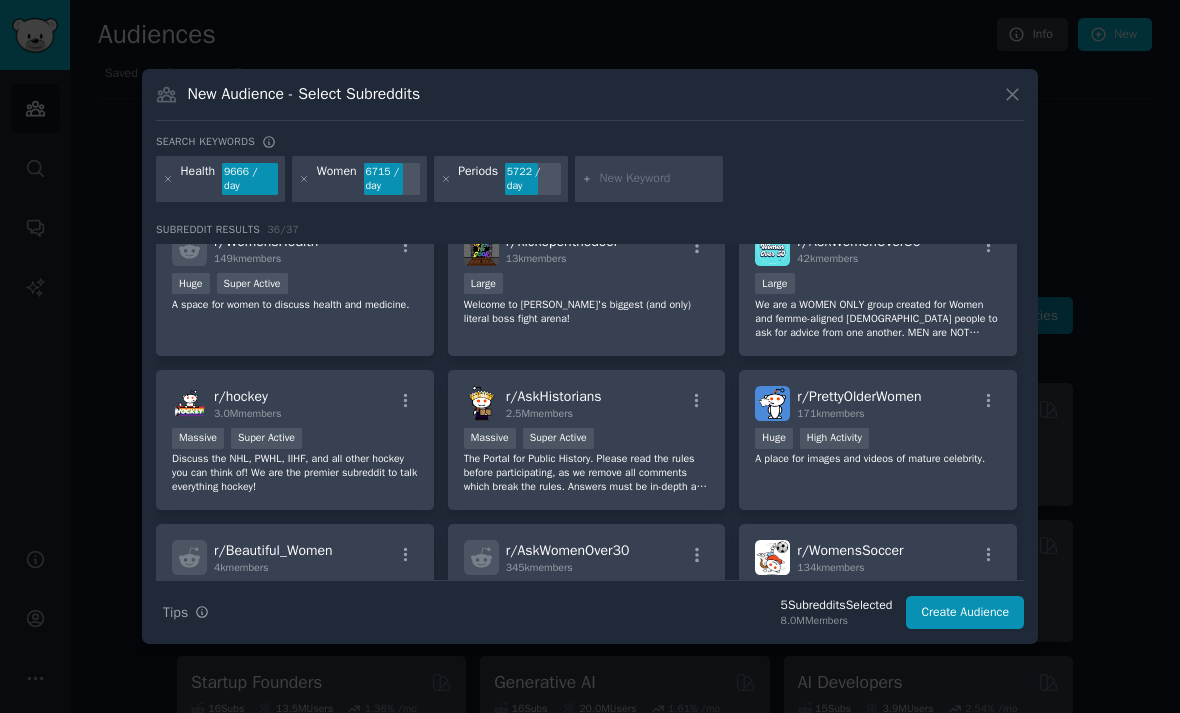 scroll, scrollTop: 450, scrollLeft: 0, axis: vertical 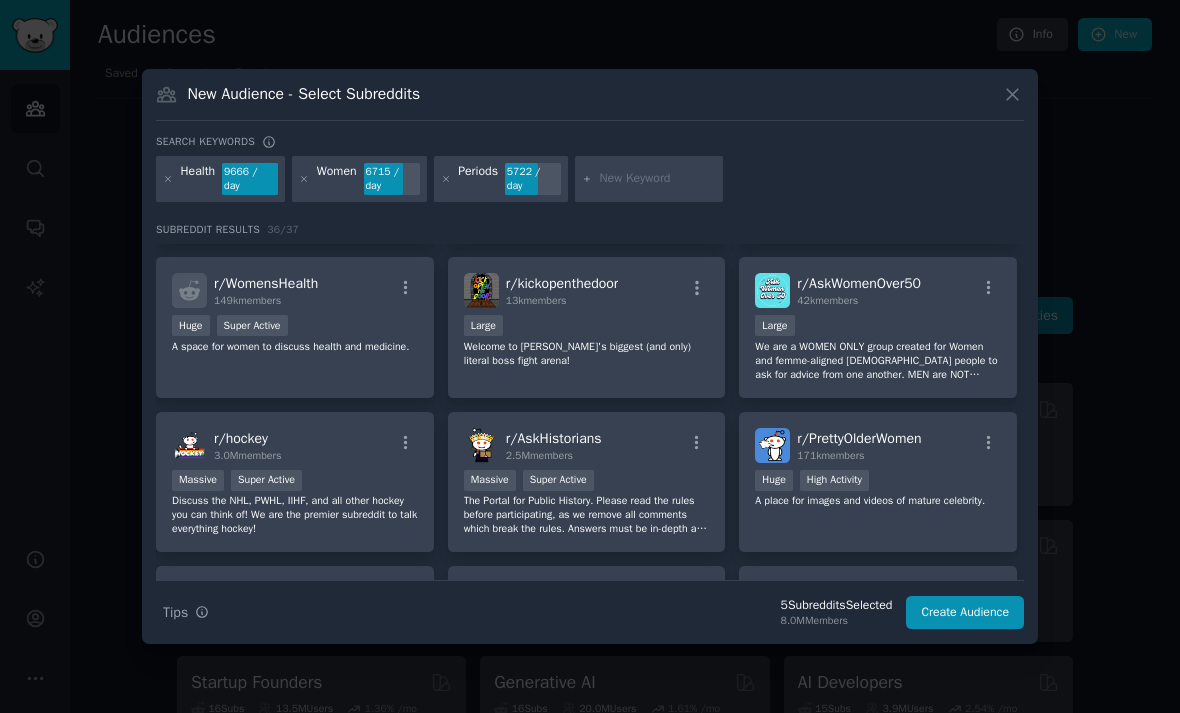 click on "r/ WomensHealth 149k  members Huge Super Active A space for women to discuss health and medicine." at bounding box center [295, 327] 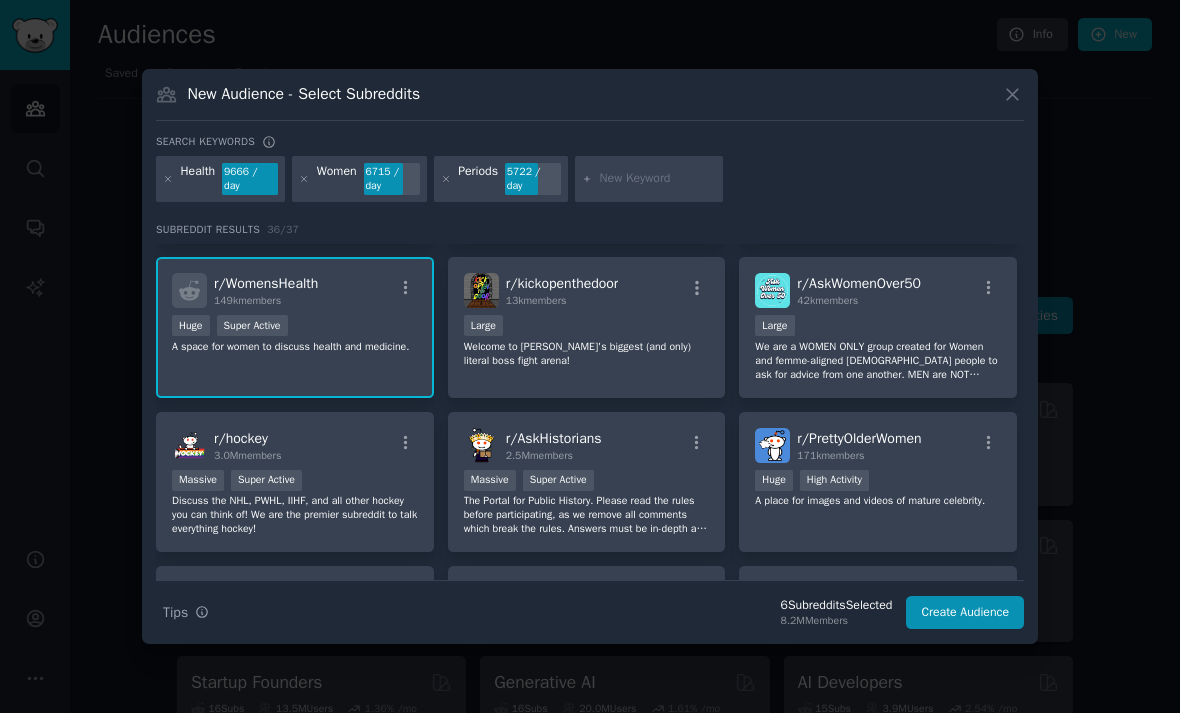 click at bounding box center (405, 288) 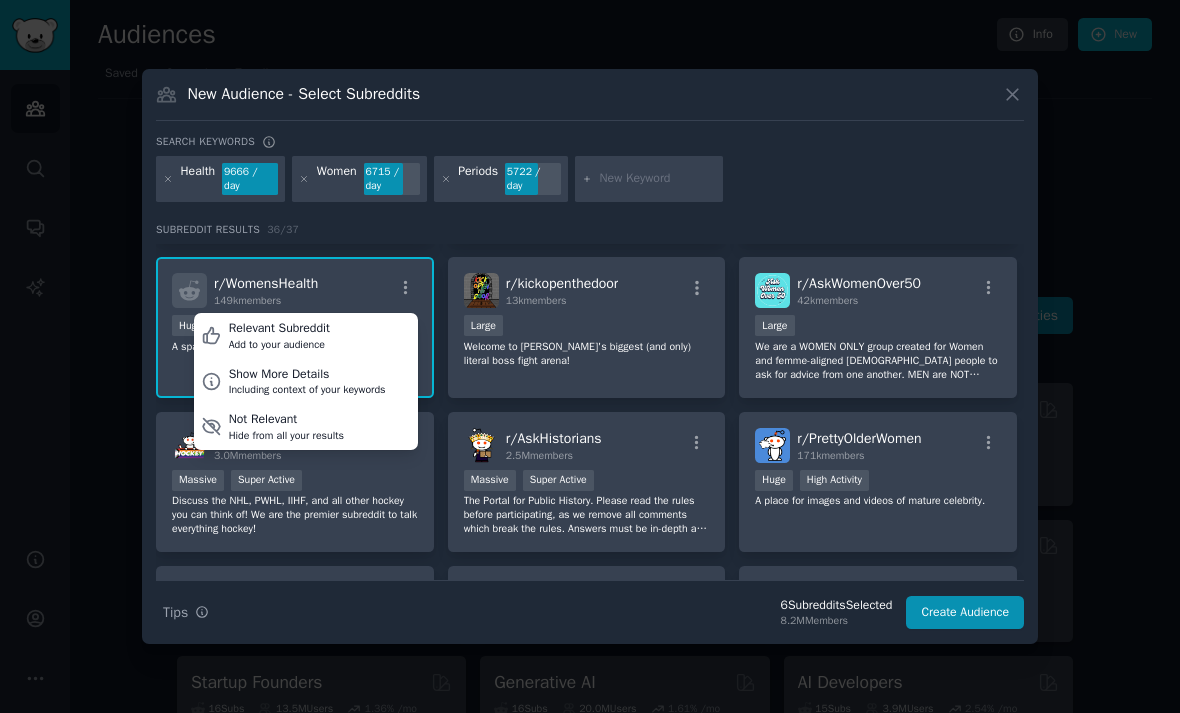 click on "Relevant Subreddit Add to your audience" at bounding box center (306, 336) 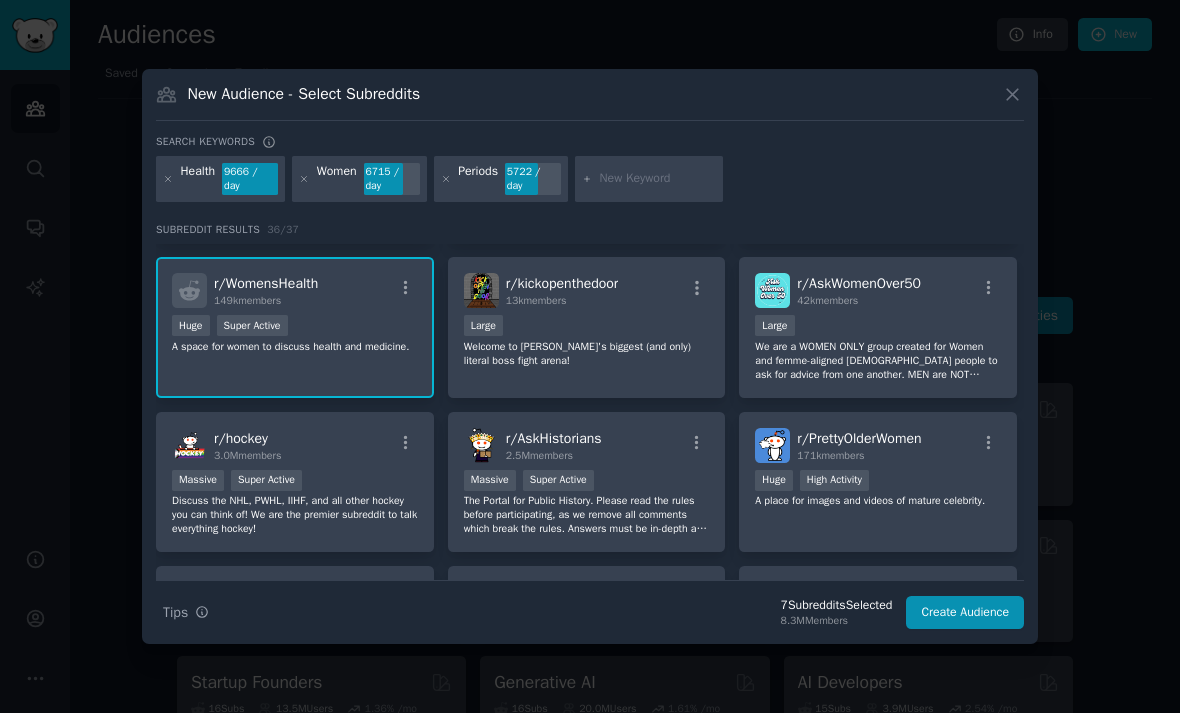 click at bounding box center [658, 179] 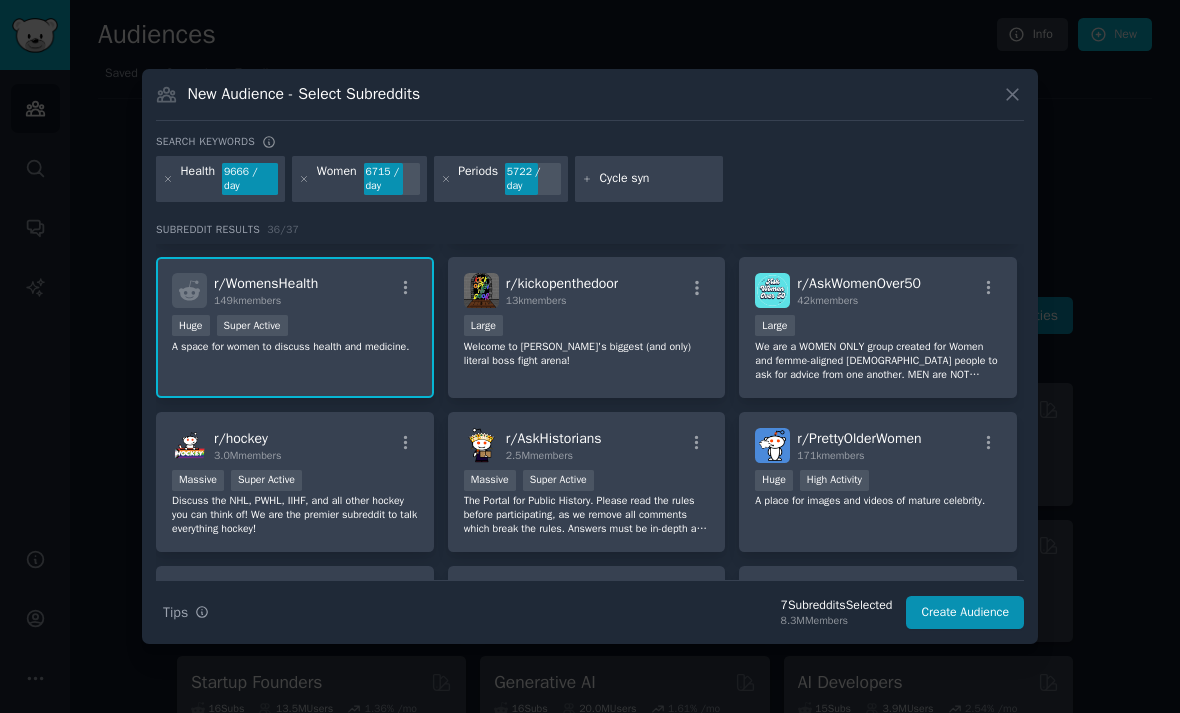 type on "Cycle sync" 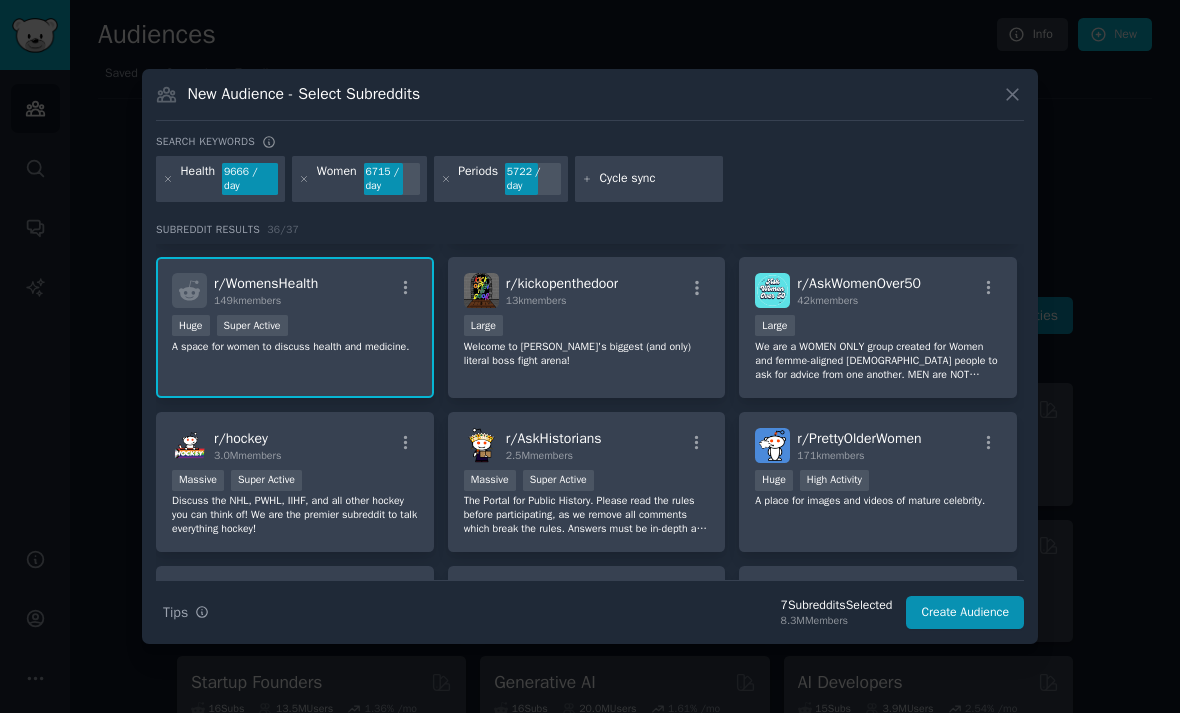 type 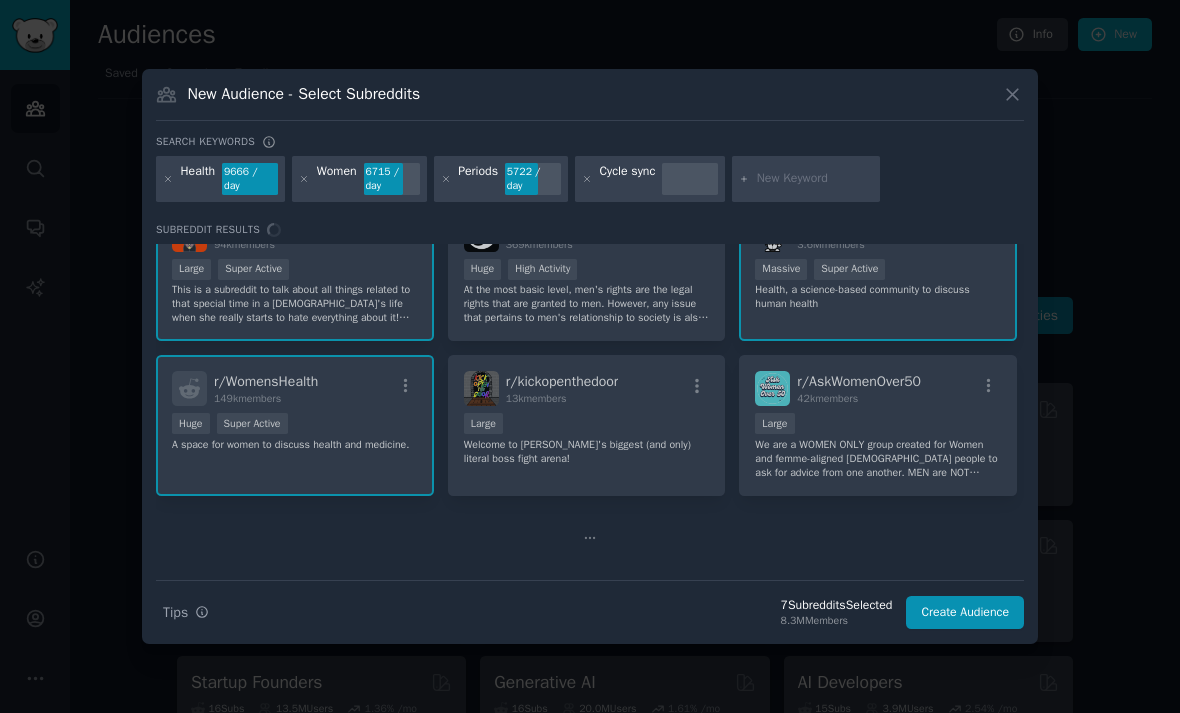 scroll, scrollTop: 0, scrollLeft: 0, axis: both 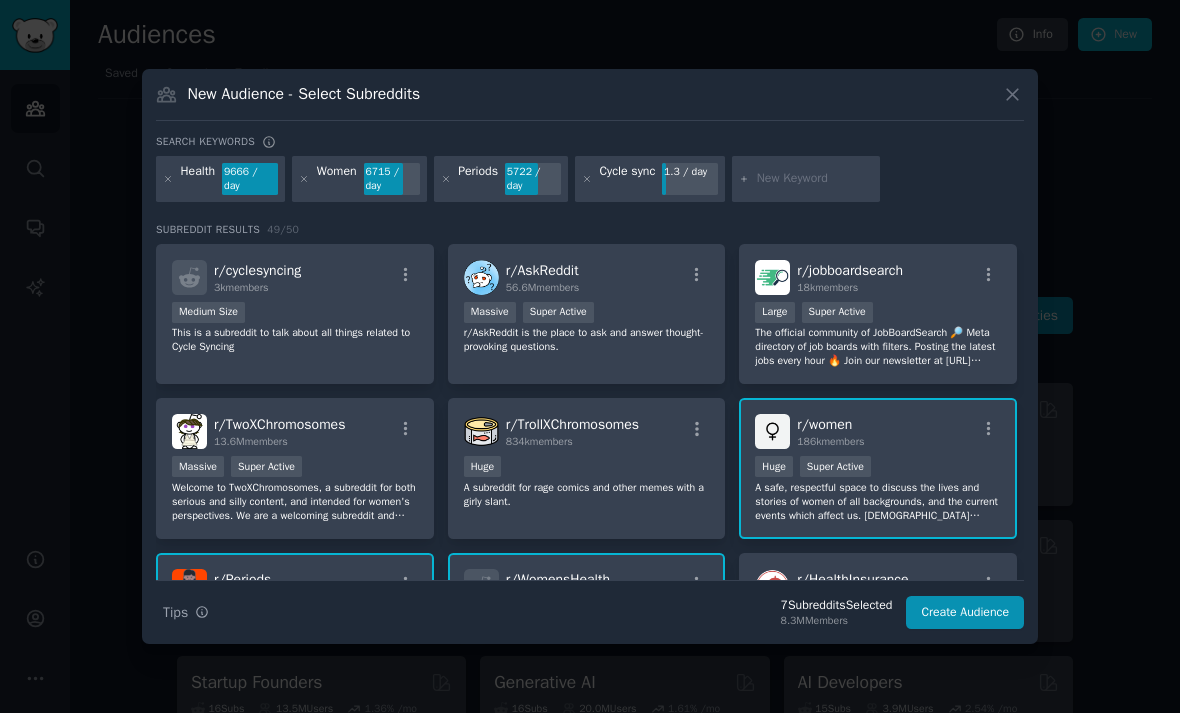 click 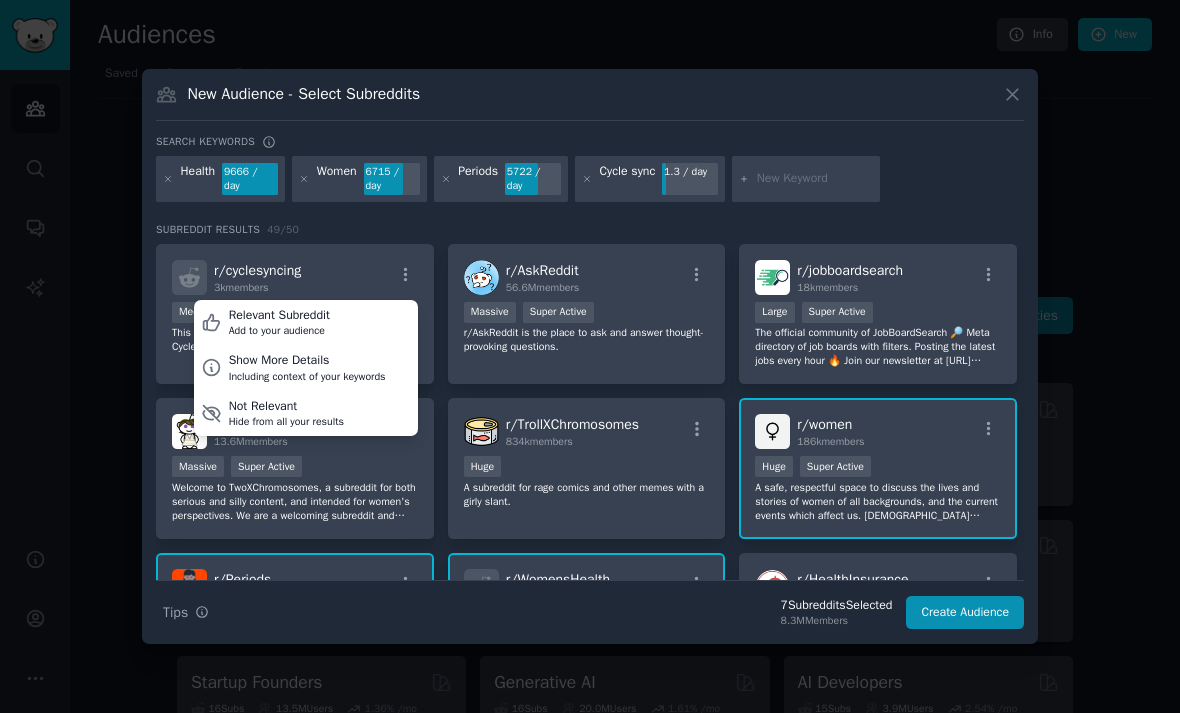click on "Relevant Subreddit Add to your audience" at bounding box center (306, 323) 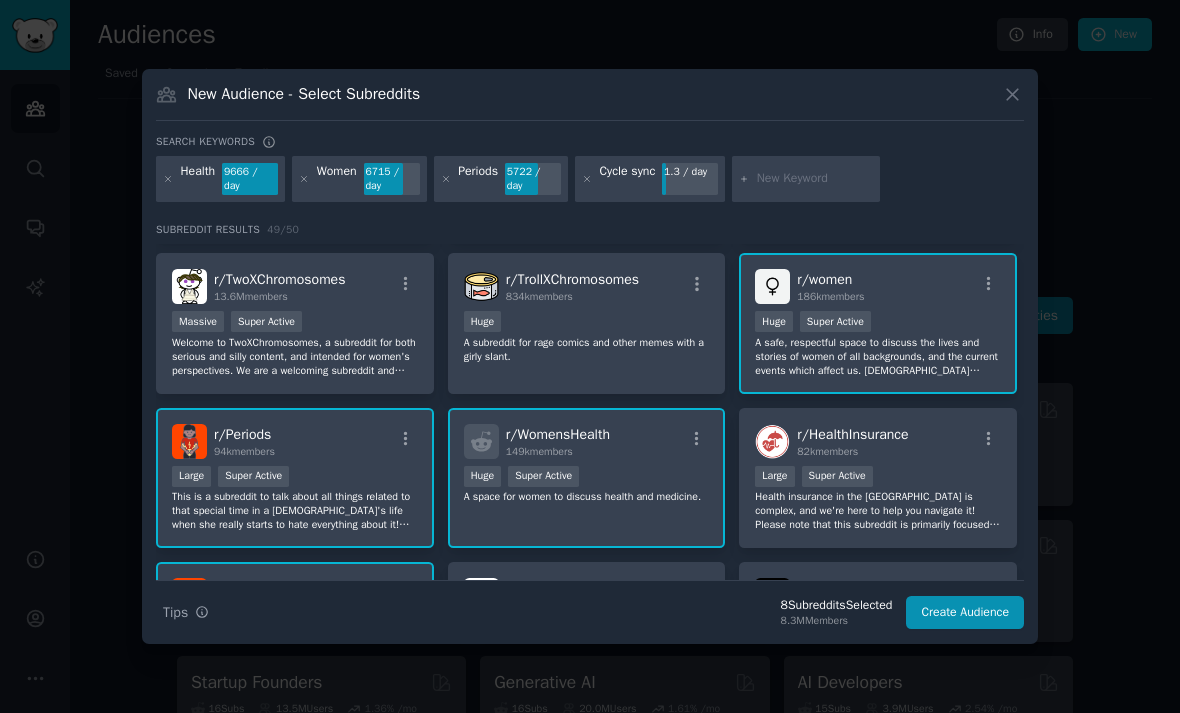 scroll, scrollTop: 158, scrollLeft: 0, axis: vertical 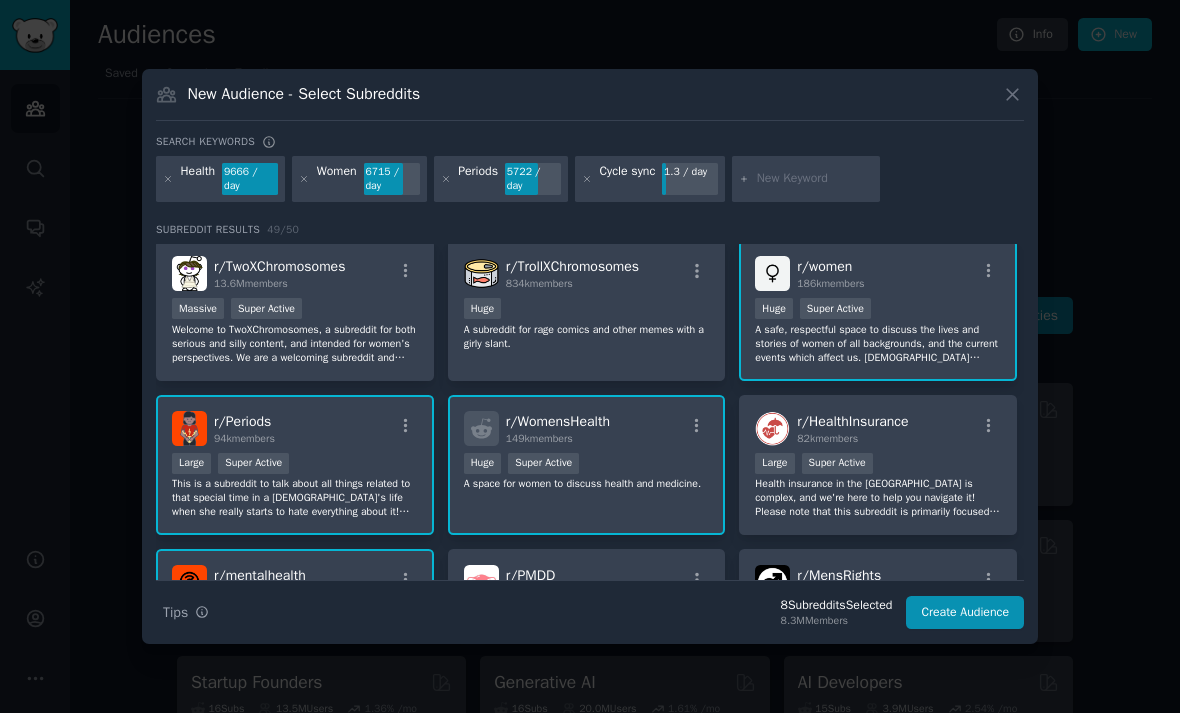 click 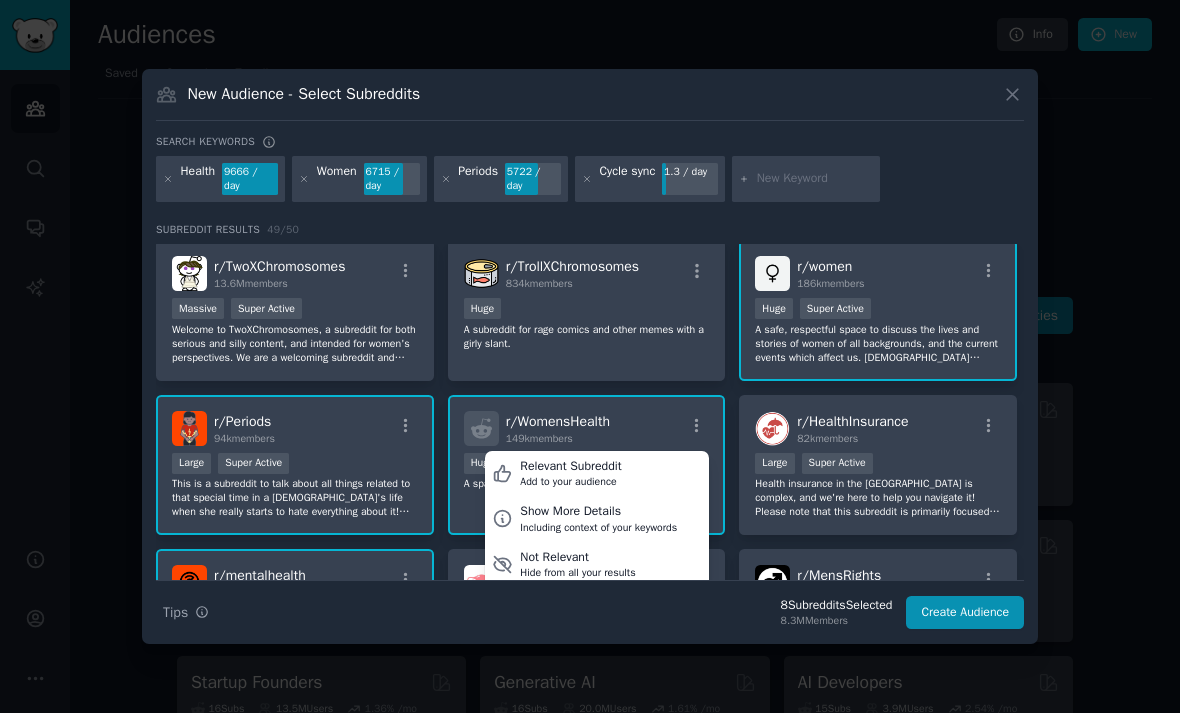 click on "Relevant Subreddit Add to your audience" at bounding box center [597, 474] 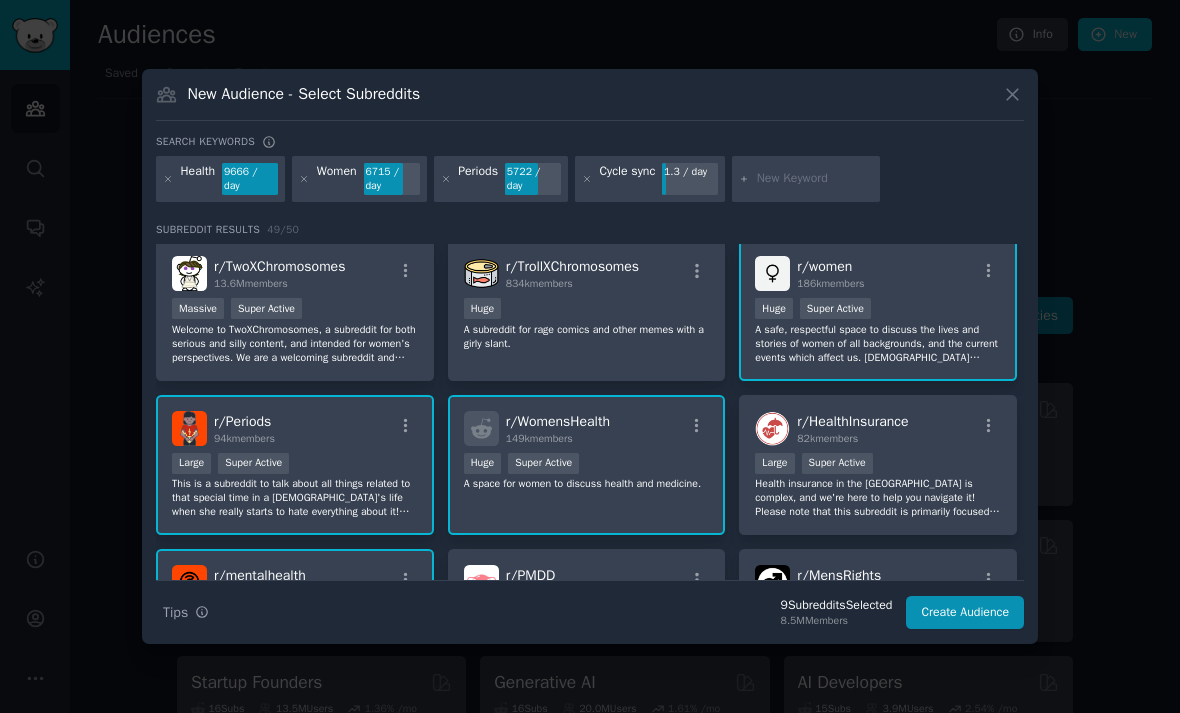 click 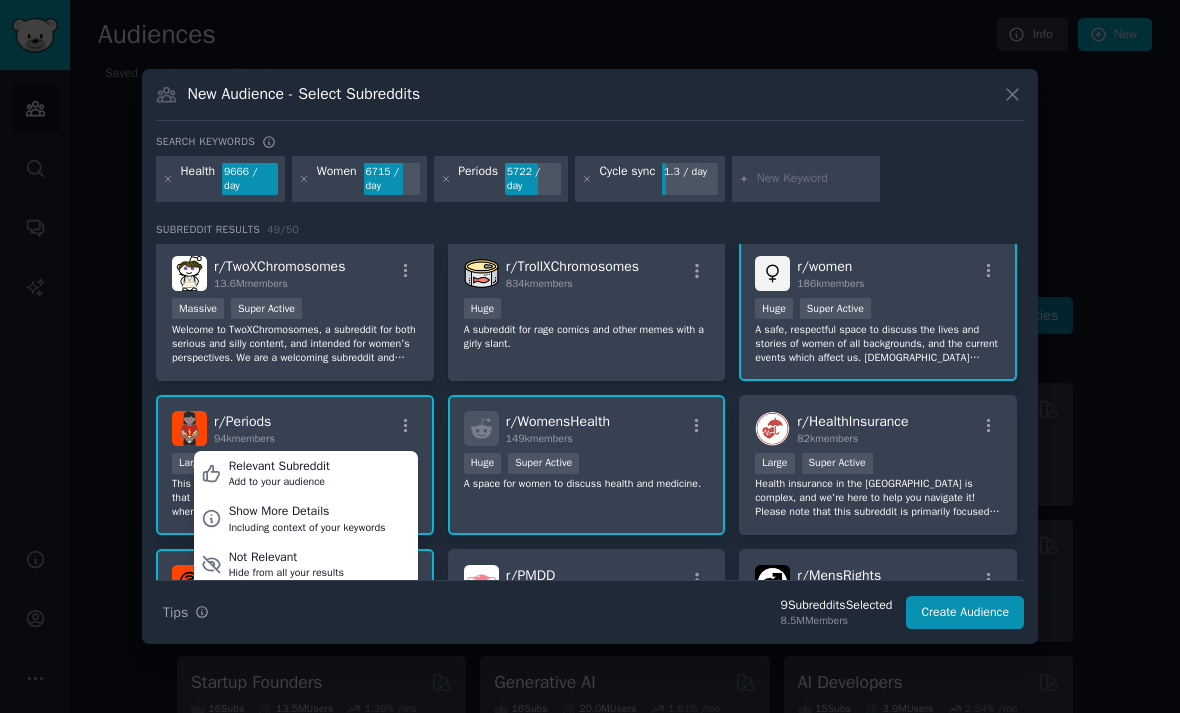 click on "Relevant Subreddit Add to your audience" at bounding box center (306, 474) 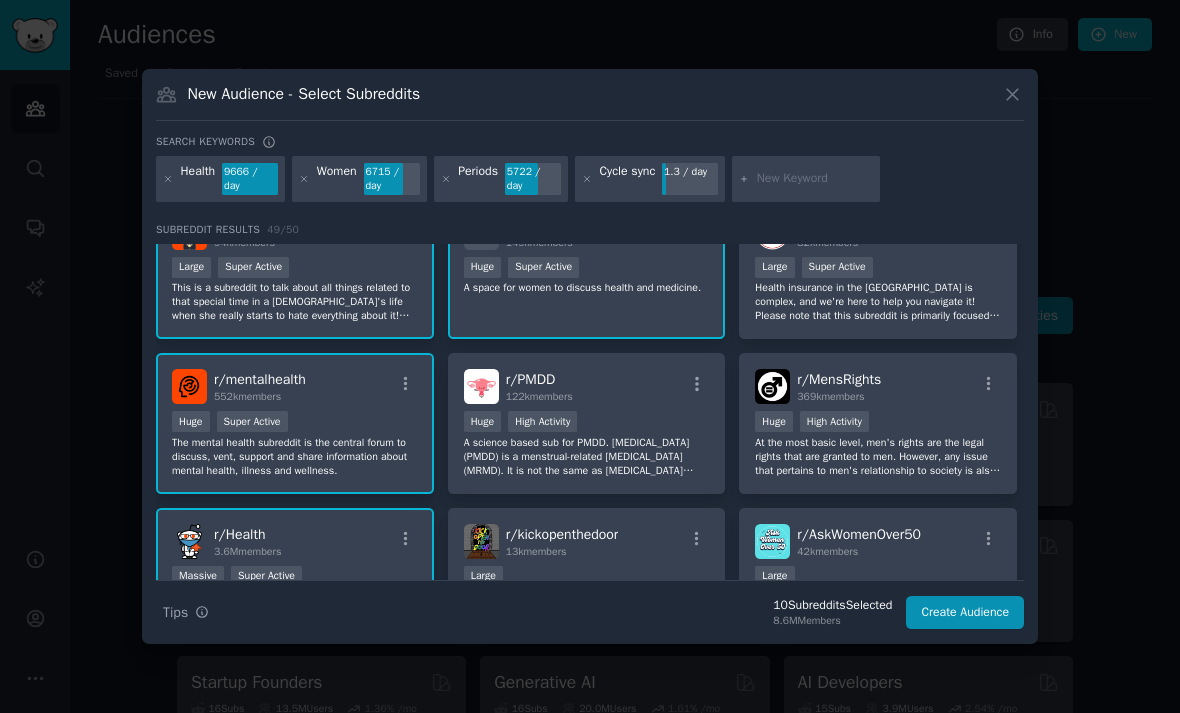 scroll, scrollTop: 367, scrollLeft: 0, axis: vertical 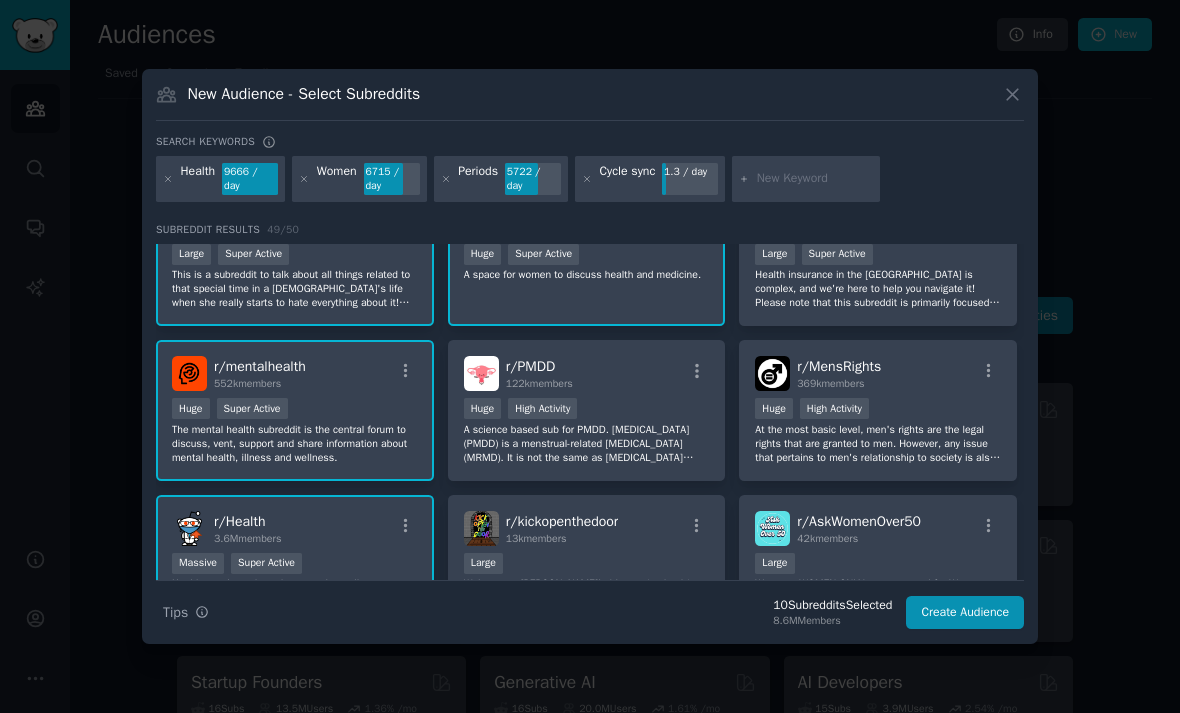 click on "r/ PMDD 122k  members Huge High Activity A science based sub for PMDD. [MEDICAL_DATA] (PMDD) is a menstrual-related [MEDICAL_DATA] (MRMD). It is not the same as [MEDICAL_DATA] (PMS) or PME ([MEDICAL_DATA] exacerbation). PMDD is listed in the DSM-5 and ICD-11." at bounding box center [587, 410] 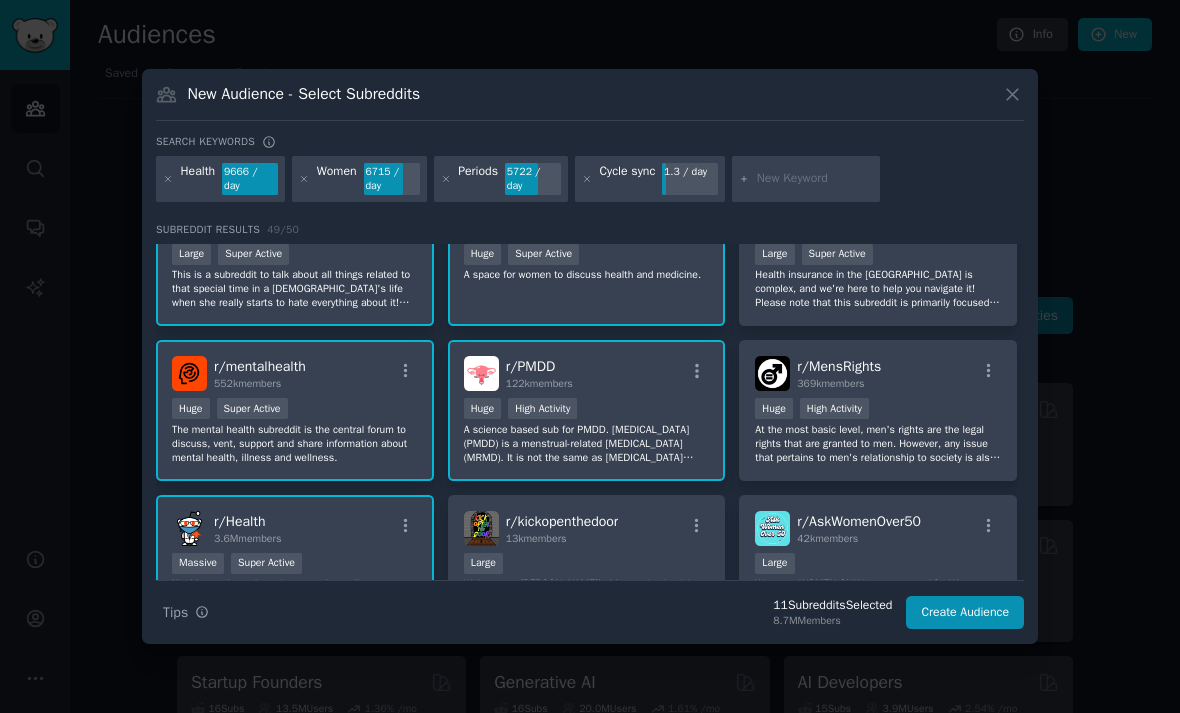 click 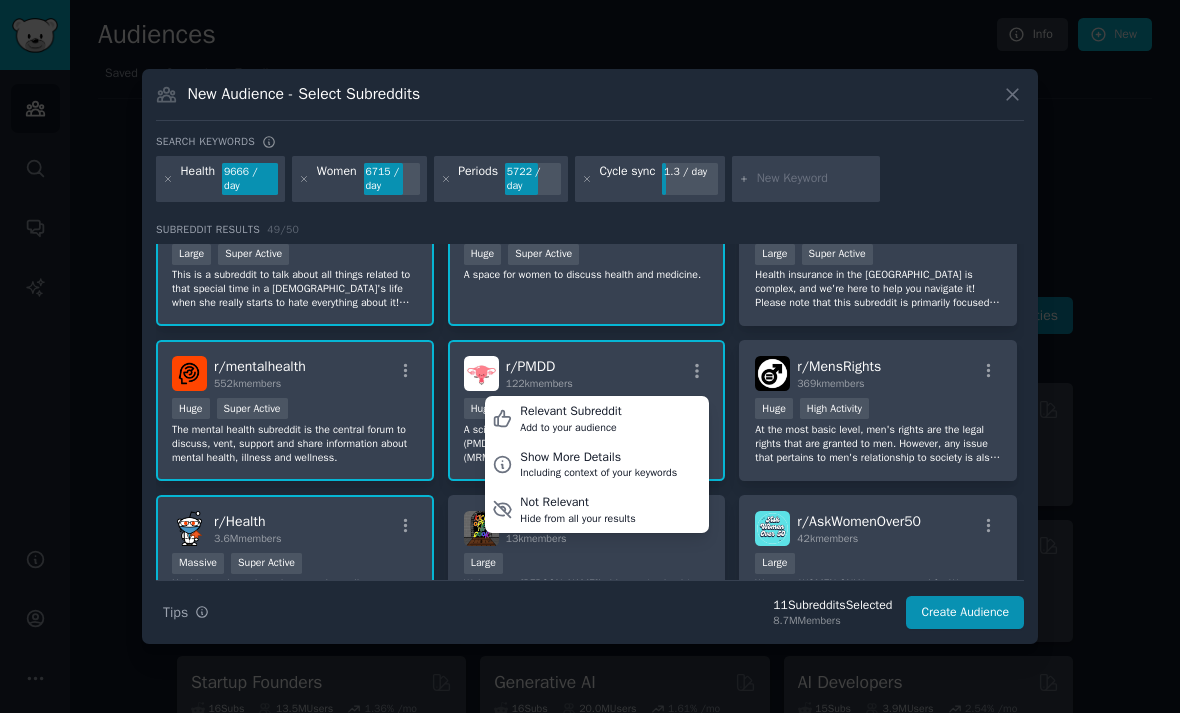 click on "Relevant Subreddit Add to your audience" at bounding box center (597, 419) 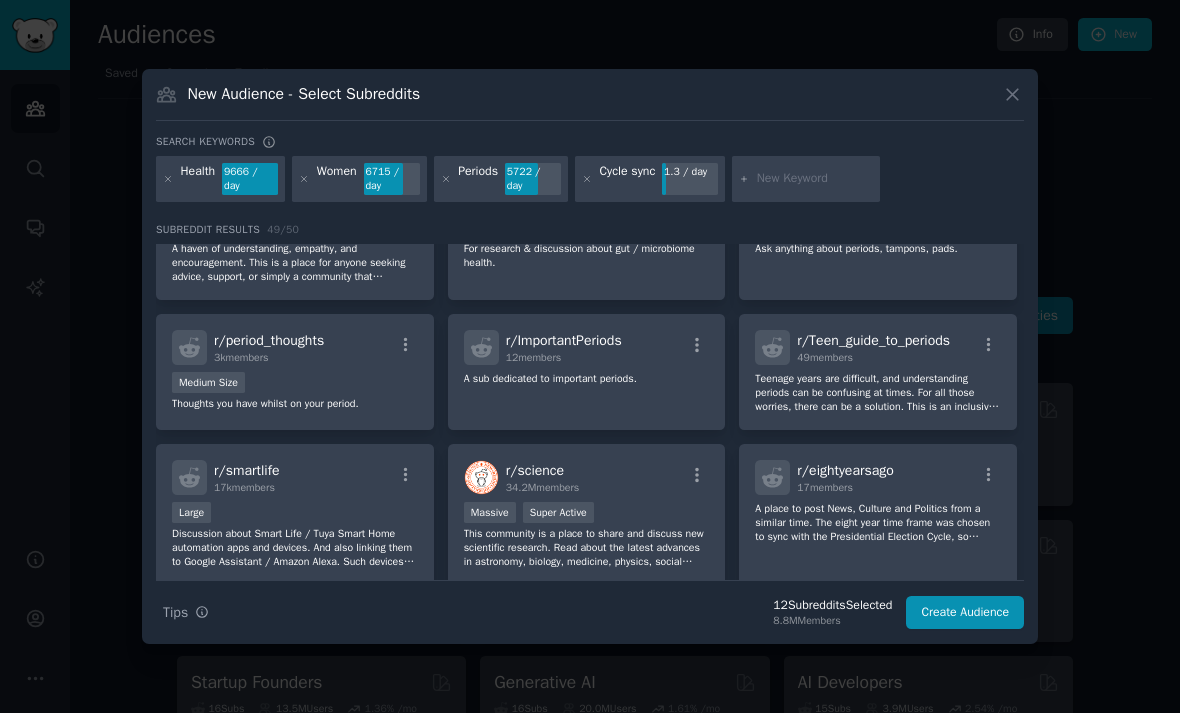 scroll, scrollTop: 1338, scrollLeft: 0, axis: vertical 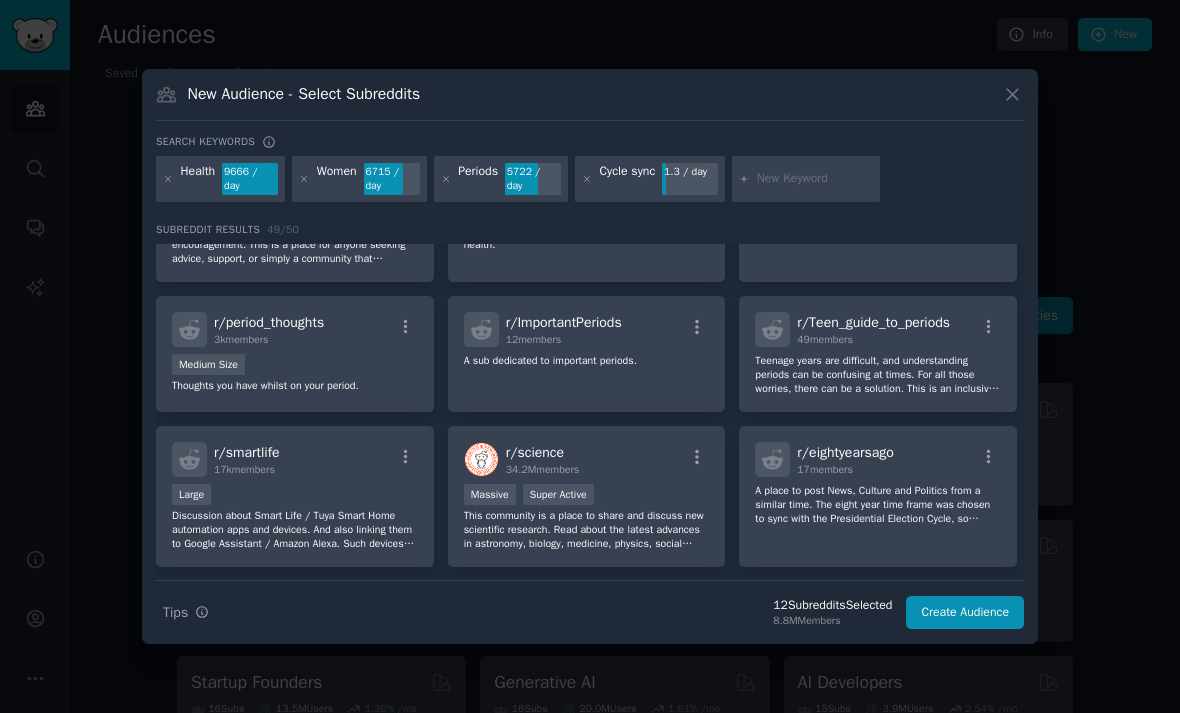 click 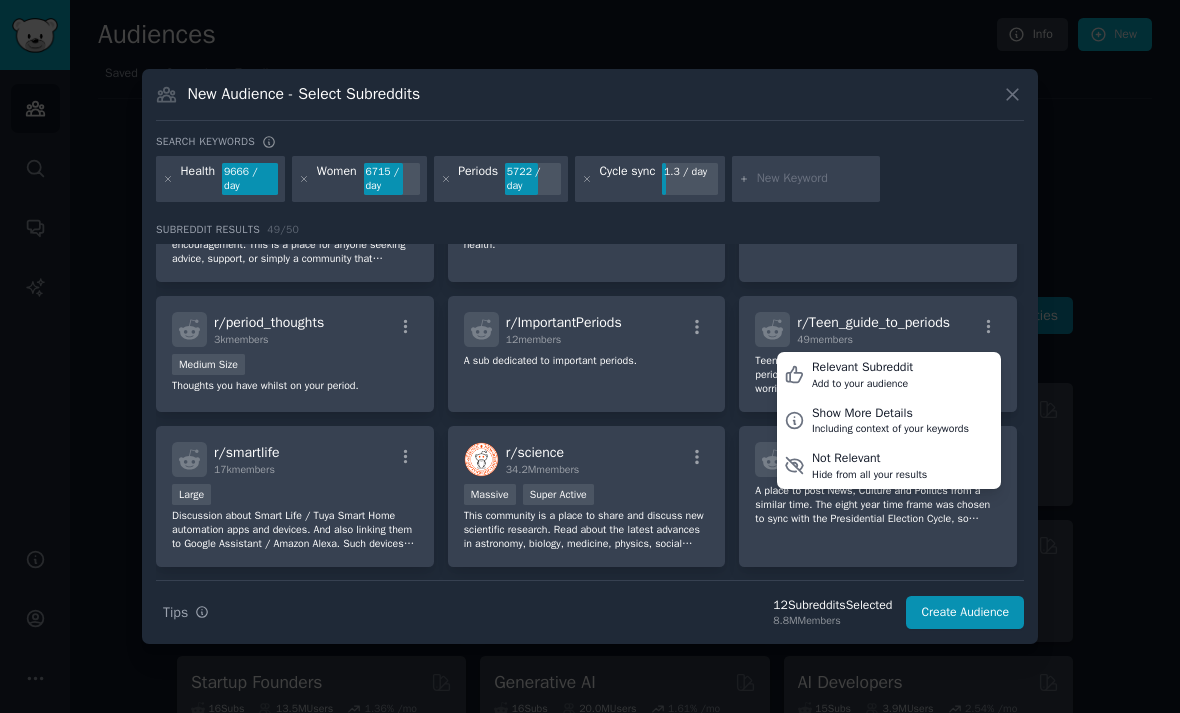 click on "Relevant Subreddit Add to your audience" at bounding box center [889, 375] 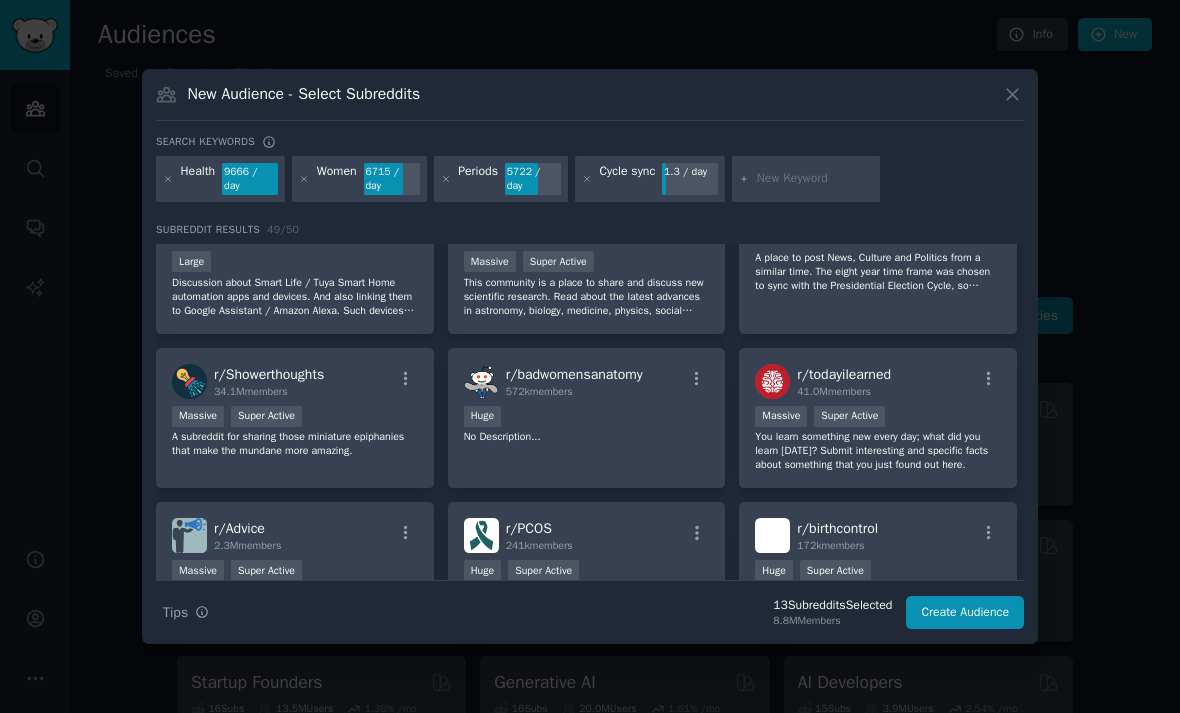scroll, scrollTop: 1652, scrollLeft: 0, axis: vertical 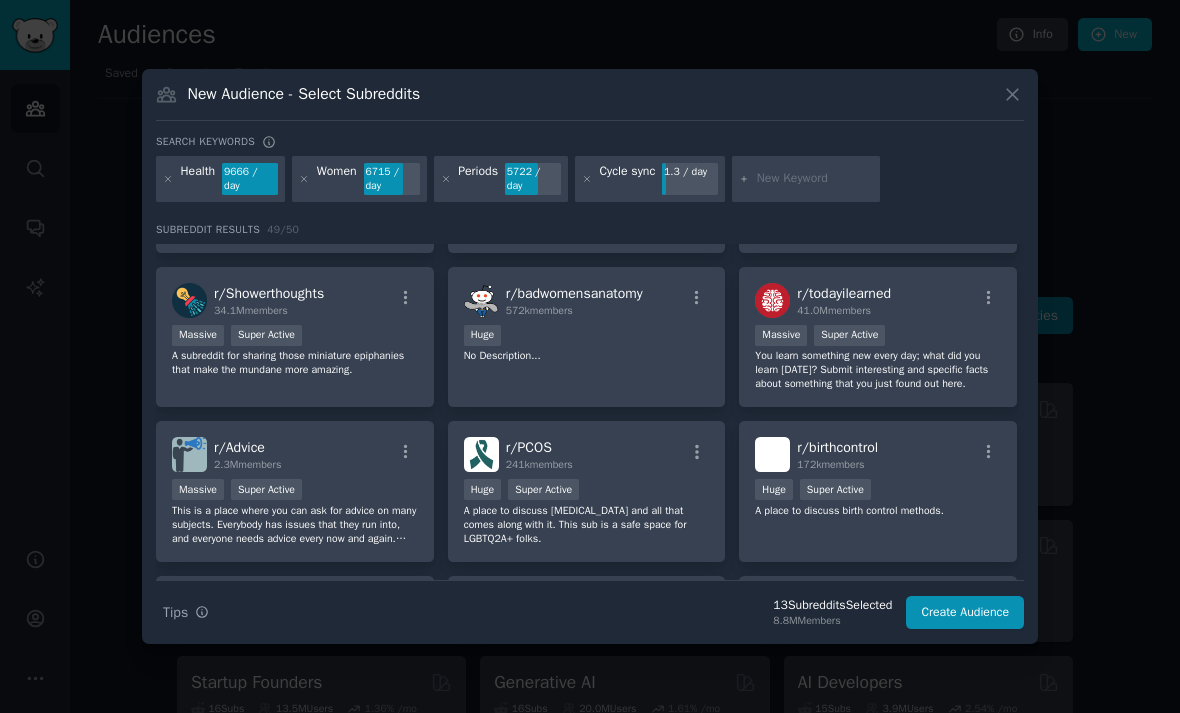 click at bounding box center [697, 452] 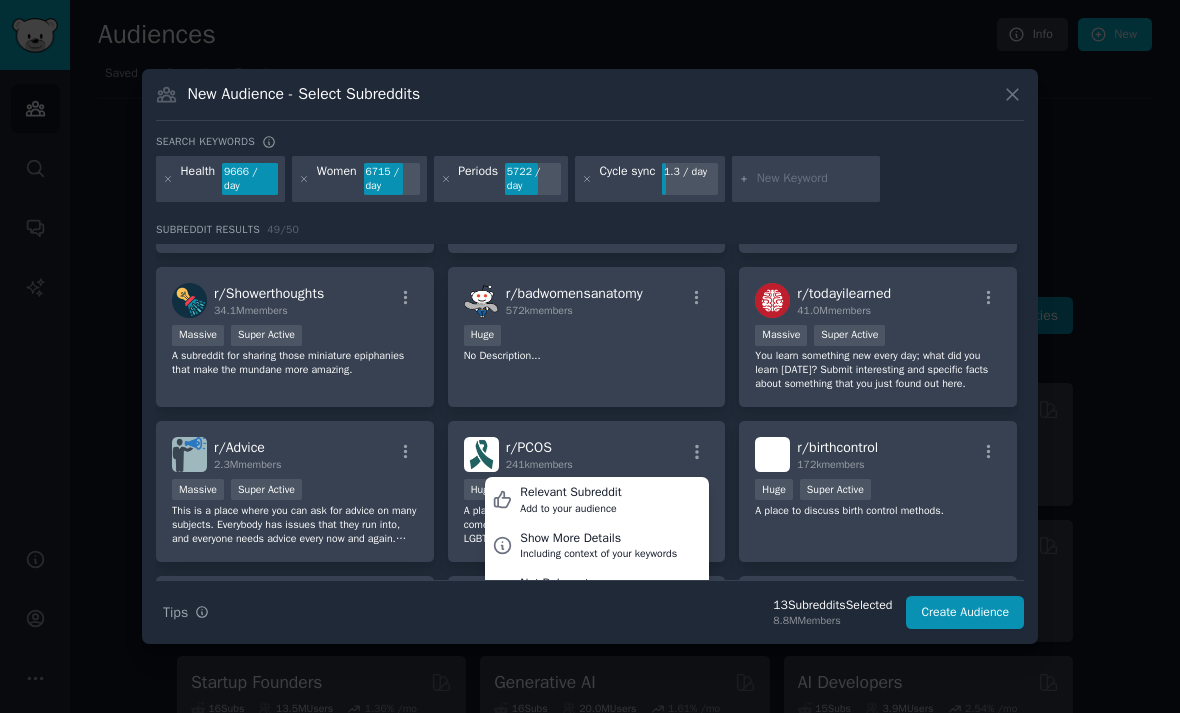 click on "Relevant Subreddit Add to your audience" at bounding box center (597, 500) 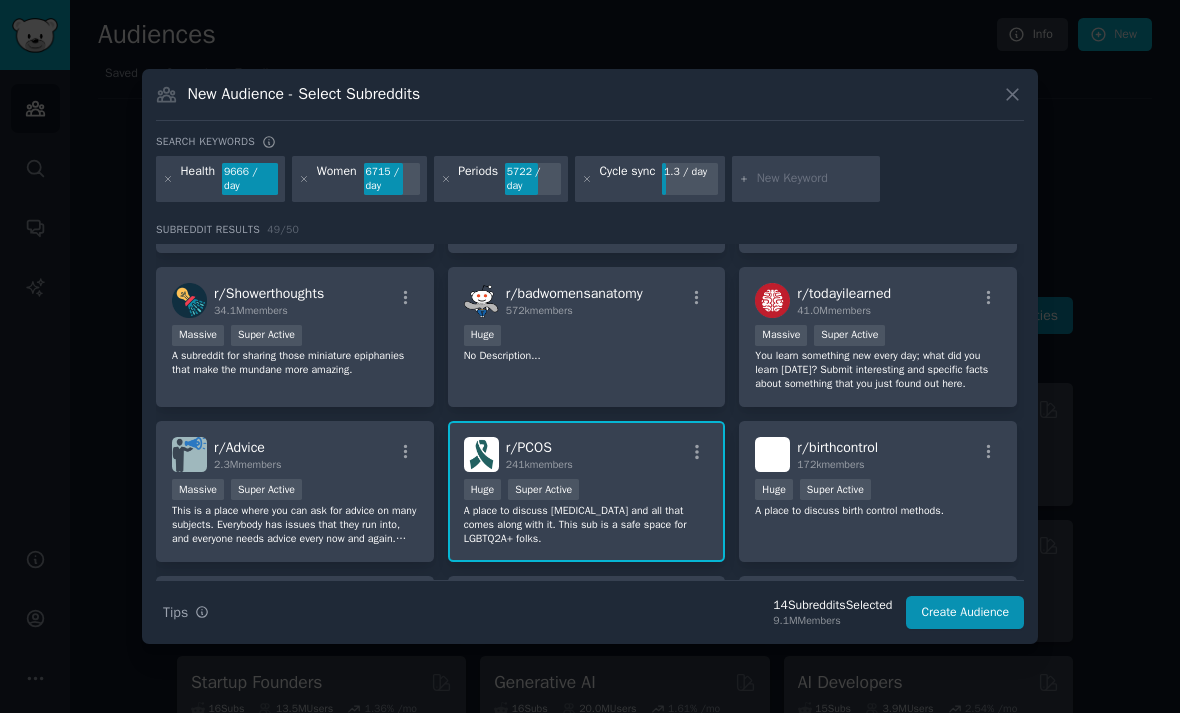 click 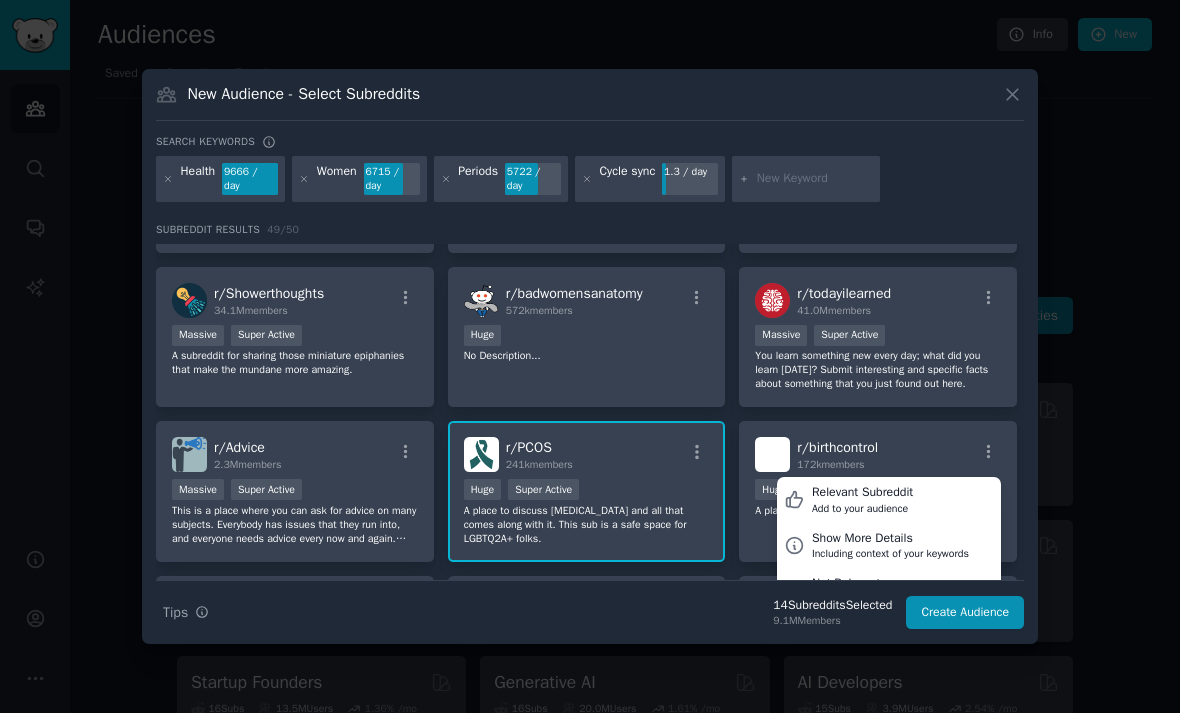 click on "Add to your audience" at bounding box center (862, 509) 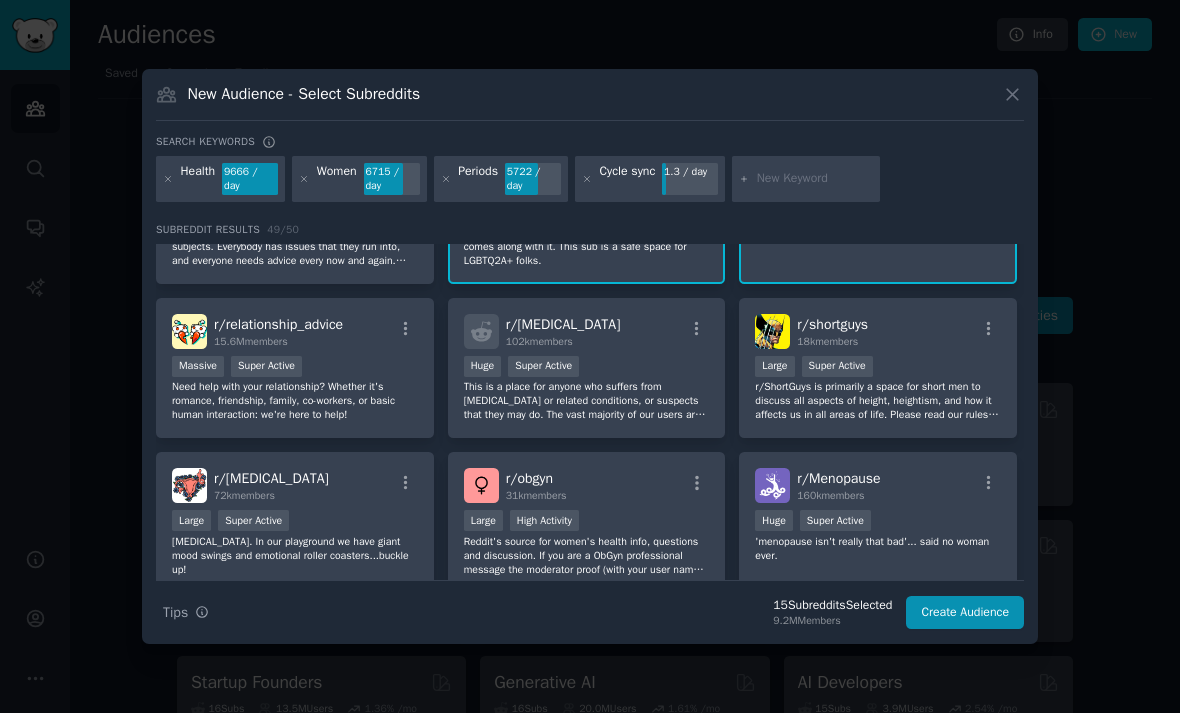 scroll, scrollTop: 1929, scrollLeft: 0, axis: vertical 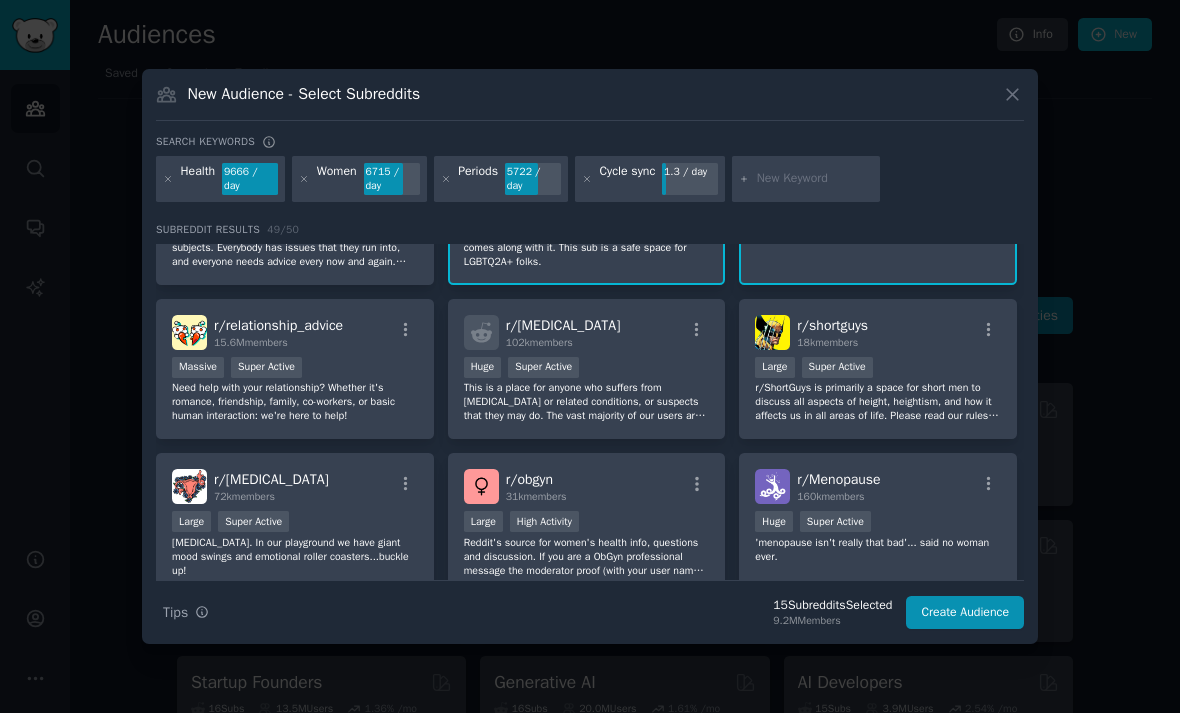 click on "r/ [MEDICAL_DATA] 102k  members" at bounding box center [587, 332] 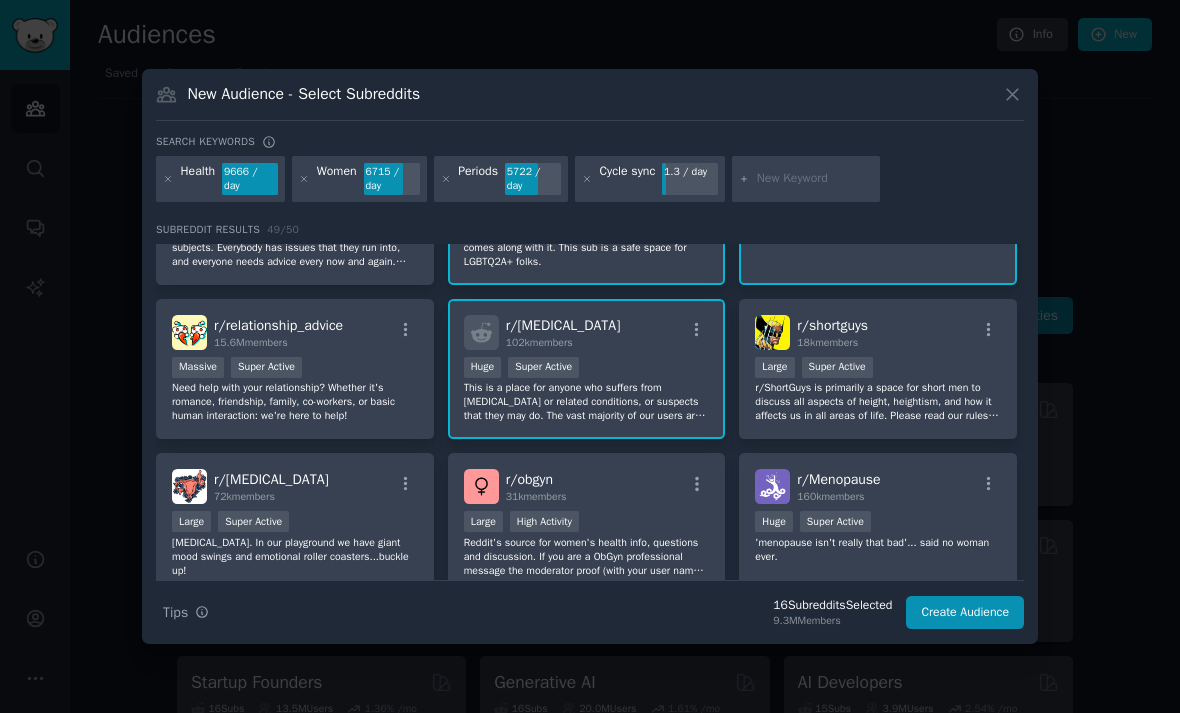 click 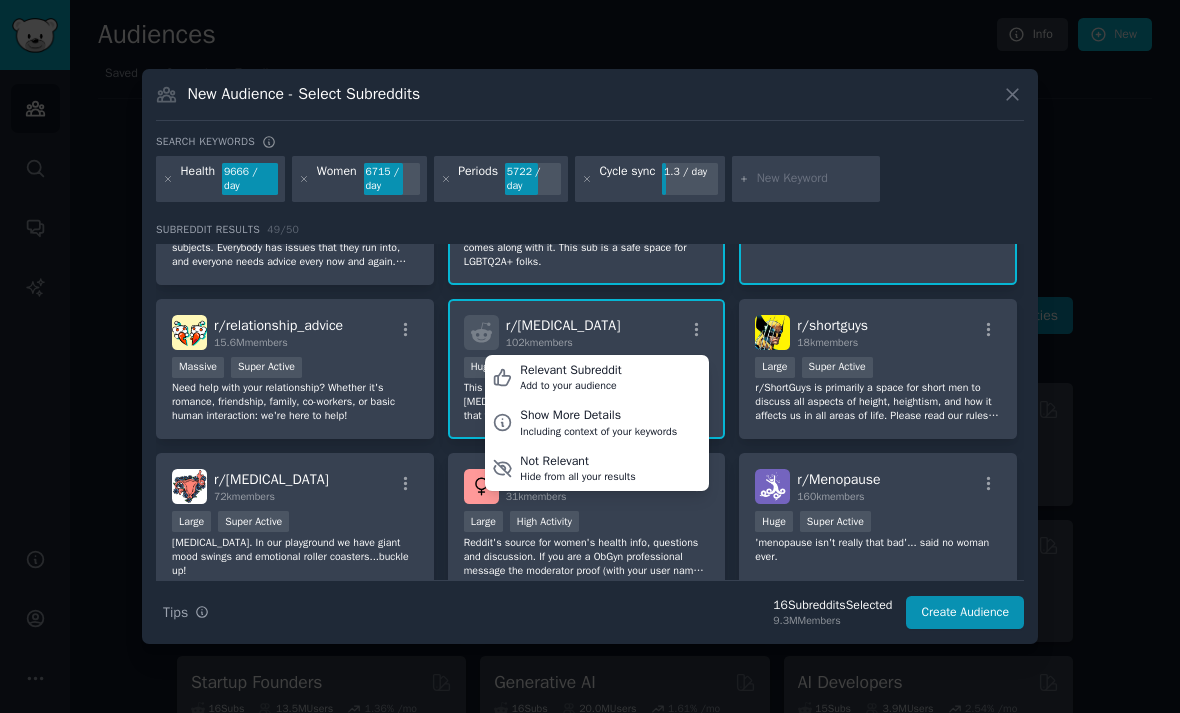 click on "Relevant Subreddit Add to your audience" at bounding box center (597, 378) 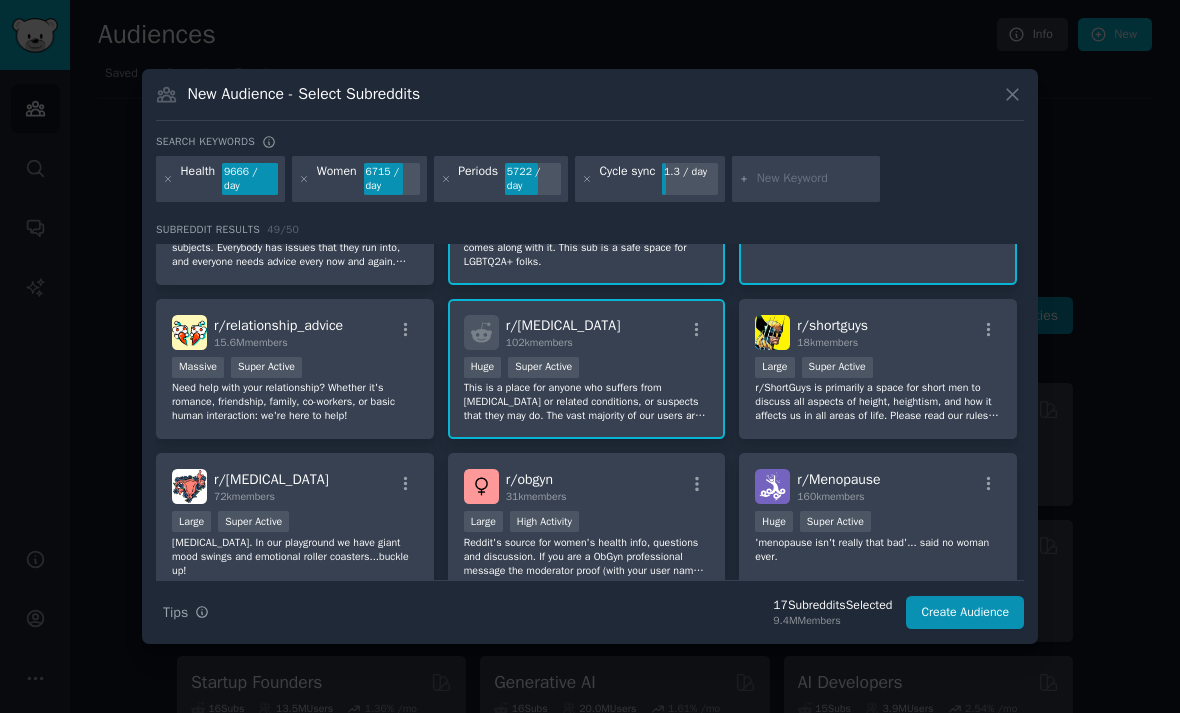 click 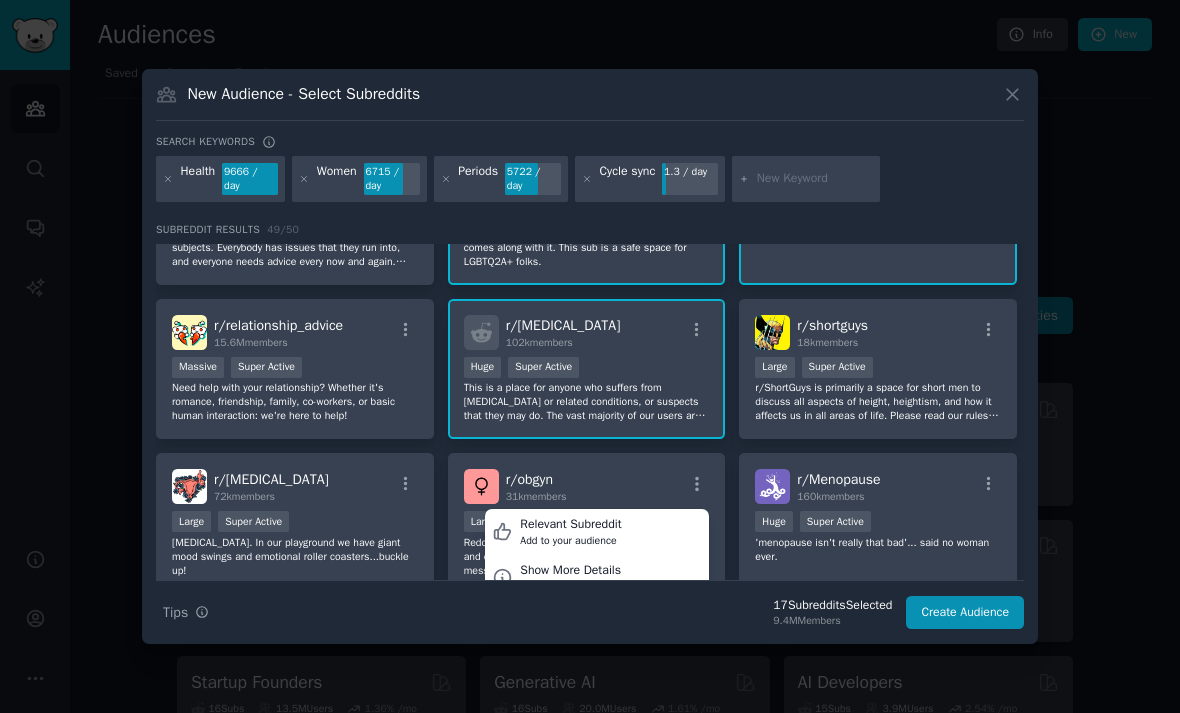 click on "Relevant Subreddit Add to your audience" at bounding box center [597, 532] 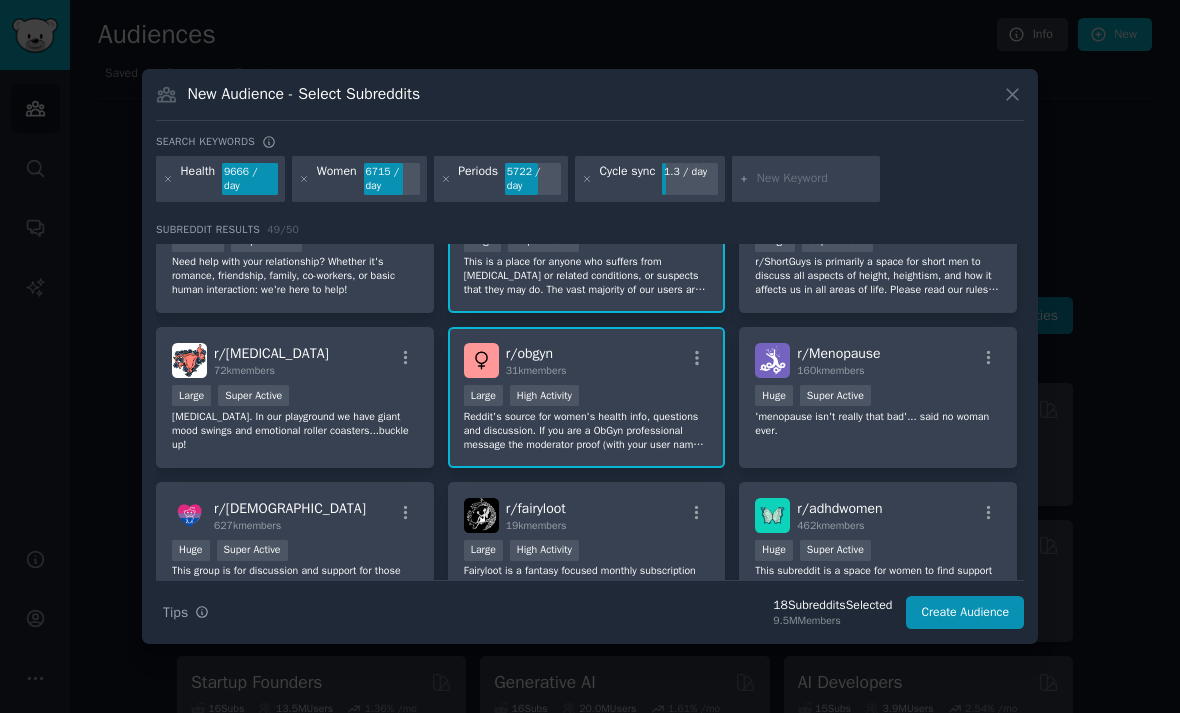 scroll, scrollTop: 2056, scrollLeft: 0, axis: vertical 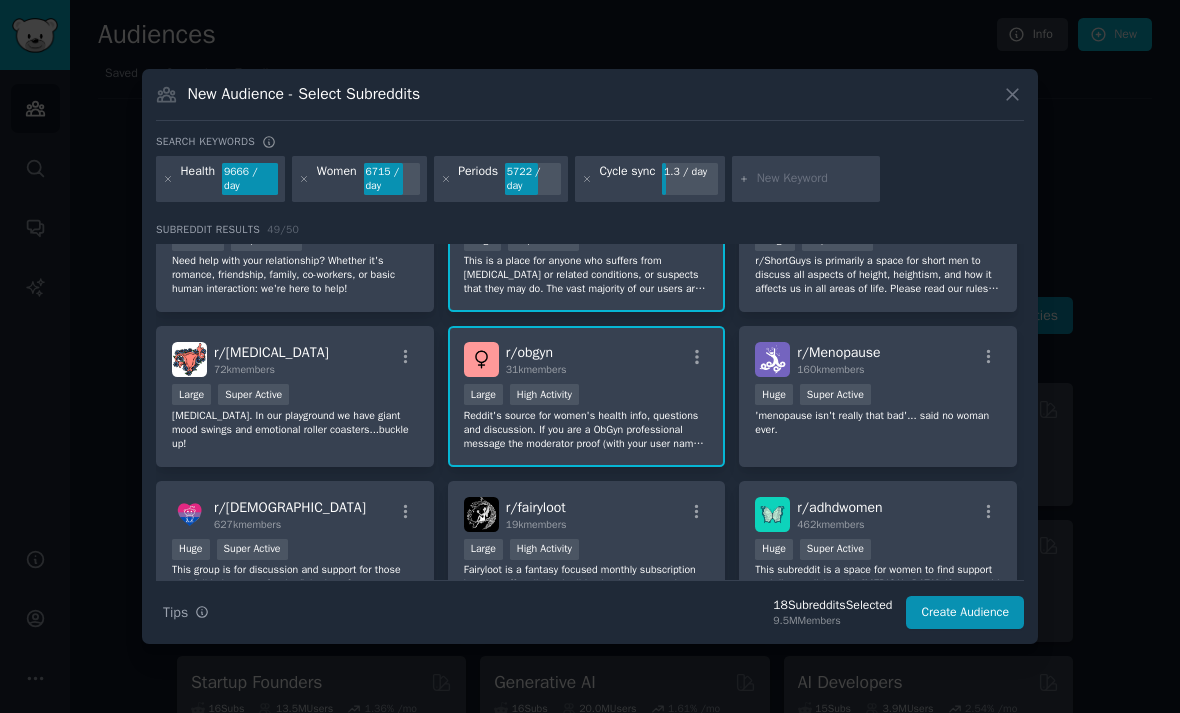 click 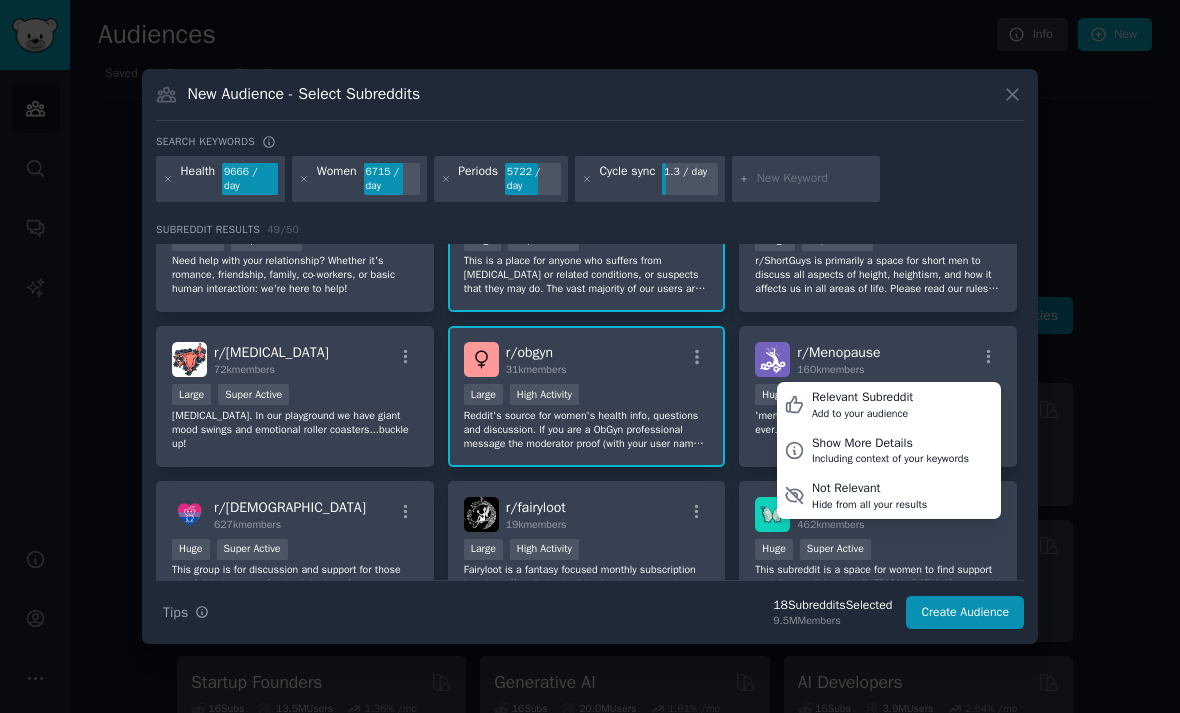 click on "Relevant Subreddit" at bounding box center [862, 398] 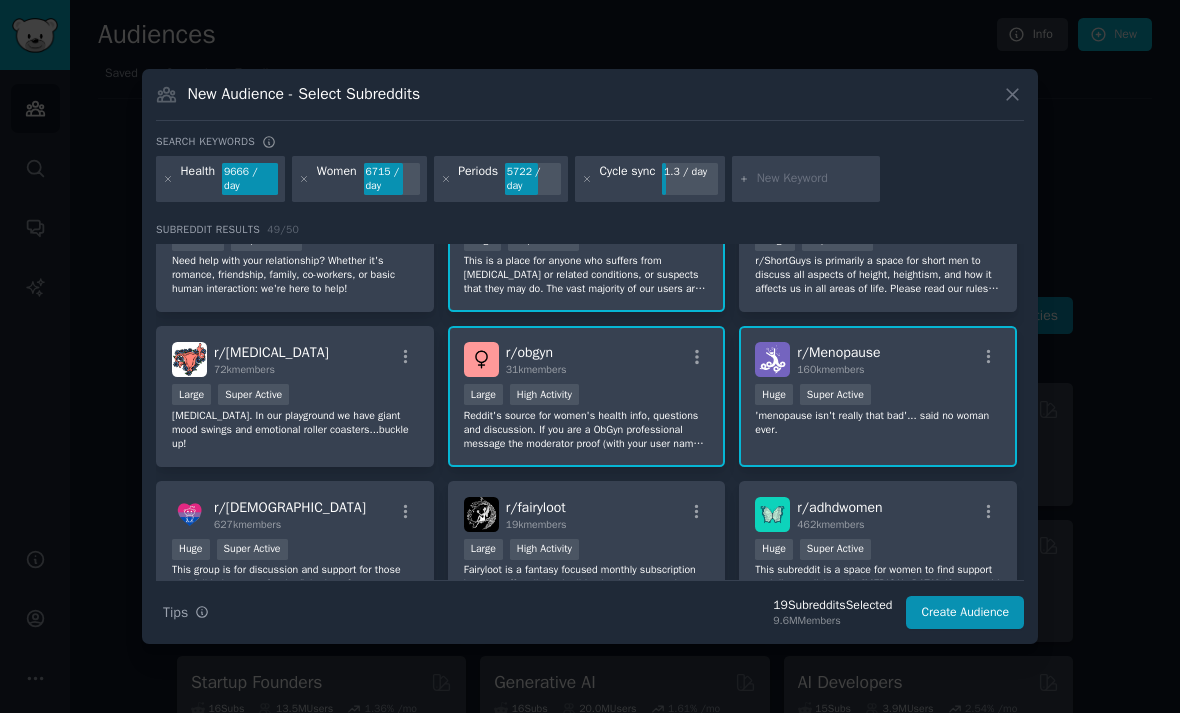 click 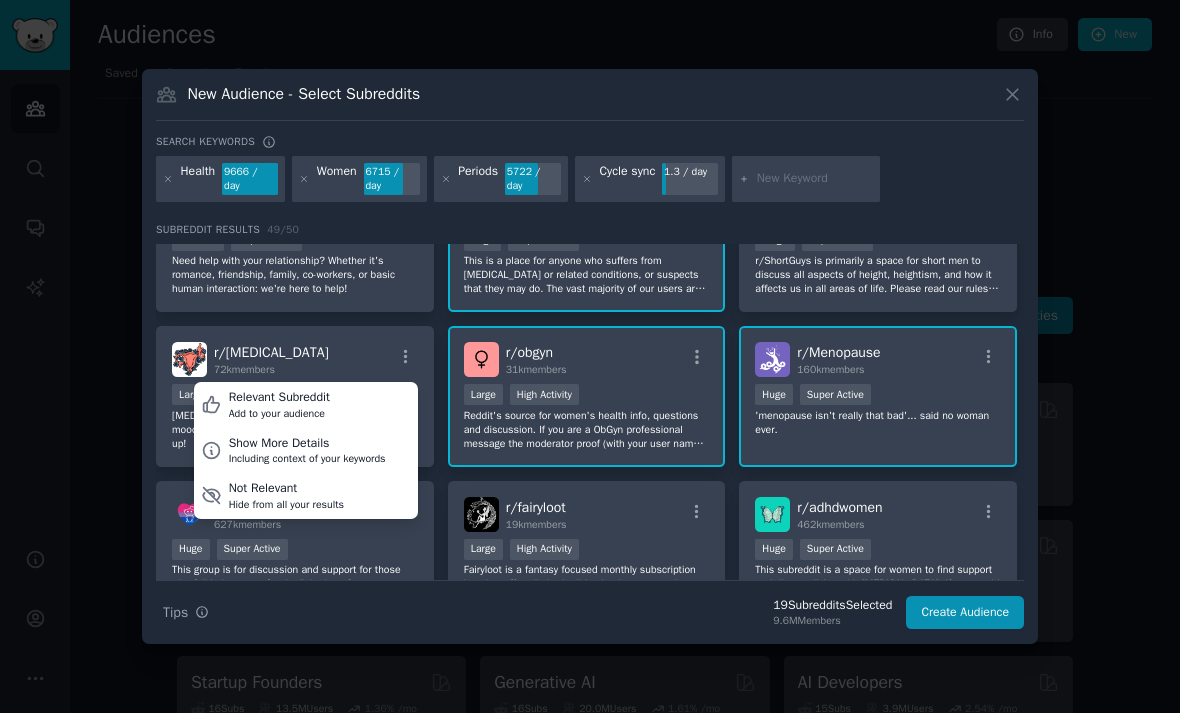 click on "Relevant Subreddit Add to your audience" at bounding box center [306, 405] 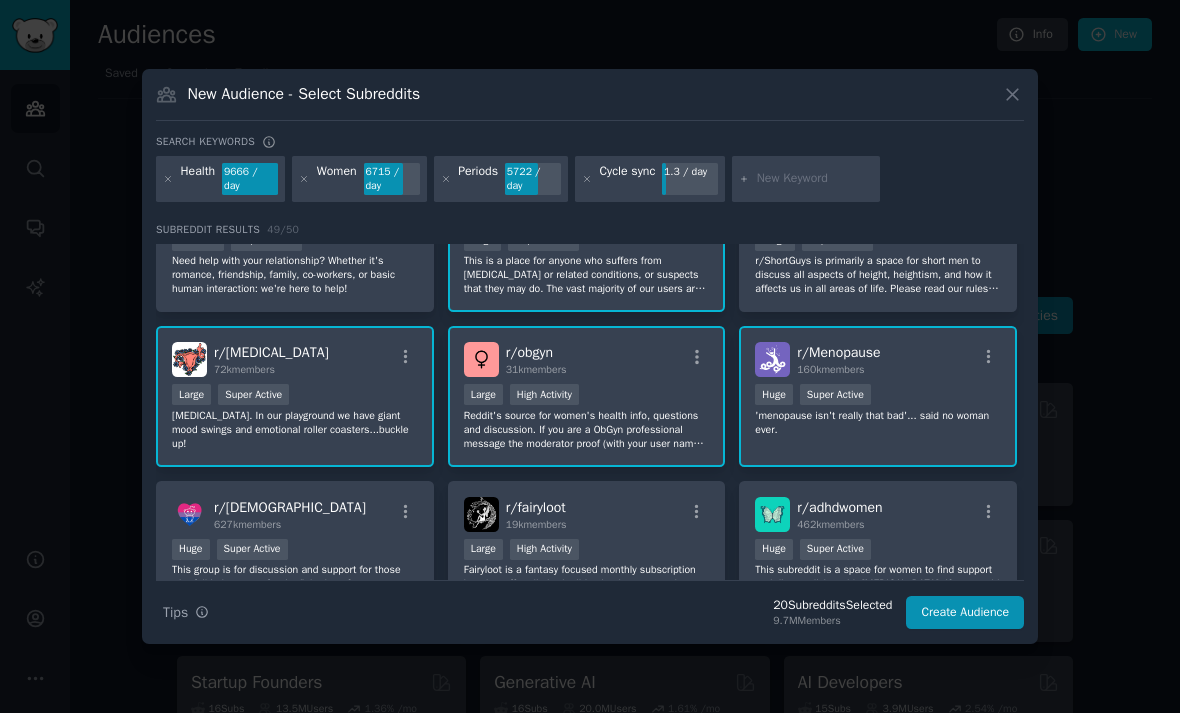 click on "Create Audience" at bounding box center (965, 613) 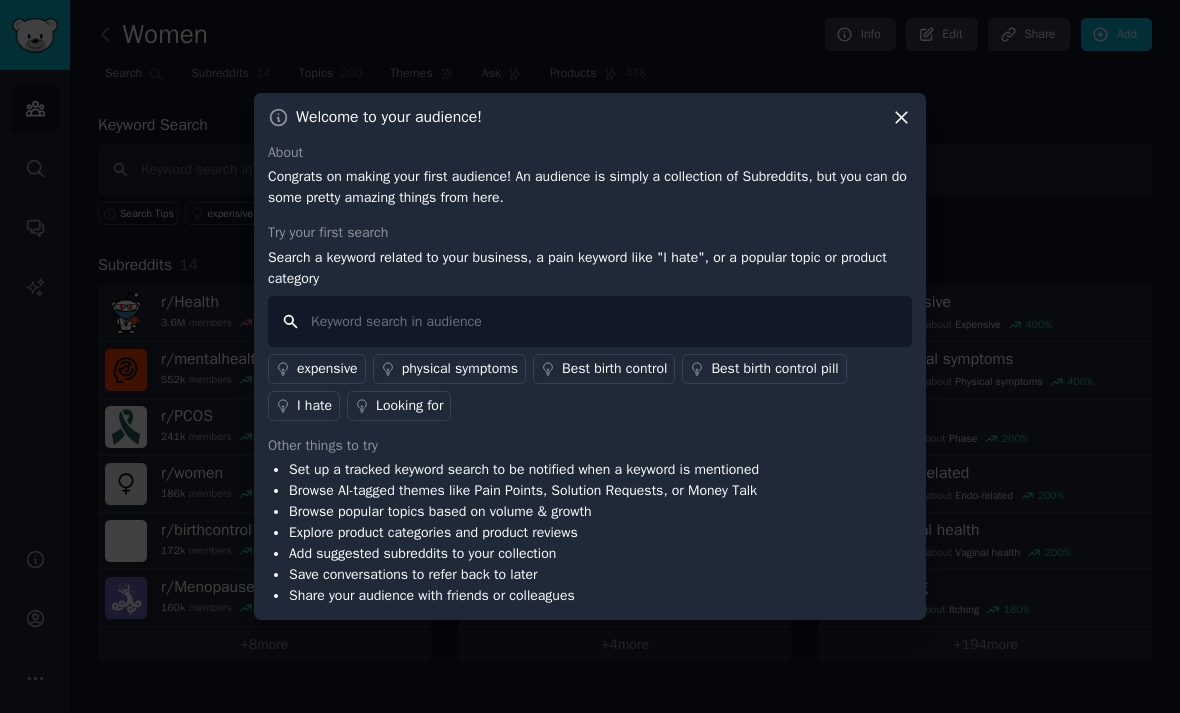 click at bounding box center (590, 321) 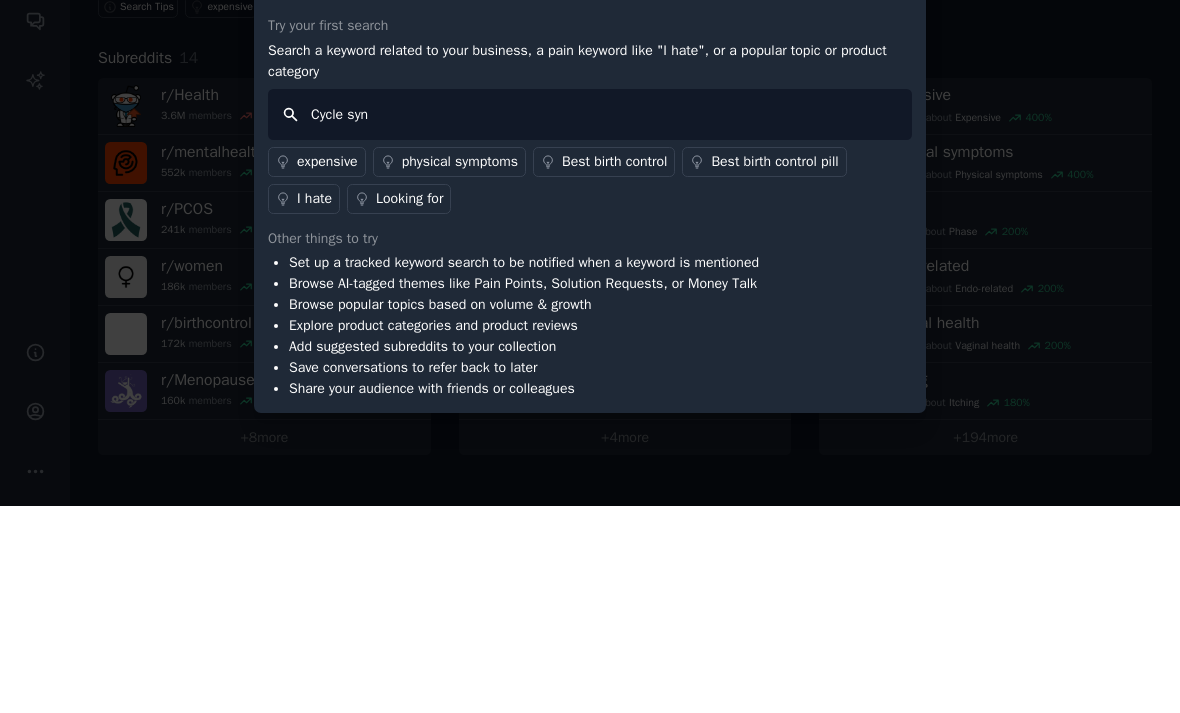 type on "Cycle sync" 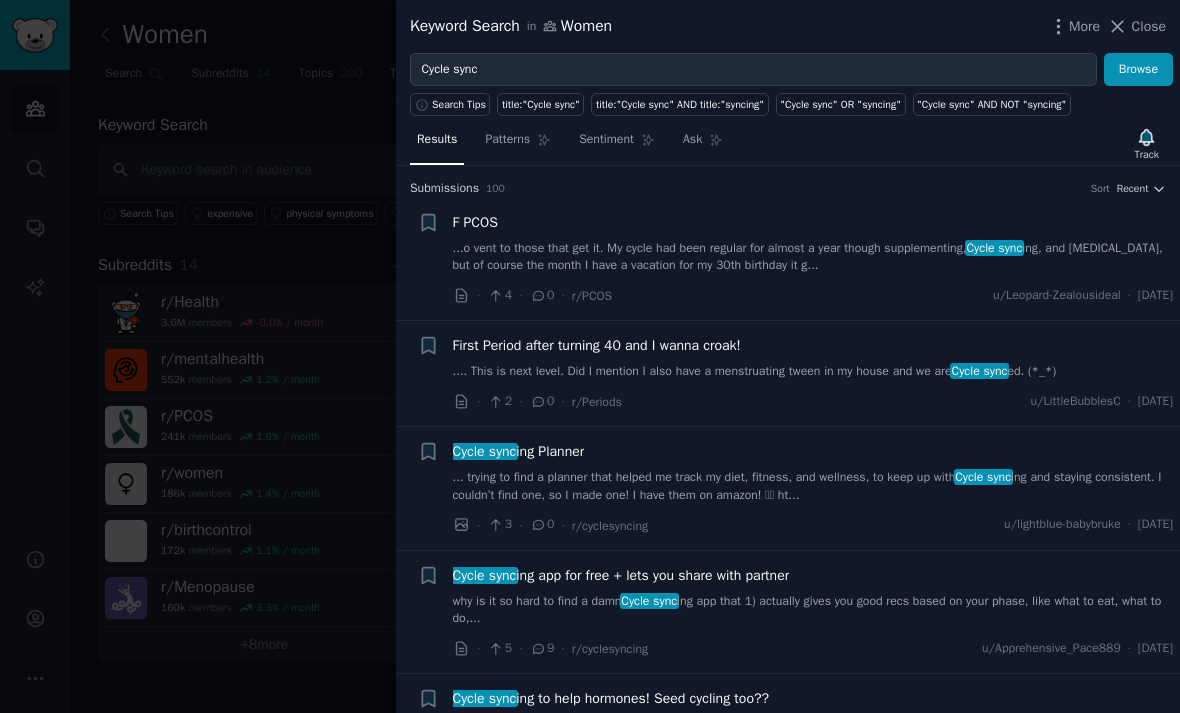 click on "... trying to find a planner that helped me track my diet, fitness, and wellness, to keep up with  Cycle sync ing and staying consistent. I couldn’t find one, so I made one! I have them on amazon! 🩷🥹
ht..." at bounding box center [813, 486] 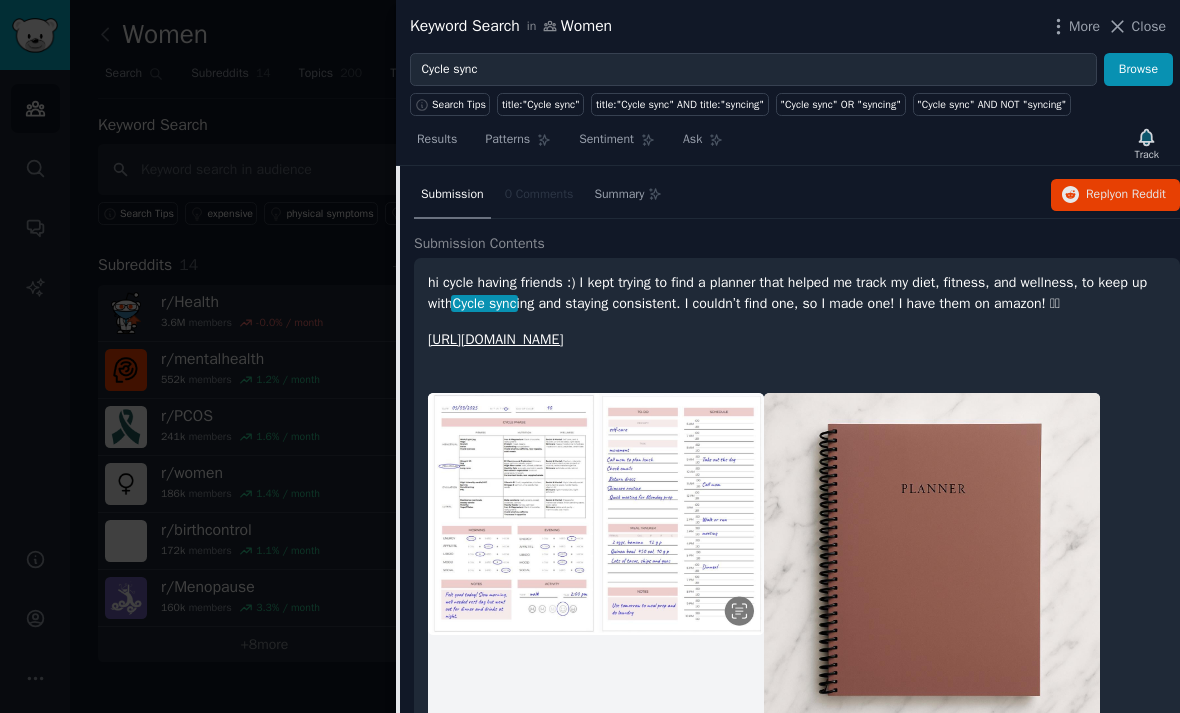 scroll, scrollTop: 378, scrollLeft: 0, axis: vertical 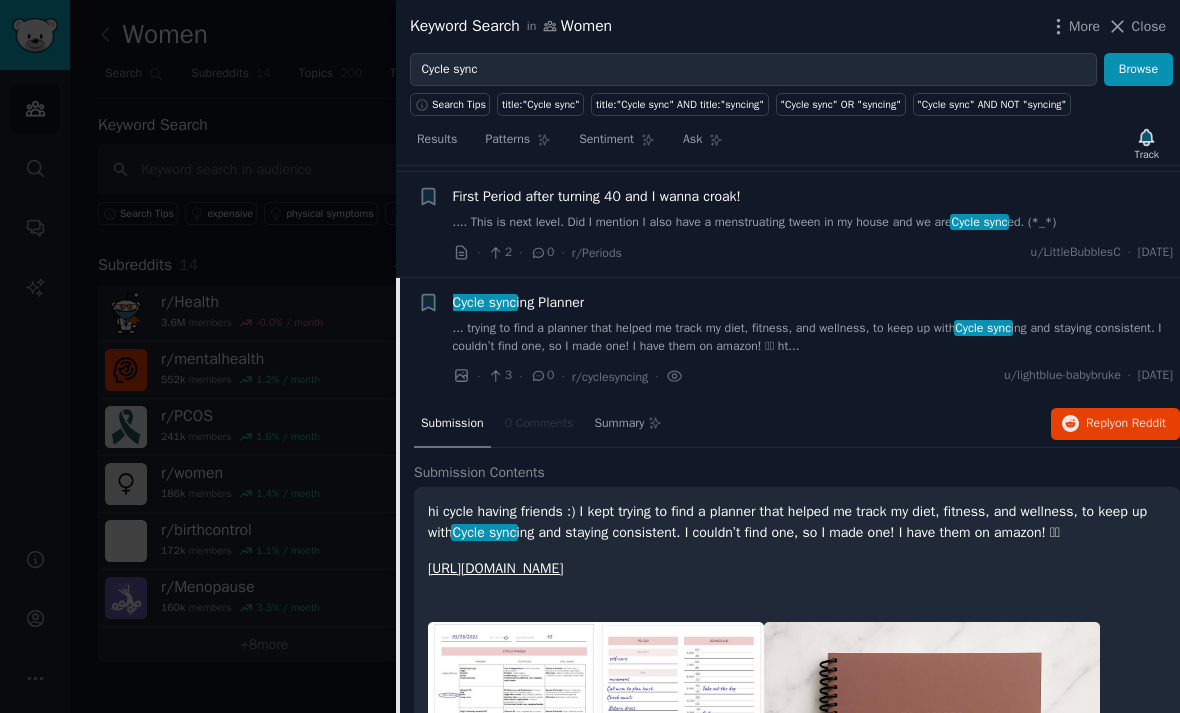 click 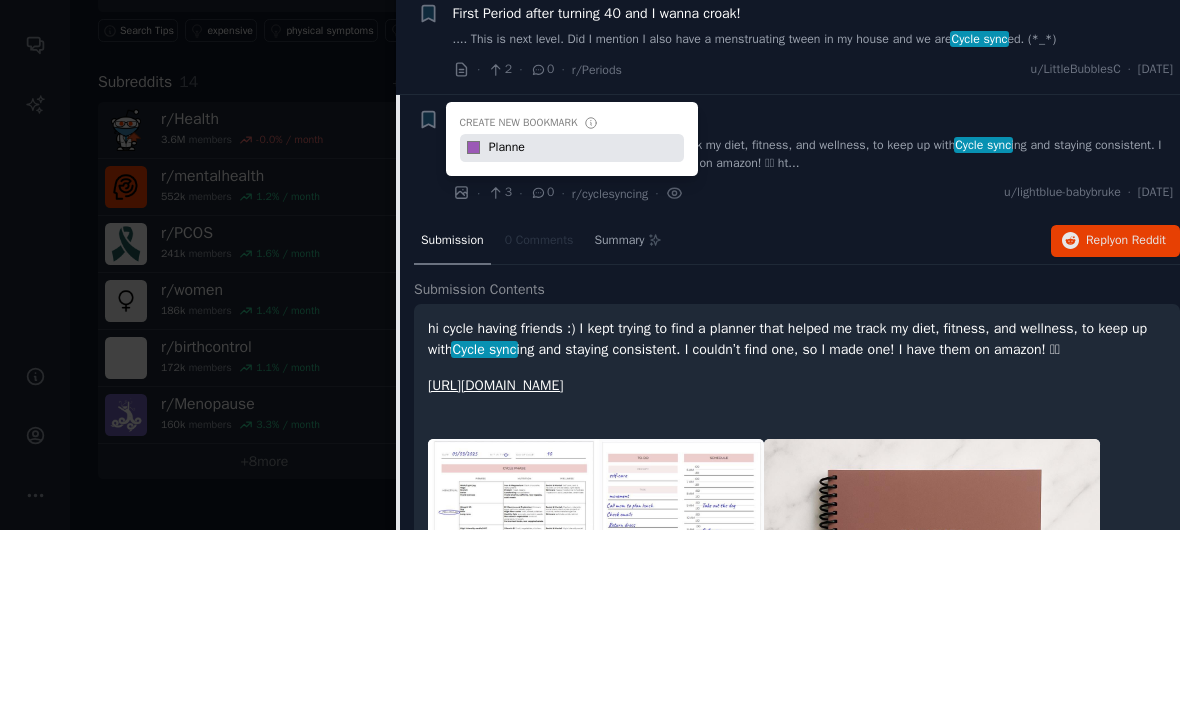 type on "Planner" 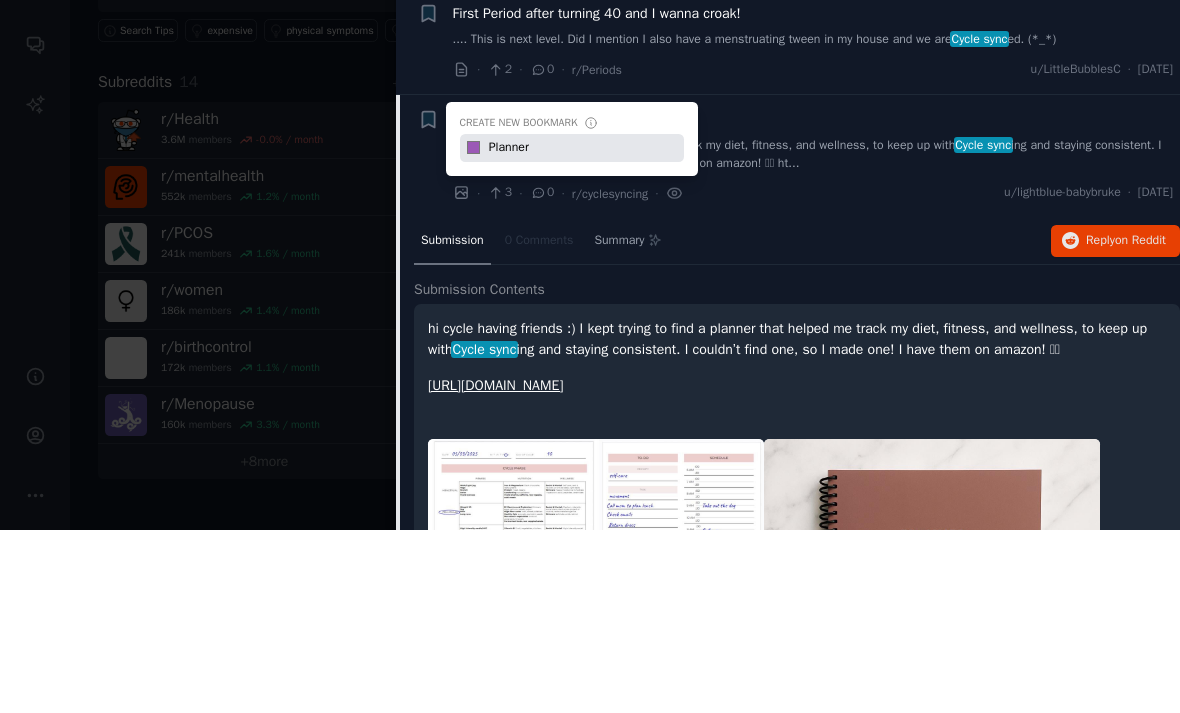 type 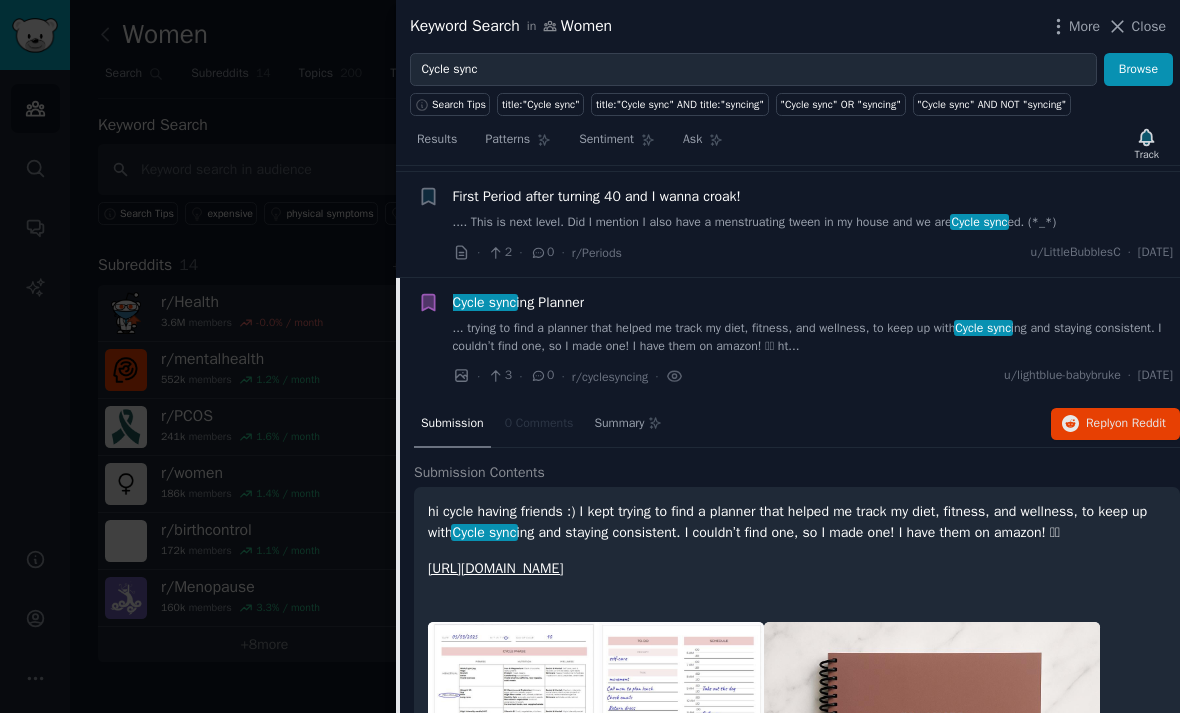 click on "Submission" at bounding box center (452, 424) 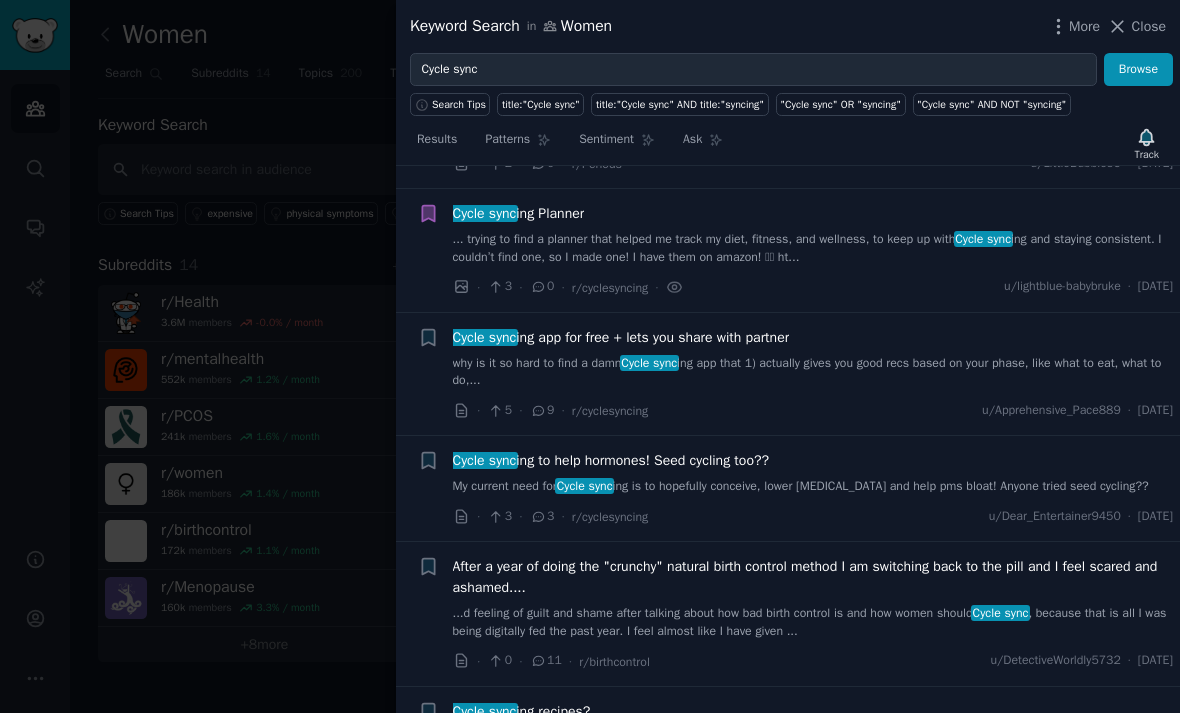 scroll, scrollTop: 259, scrollLeft: 0, axis: vertical 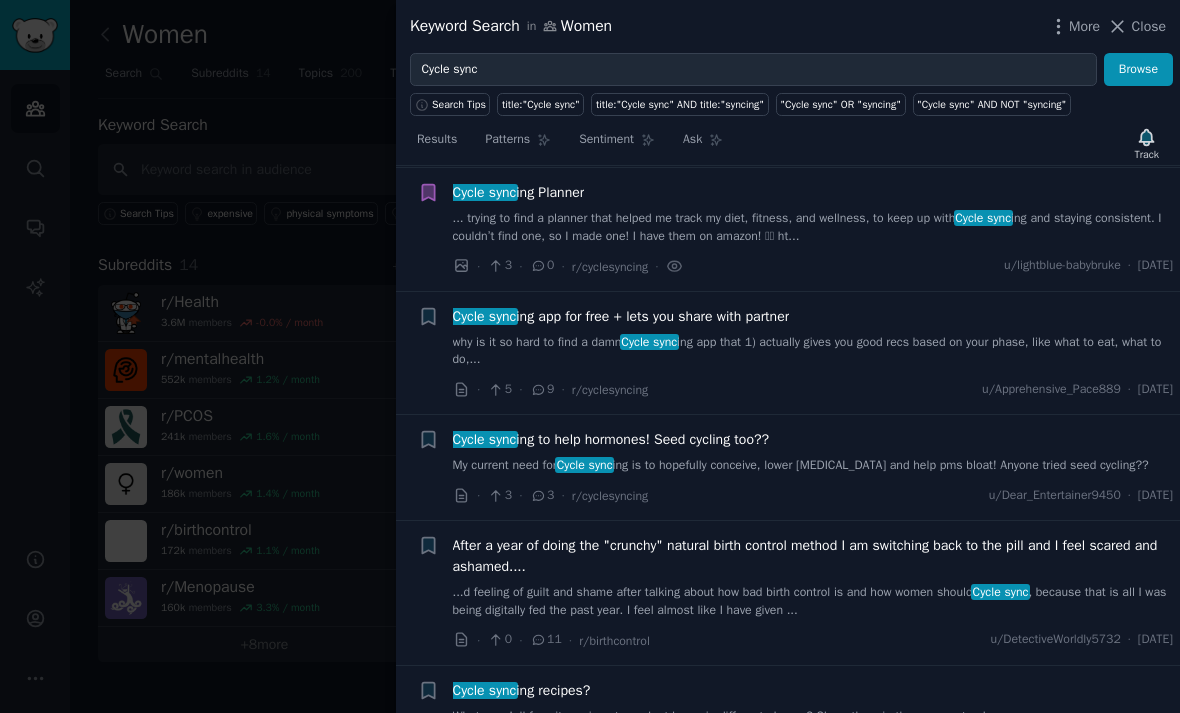 click on "why is it so hard to find a damn  Cycle sync ing app that 1) actually gives you good recs based on your phase, like what to eat, what to do,..." at bounding box center [813, 351] 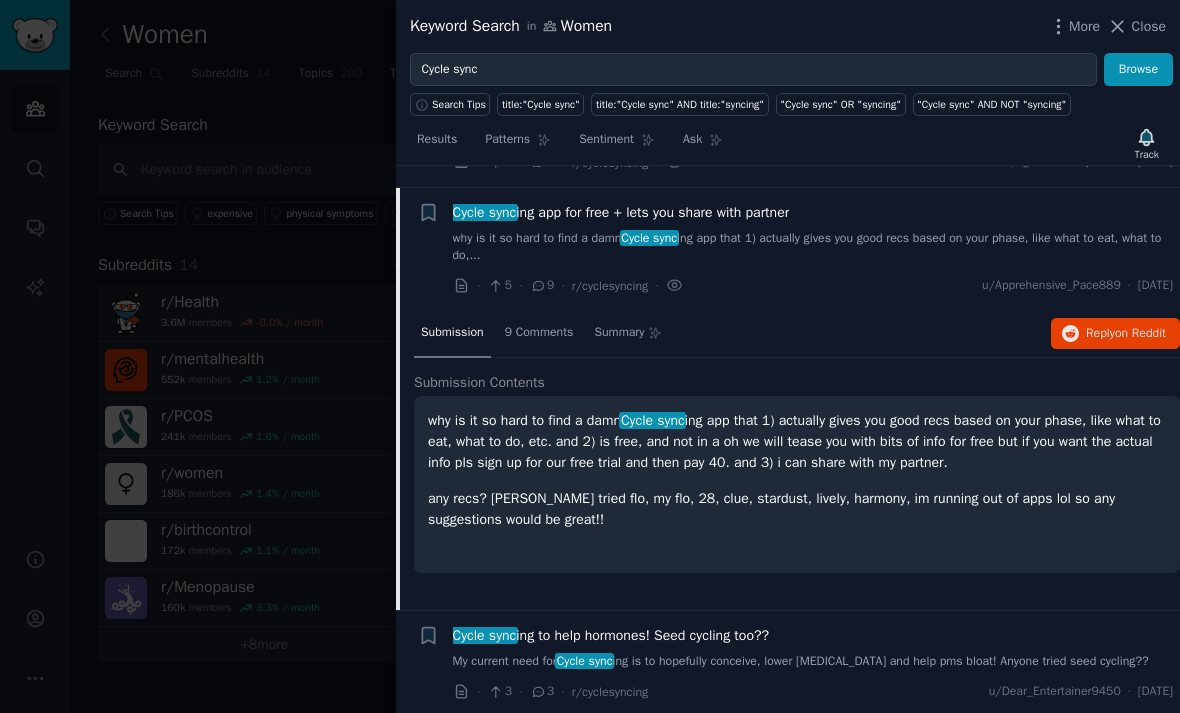 scroll, scrollTop: 382, scrollLeft: 0, axis: vertical 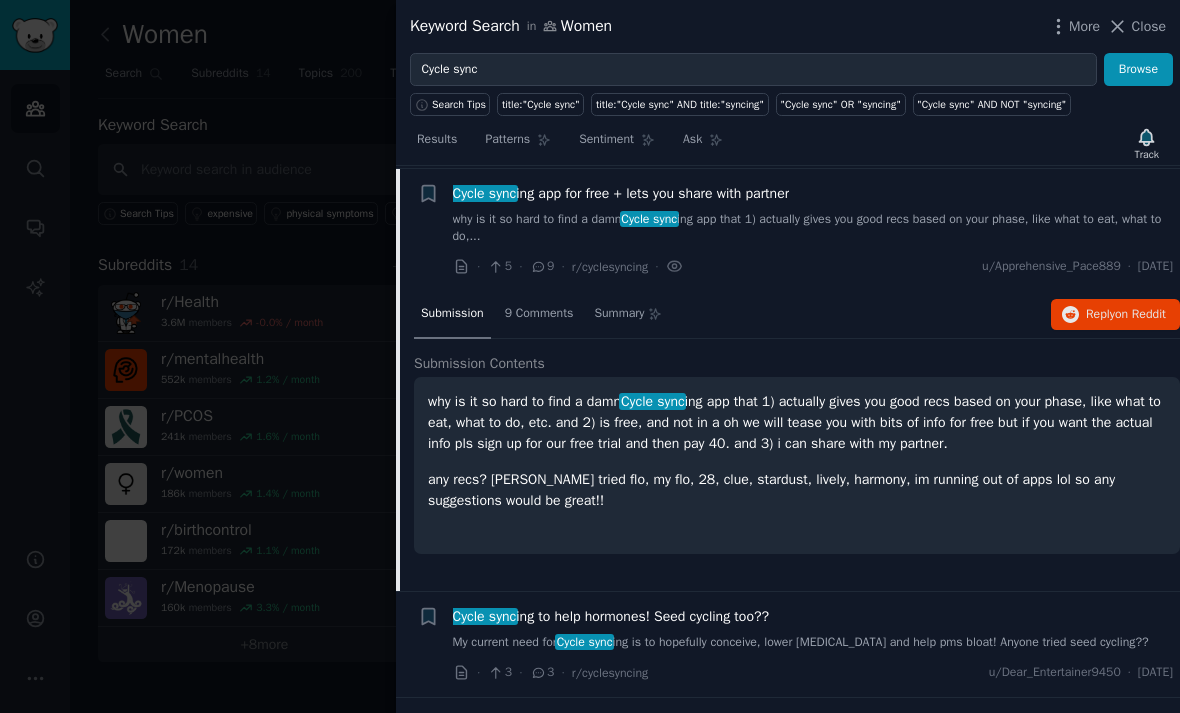 click on "Submission Contents why is it so hard to find a damn  Cycle sync ing app that 1) actually gives you good recs based on your phase, like what to eat, what to do, etc. and 2) is free, and not in a oh we will tease you with bits of info for free but if you want the actual info pls sign up for our free trial and then pay 40. and 3) i can share with my partner.
any recs? [PERSON_NAME] tried flo, my flo, 28, clue, stardust, lively, harmony, im running out of apps lol so any suggestions would be great!!" at bounding box center (797, 454) 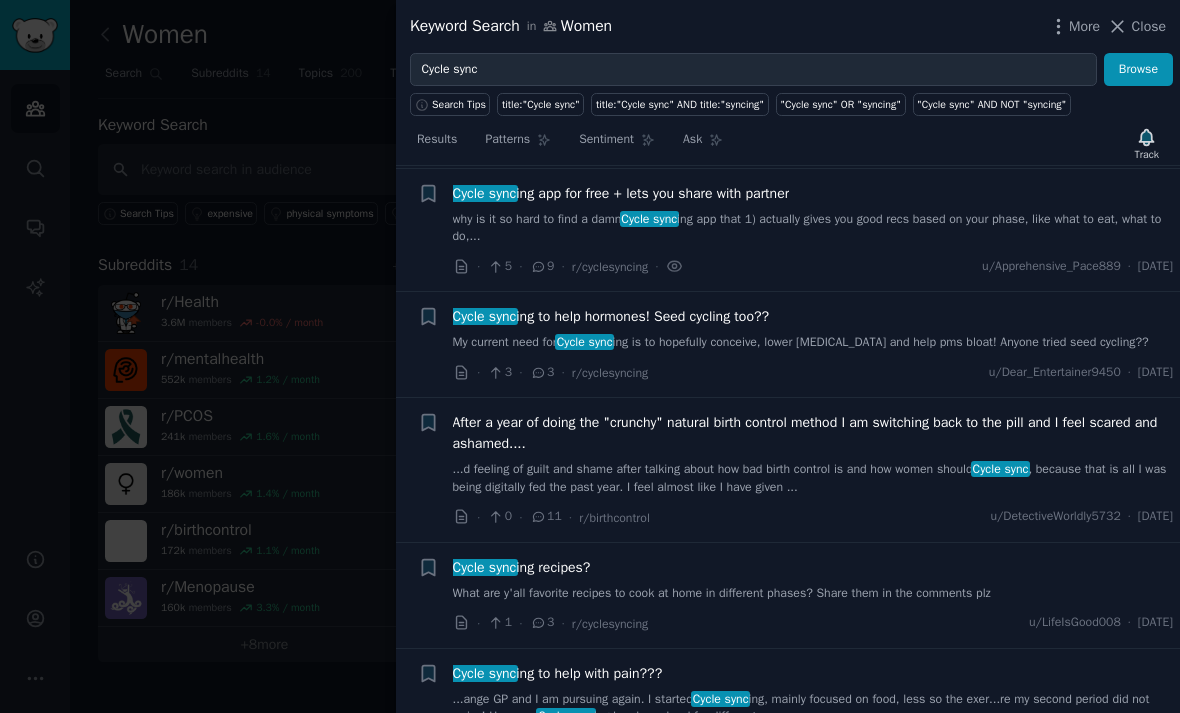 scroll, scrollTop: 381, scrollLeft: 0, axis: vertical 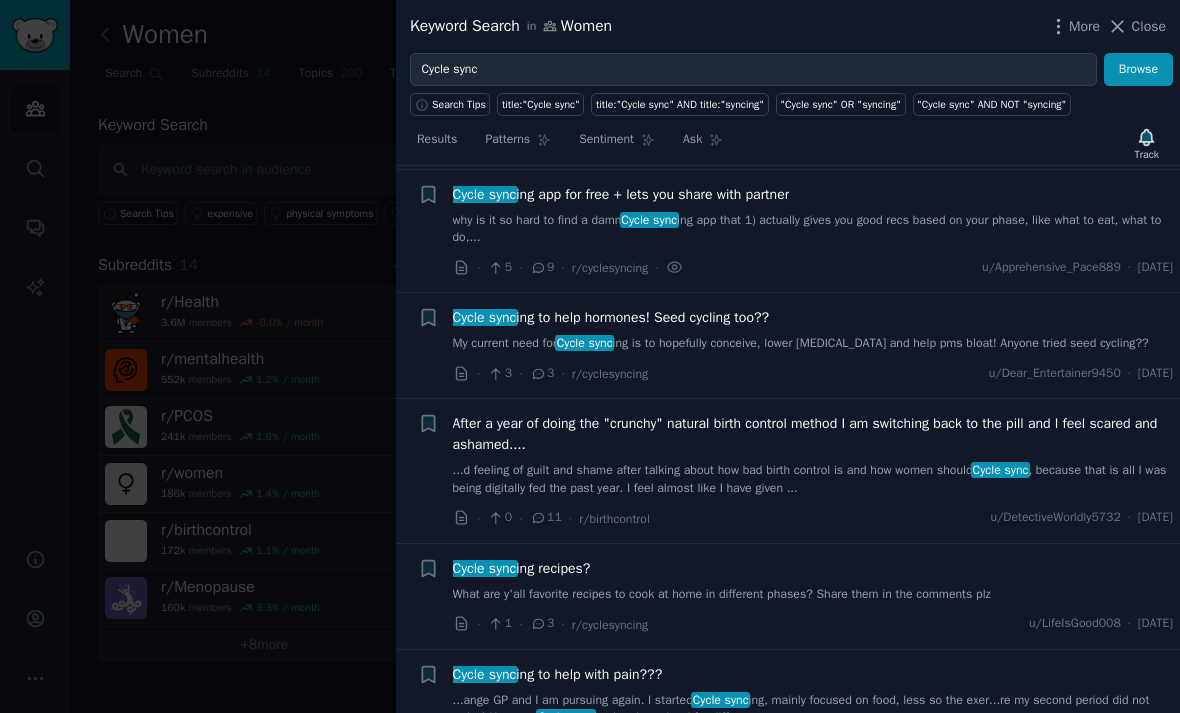 click on "why is it so hard to find a damn  Cycle sync ing app that 1) actually gives you good recs based on your phase, like what to eat, what to do,..." at bounding box center (813, 229) 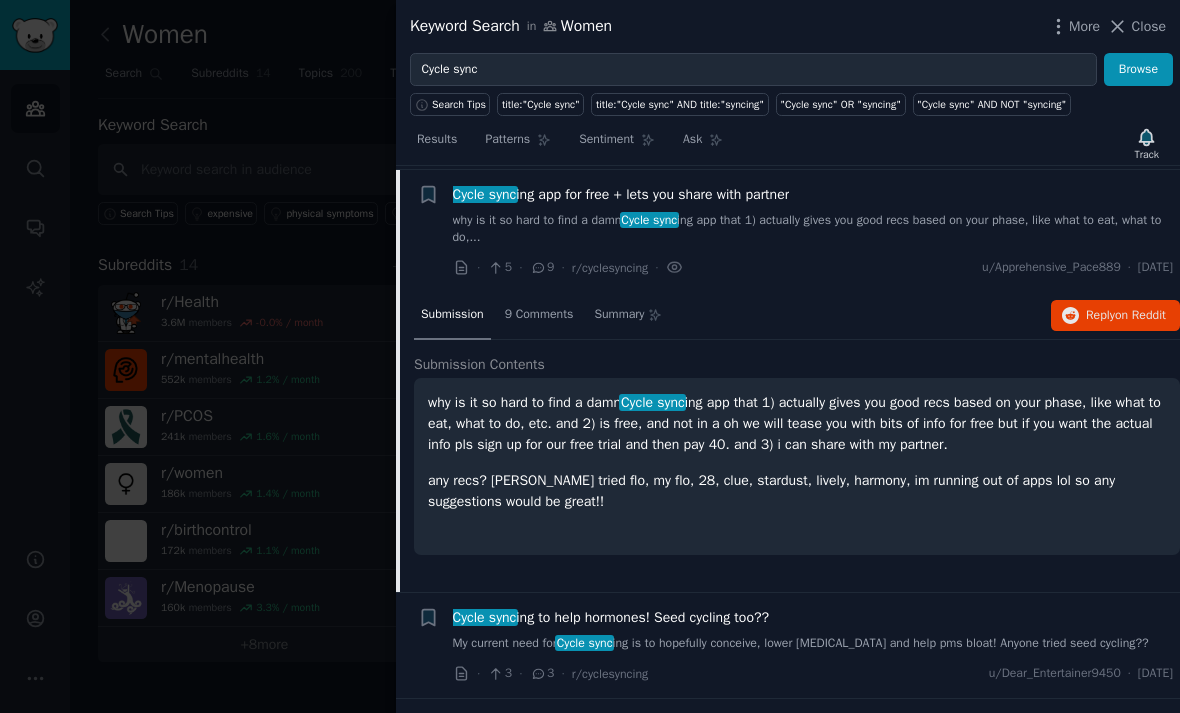 scroll, scrollTop: 382, scrollLeft: 0, axis: vertical 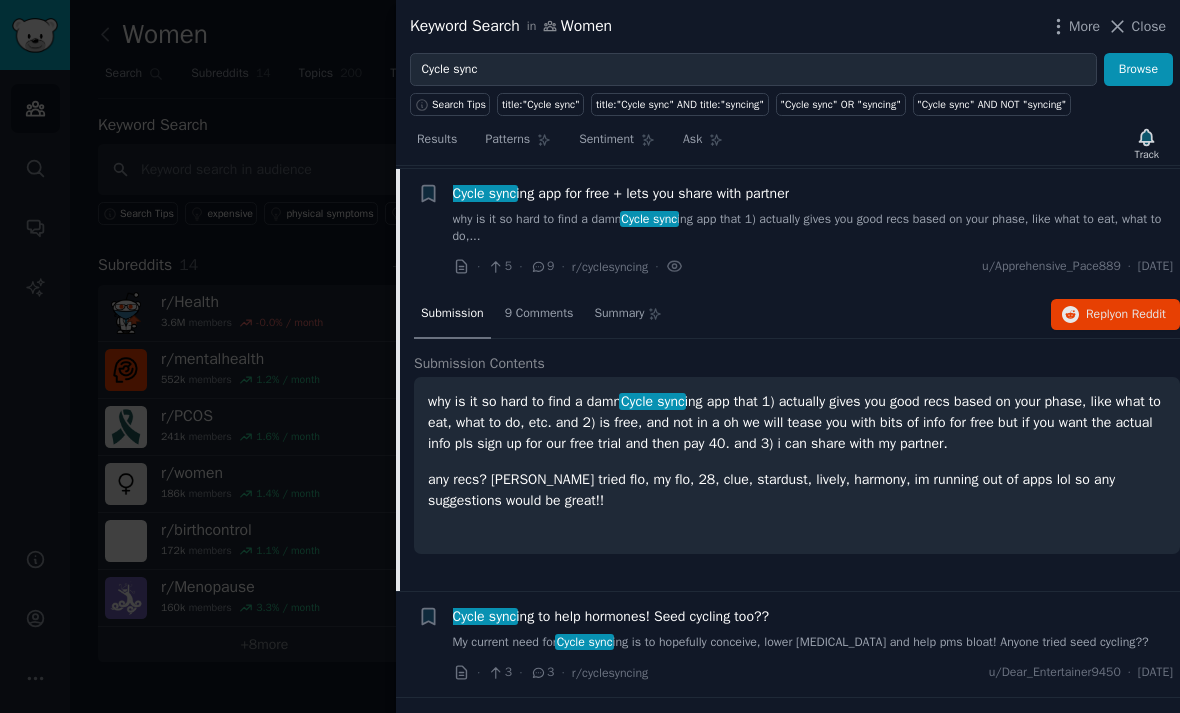 click on "9 Comments" at bounding box center [539, 314] 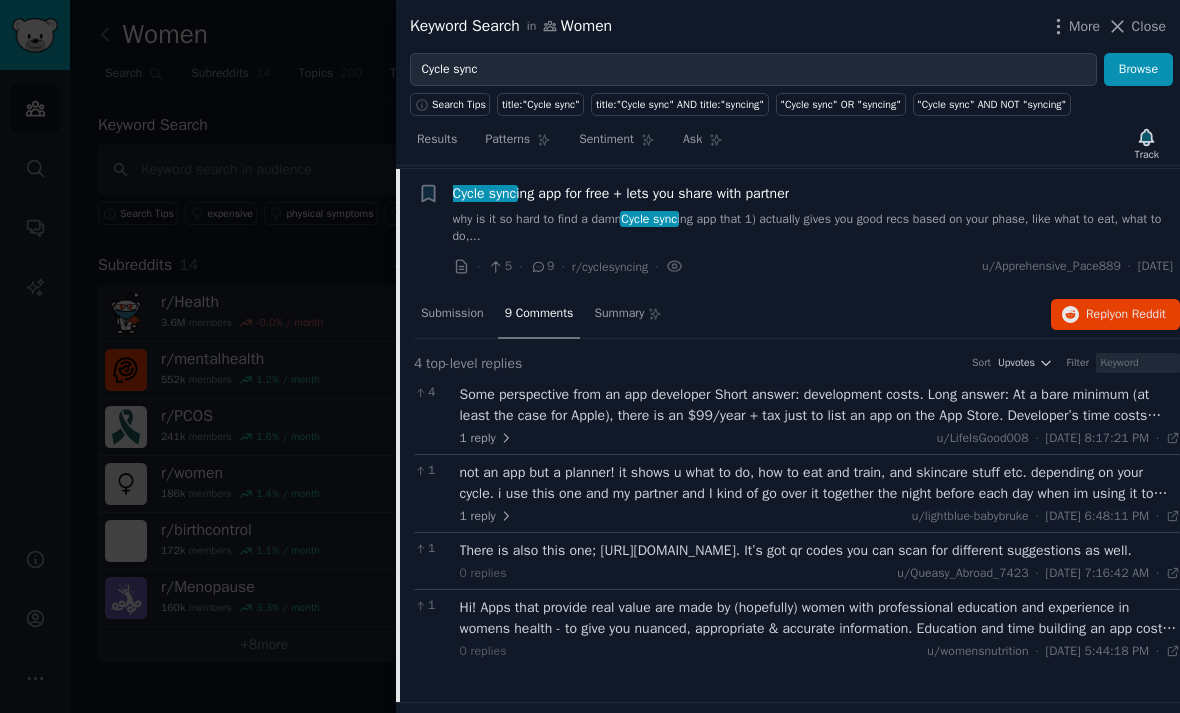 click on "Some perspective from an app developer
Short answer: development costs.
Long answer: At a bare minimum (at least the case for Apple), there is an $99/year + tax just to list an app on the App Store. Developer’s time costs money. Backend (think warehousing cost for a grocery store) costs money. Tons of learning & debugging goes into this. Often by people who took on student debt for a college degree. It’s unfortunate that a lot things cost money when it comes to making any app. Paying people who make meaningful products can fundamentally help sustain them in the long run.
It’s often the case that if a product is free, then you are definitely paying it with other things." at bounding box center [820, 405] 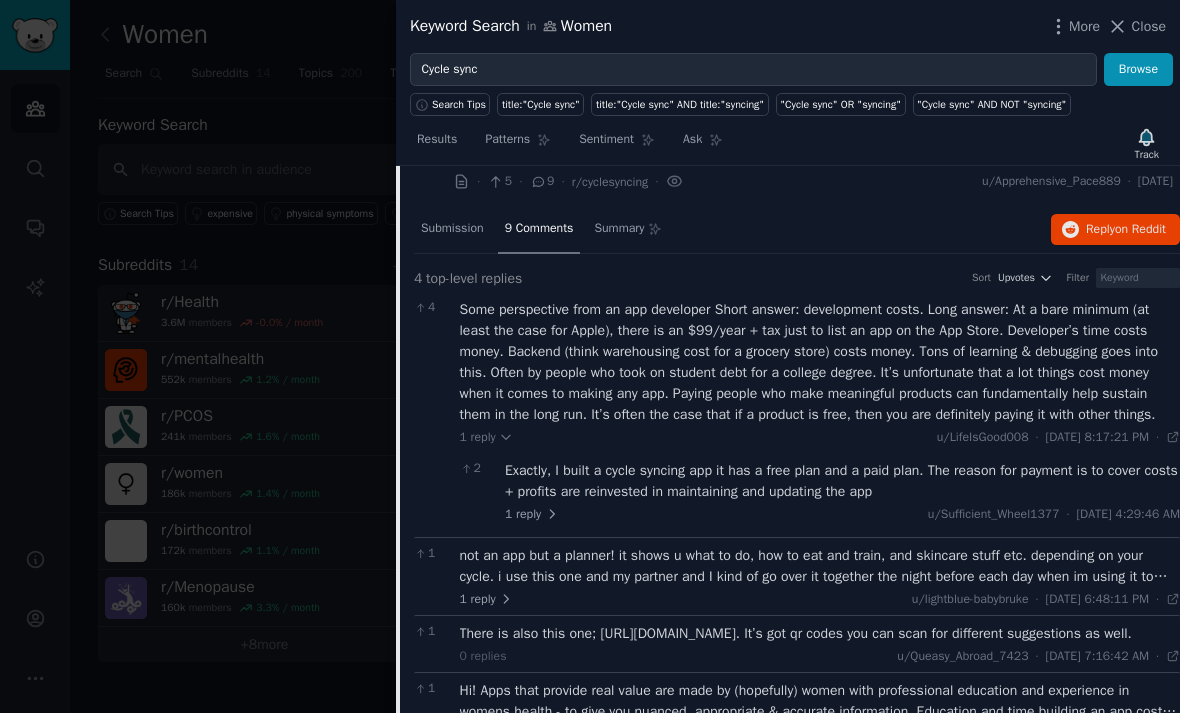 scroll, scrollTop: 472, scrollLeft: 0, axis: vertical 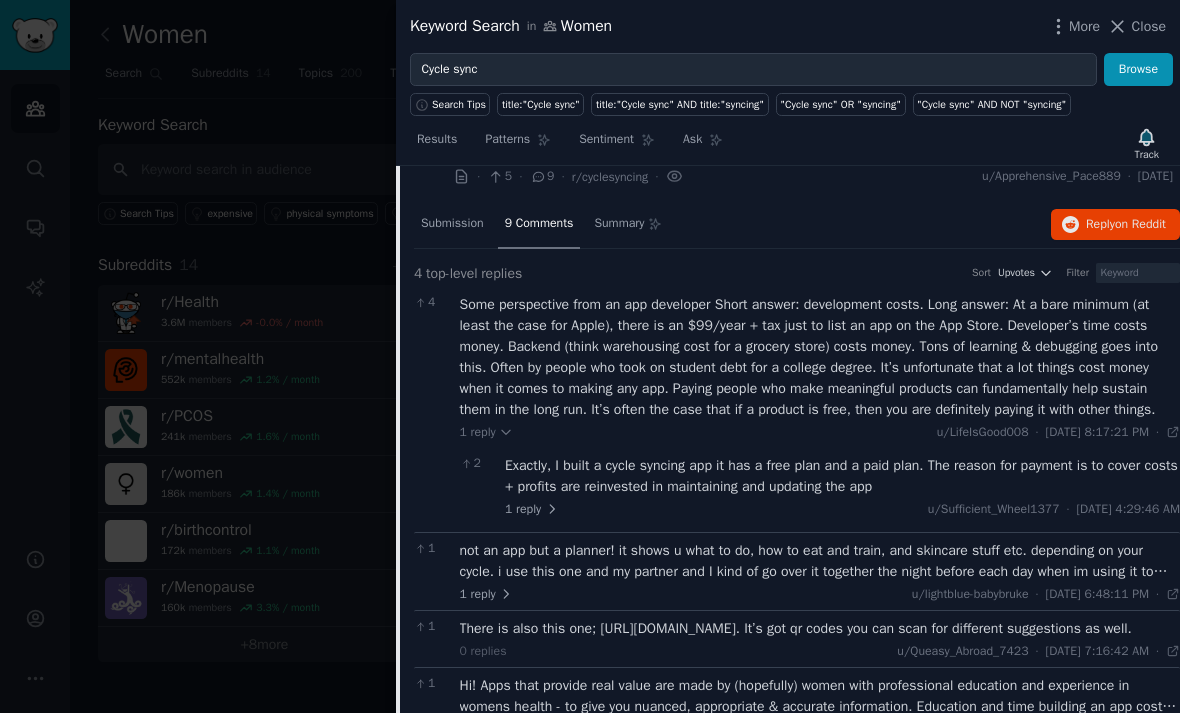 click on "not an app but a planner! it shows u what to do, how to eat and train, and skincare stuff etc. depending on your cycle. i use this one and my partner and I kind of go over it together the night before each day when im using it to plan/journal
[URL][DOMAIN_NAME]" at bounding box center [820, 561] 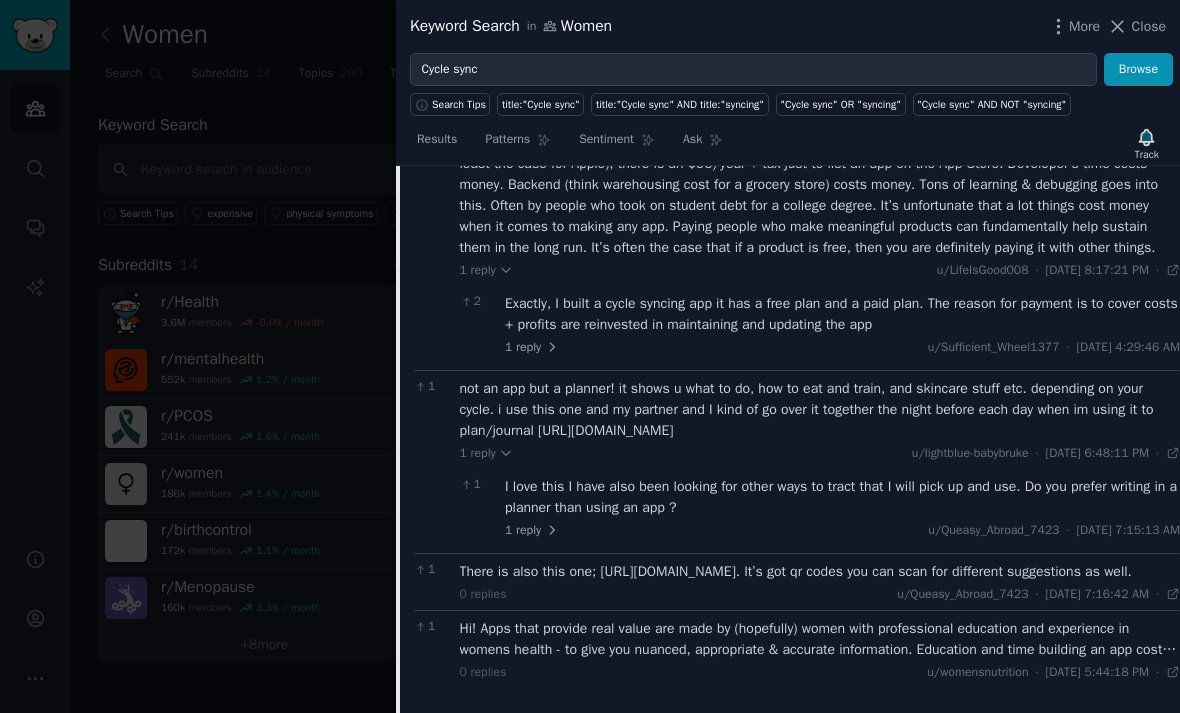 scroll, scrollTop: 635, scrollLeft: 0, axis: vertical 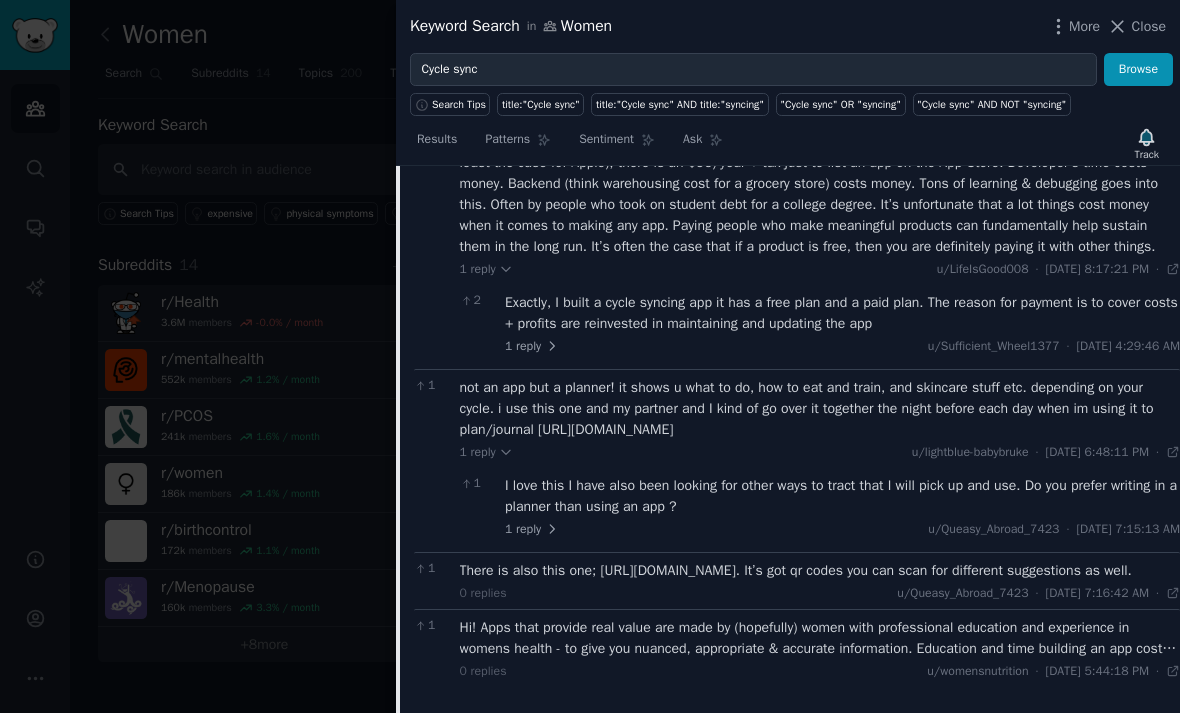 click on "There is also this one; [URL][DOMAIN_NAME]. It’s got qr codes you can scan for different suggestions as well." at bounding box center (820, 570) 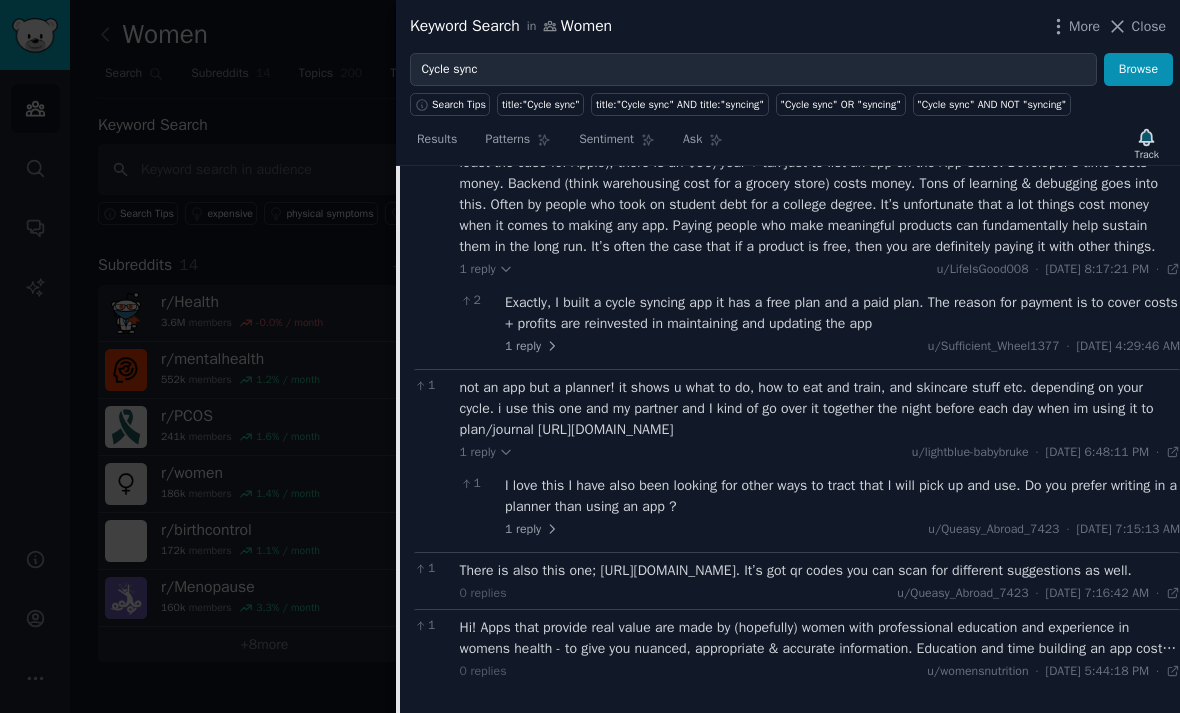 click on "There is also this one; [URL][DOMAIN_NAME]. It’s got qr codes you can scan for different suggestions as well." at bounding box center [820, 570] 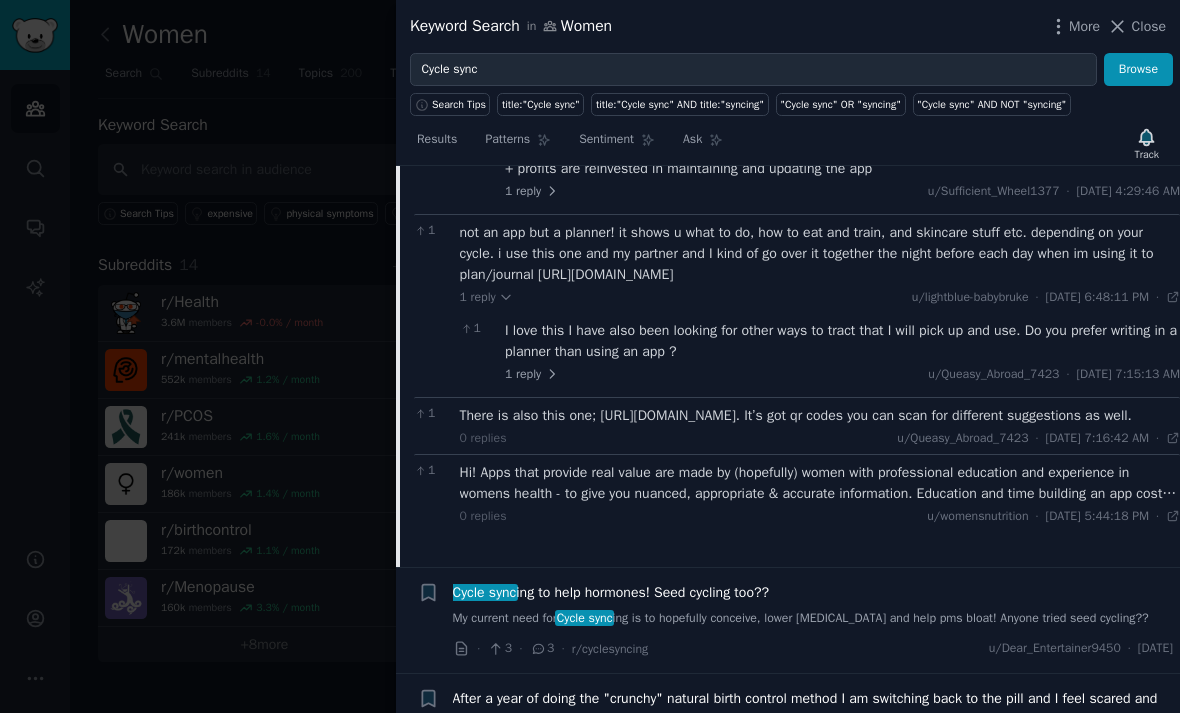 scroll, scrollTop: 797, scrollLeft: 0, axis: vertical 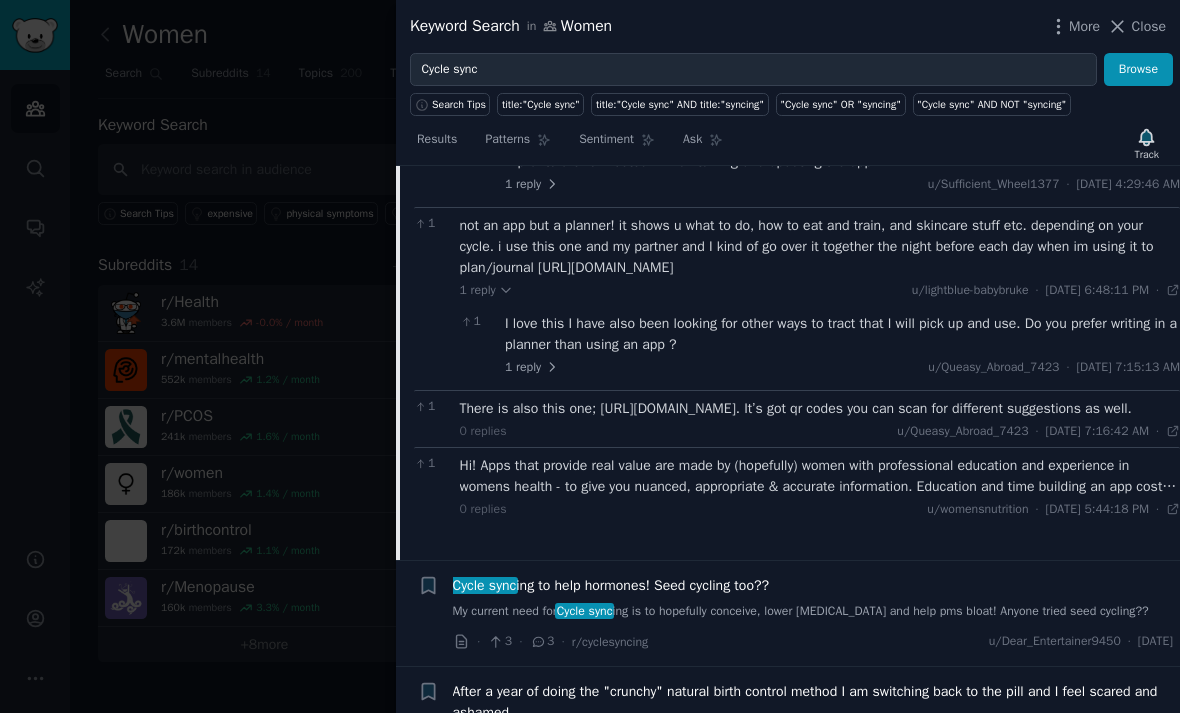 click on "Hi! Apps that provide real value are made by (hopefully) women with professional education and experience in womens health - to give you nuanced, appropriate & accurate information. Education and time building an app costs thousands of dollars! Free apps often reflect why they are free. I get life is expensive but there are humans that need to pay for their own livelihoods behind these apps as well :)" at bounding box center (820, 476) 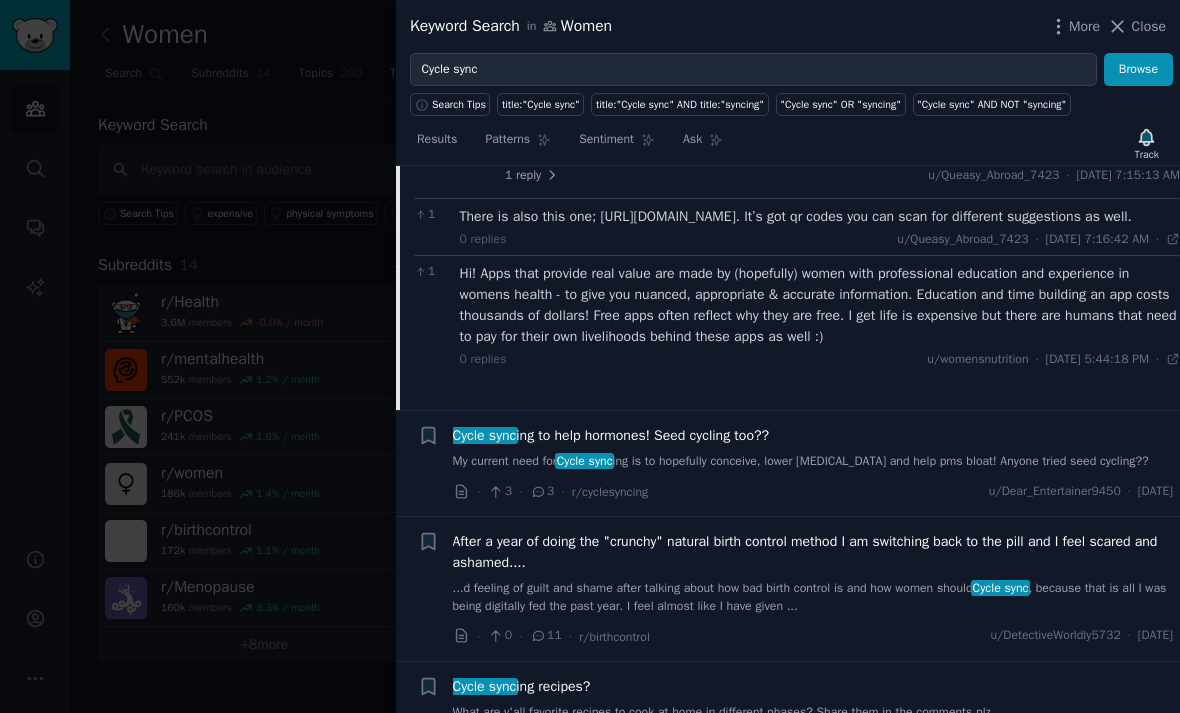 scroll, scrollTop: 989, scrollLeft: 0, axis: vertical 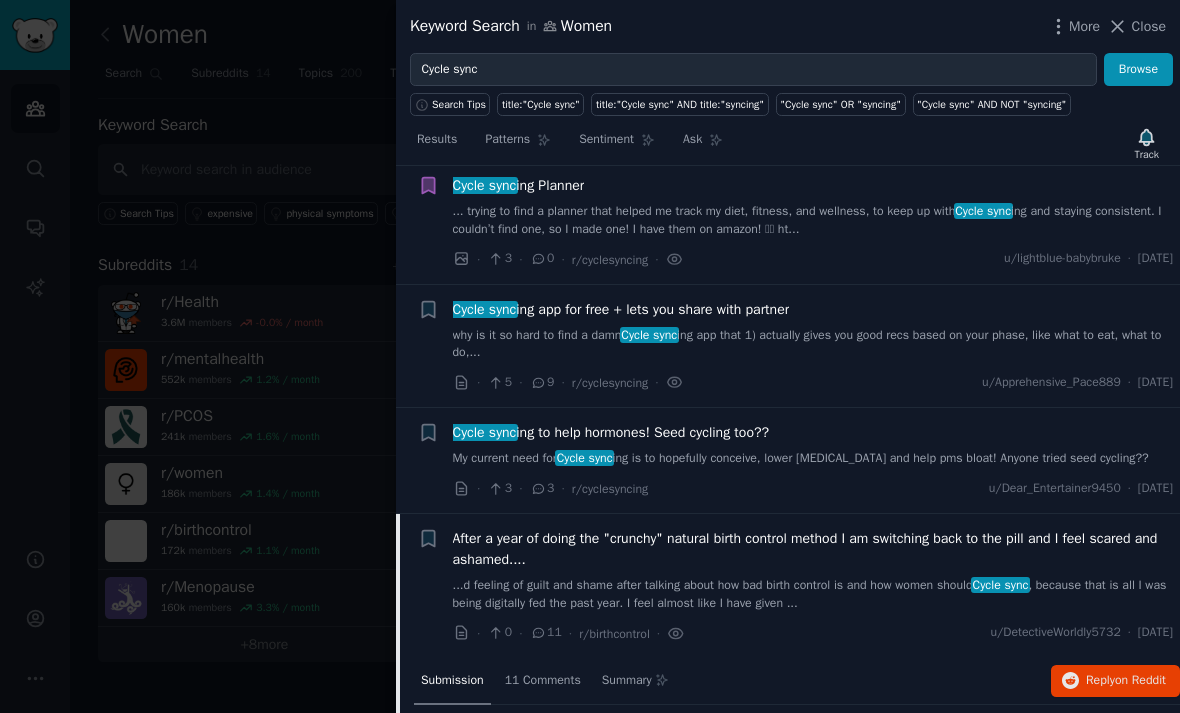 click on "why is it so hard to find a damn  Cycle sync ing app that 1) actually gives you good recs based on your phase, like what to eat, what to do,..." at bounding box center [813, 344] 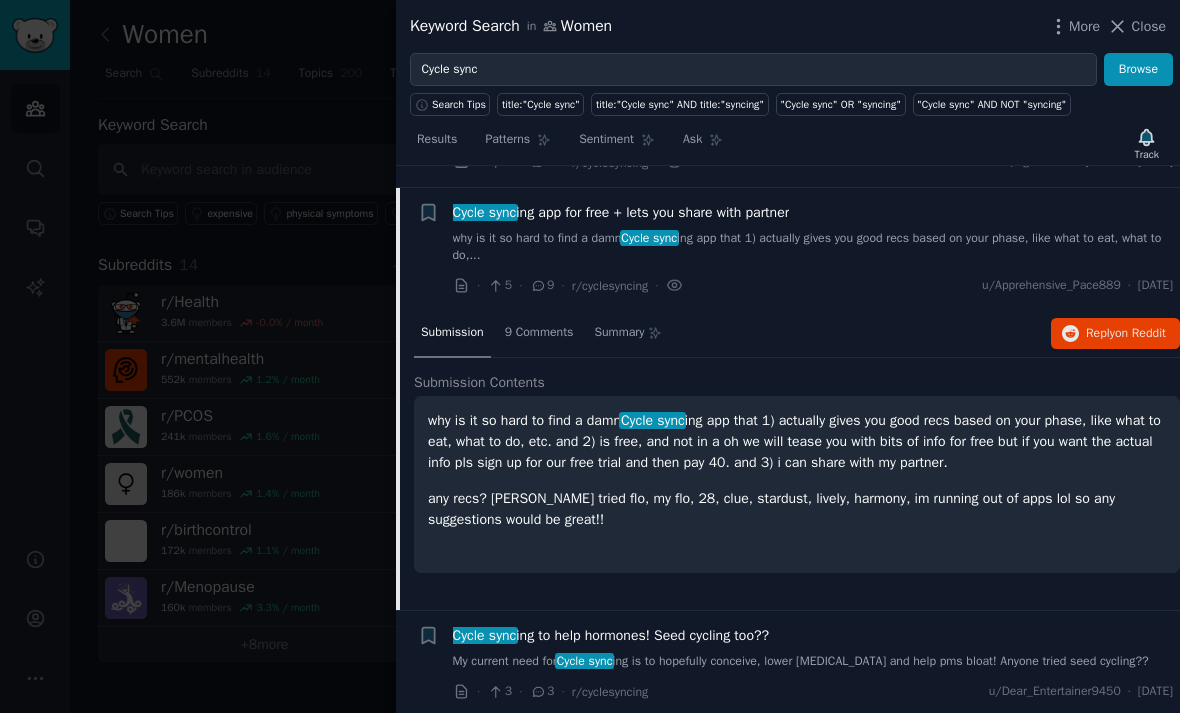 scroll, scrollTop: 382, scrollLeft: 0, axis: vertical 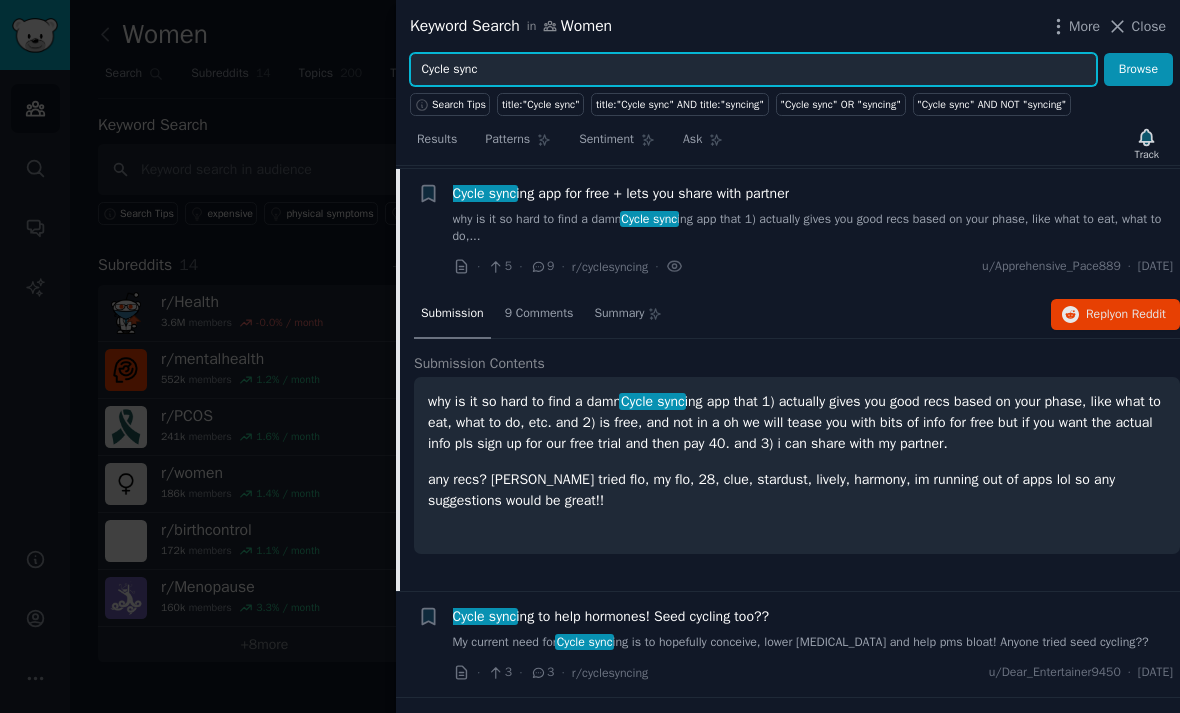 click on "Cycle sync" at bounding box center (753, 70) 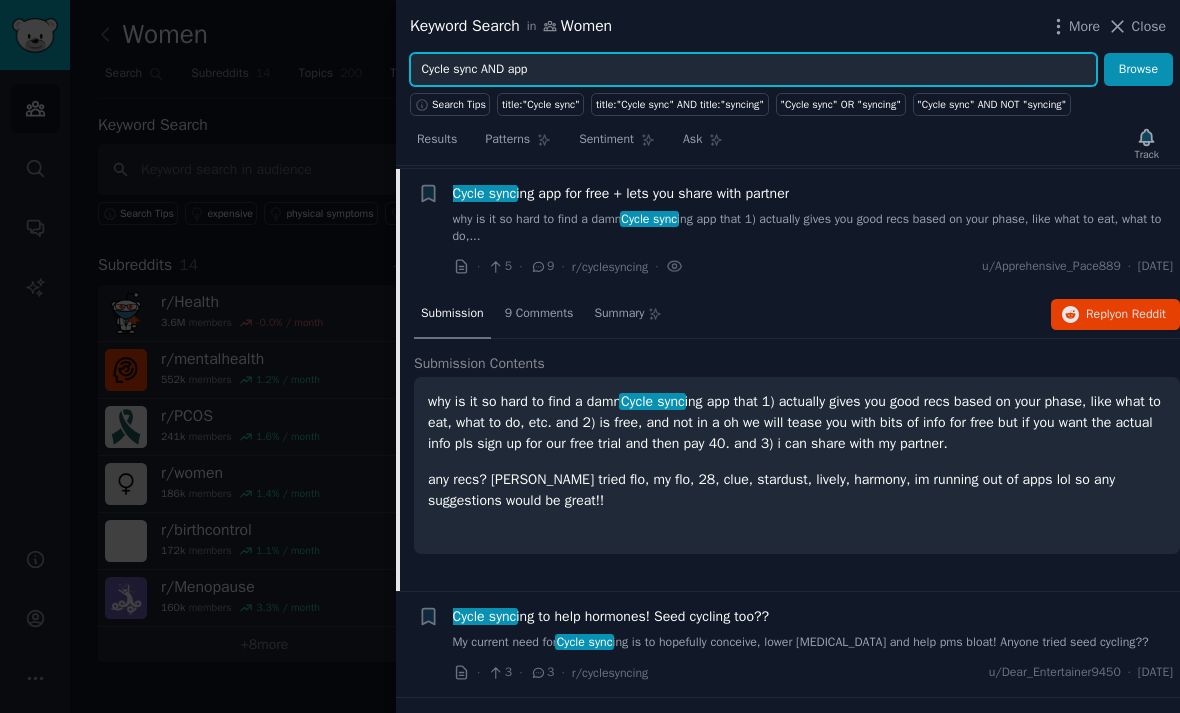 type on "Cycle sync AND app" 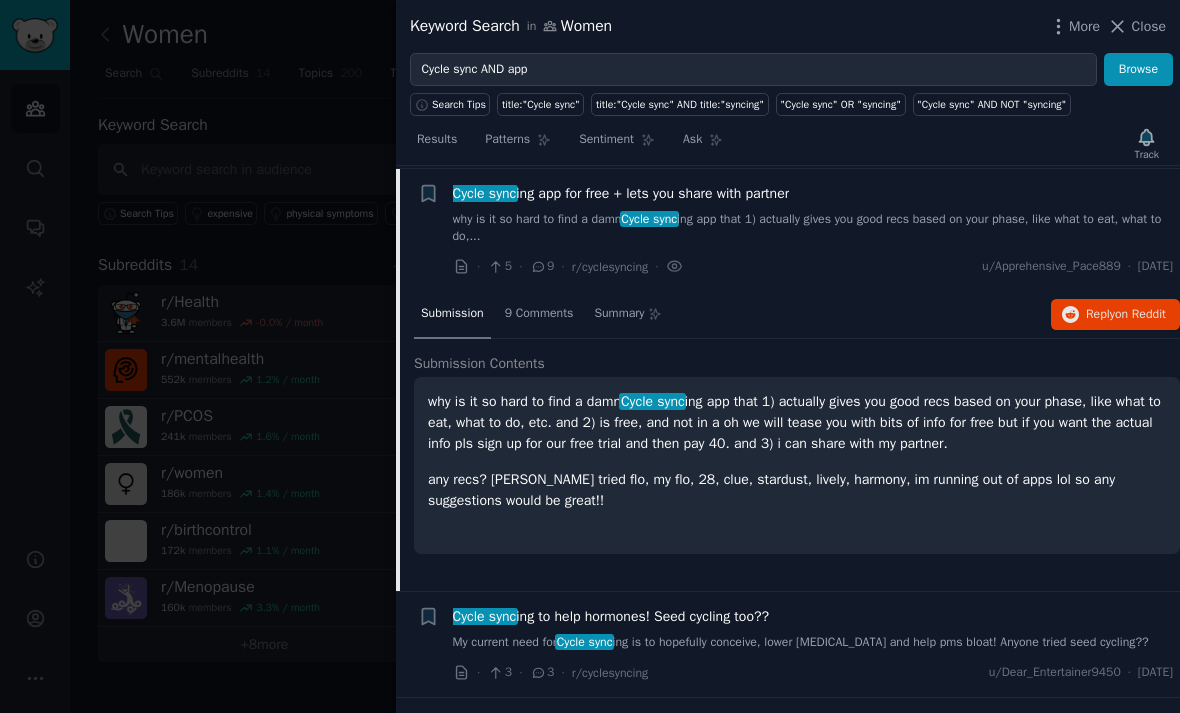 click on "Browse" at bounding box center (1138, 70) 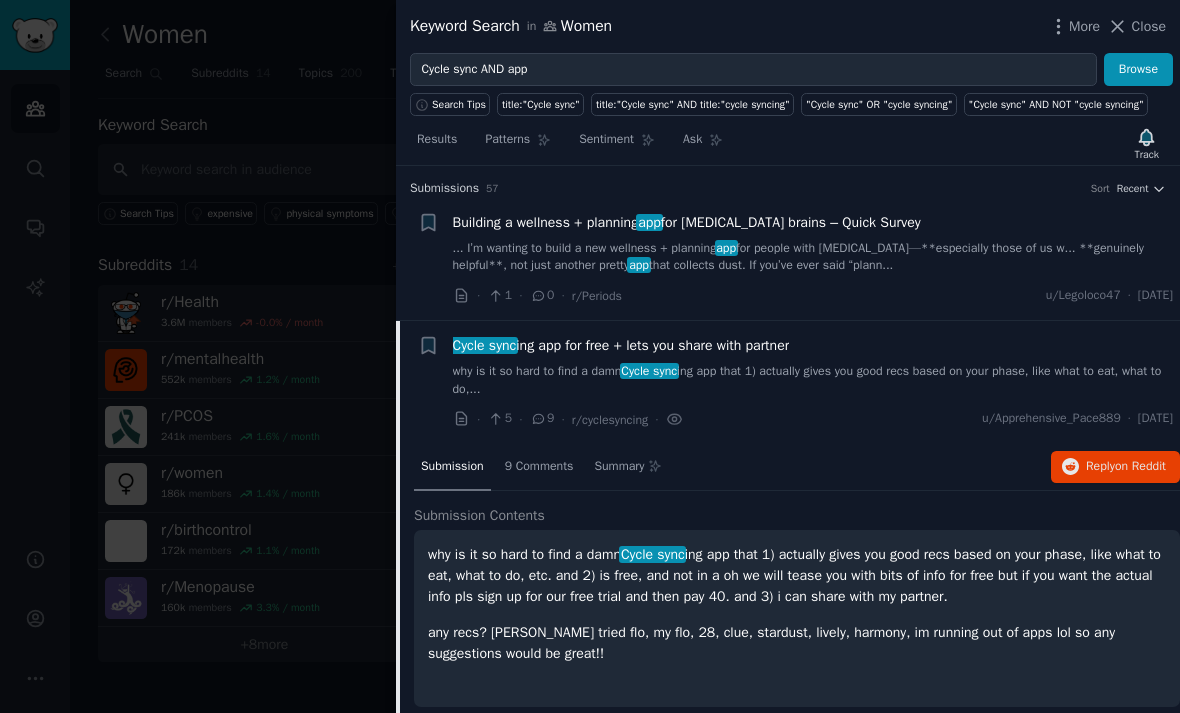 click 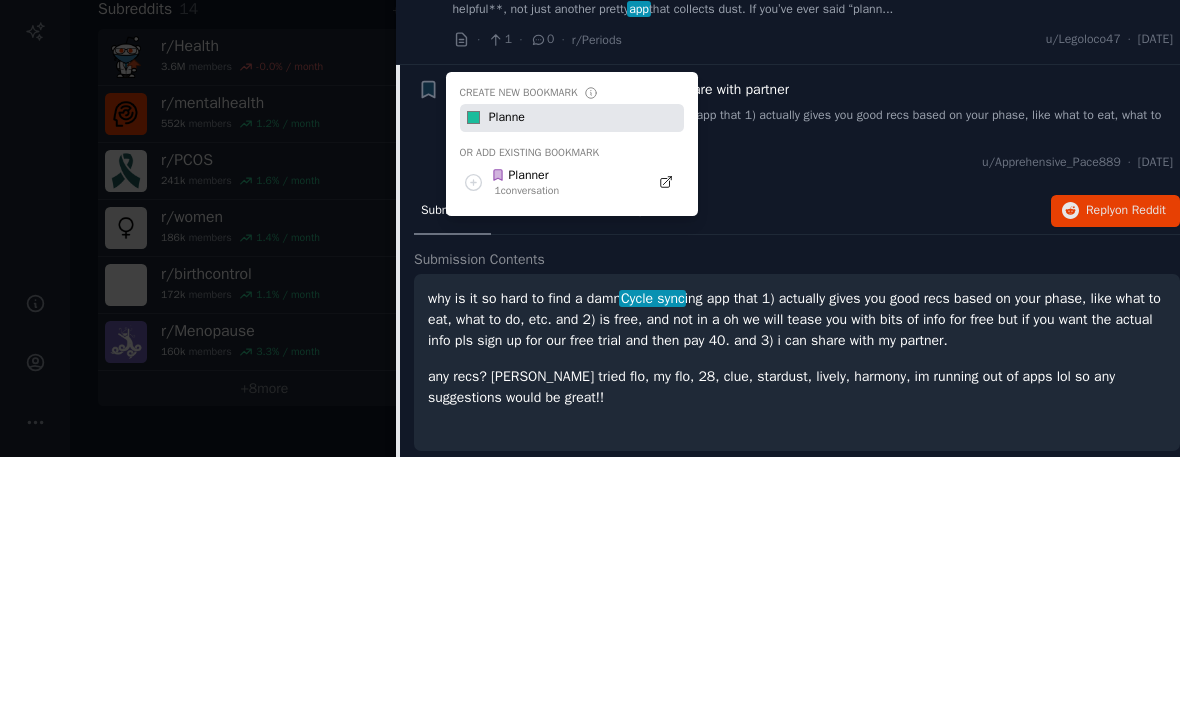 type on "Planner" 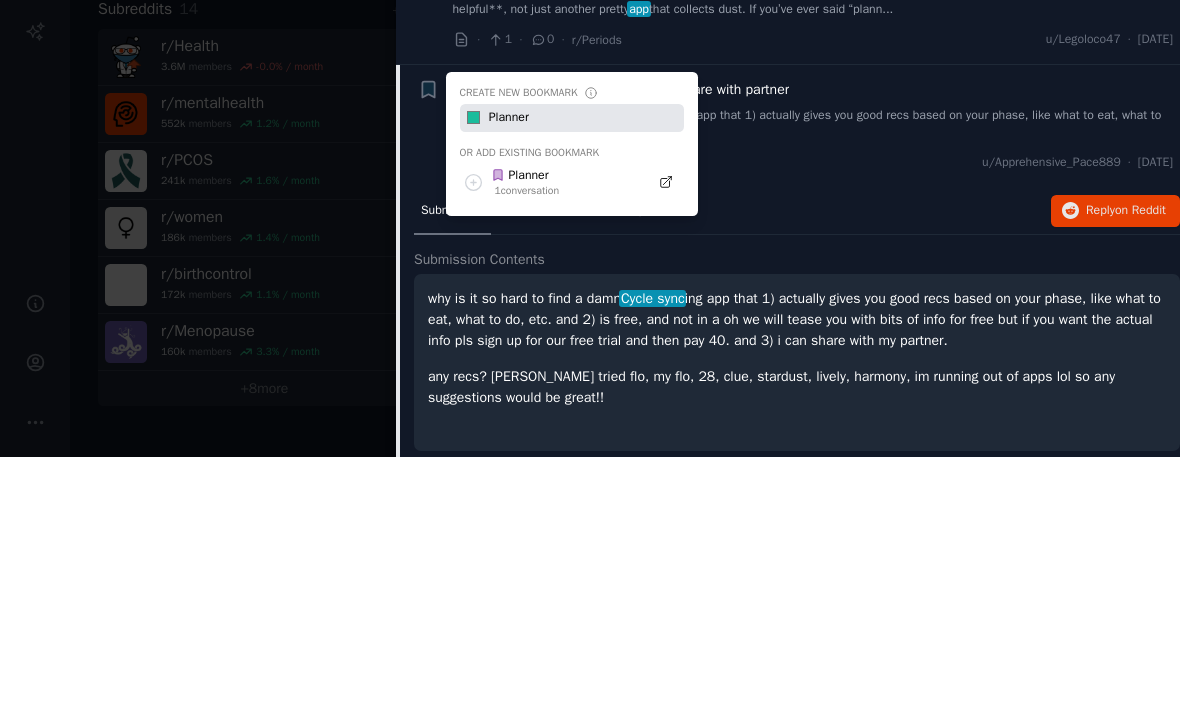 type 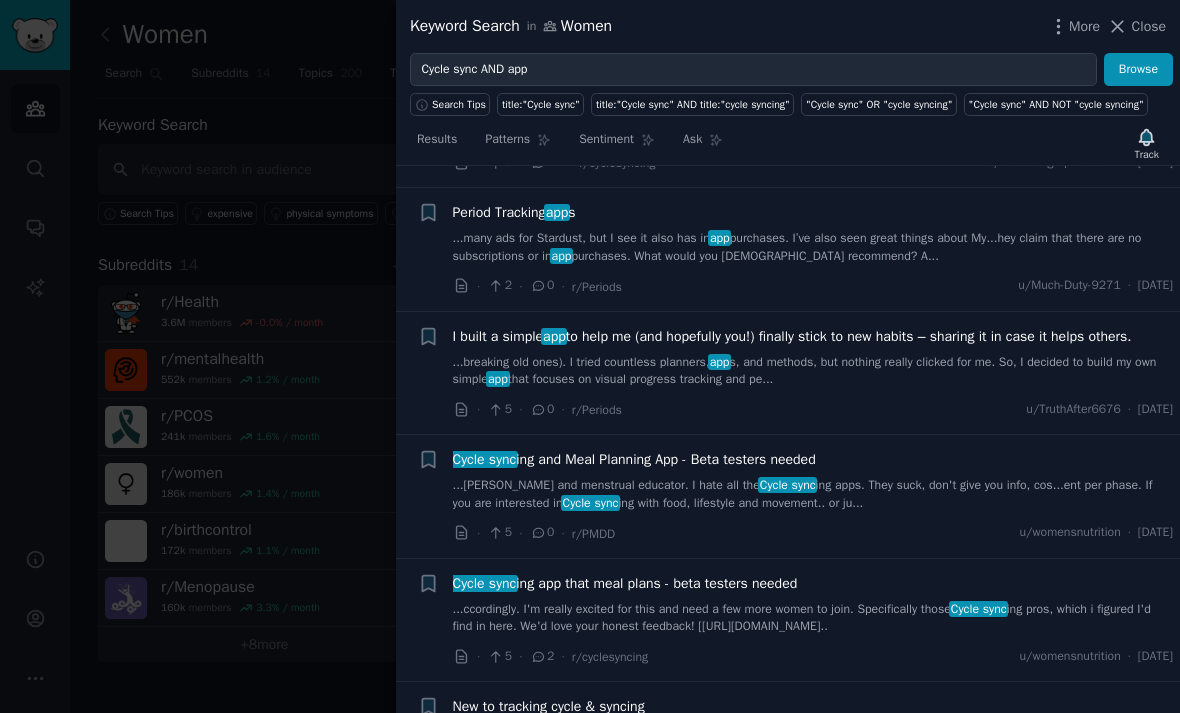 scroll, scrollTop: 956, scrollLeft: 0, axis: vertical 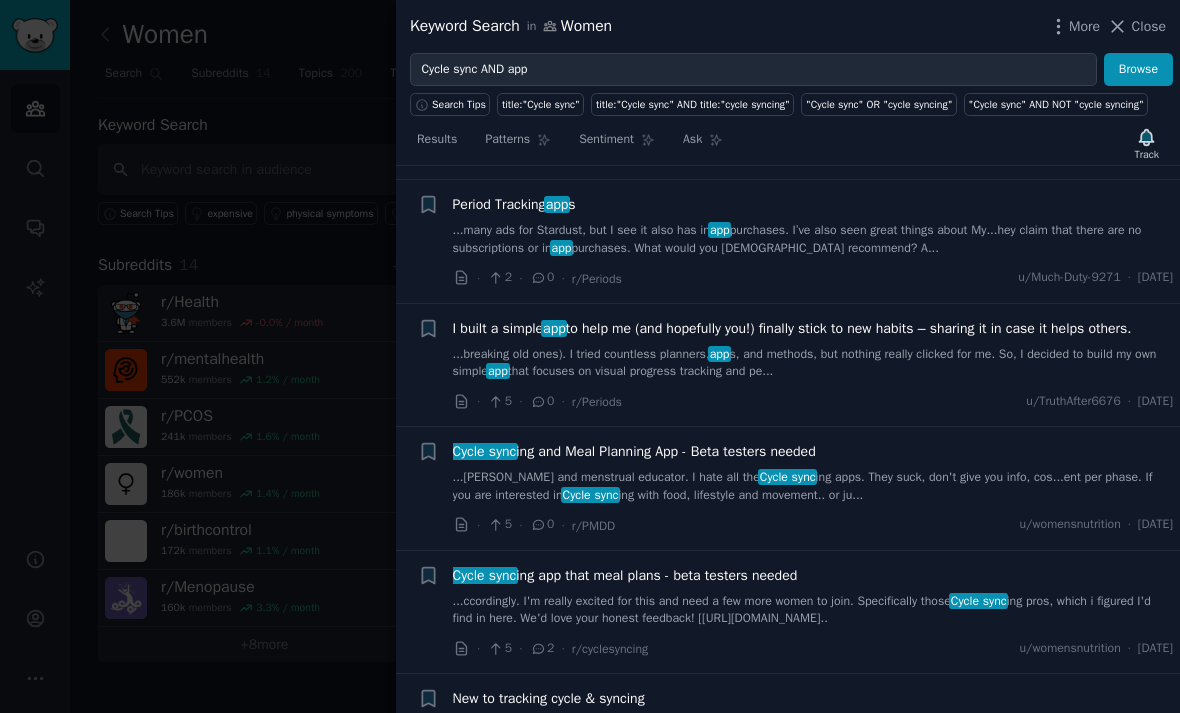 click on "· 5 · 0 · r/PMDD u/womensnutrition · [DATE]" at bounding box center (813, 525) 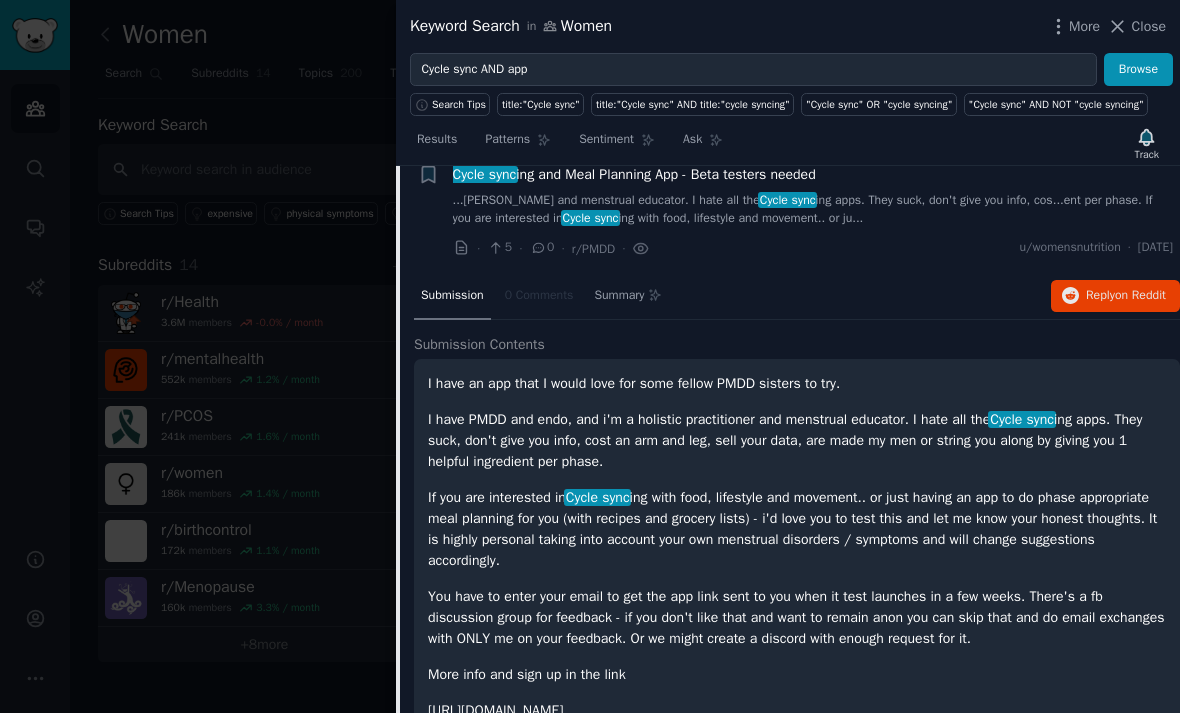 scroll, scrollTop: 930, scrollLeft: 0, axis: vertical 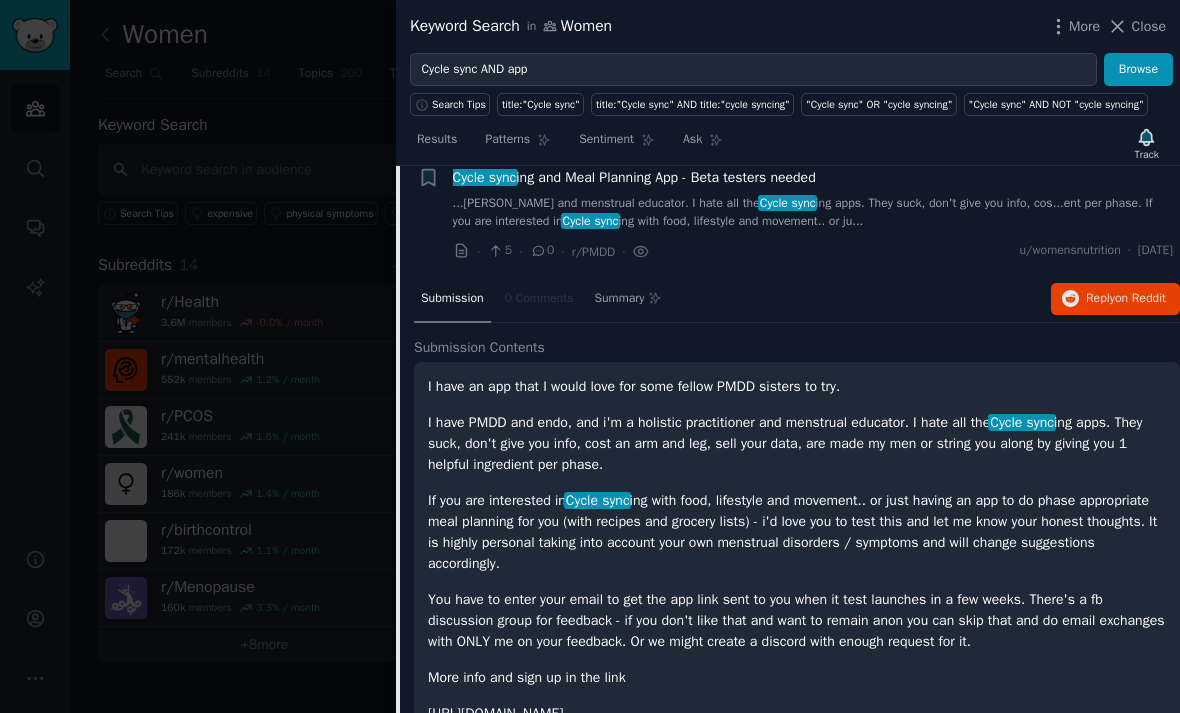 click on "Cycle sync ing and Meal Planning App - Beta testers needed" at bounding box center (634, 177) 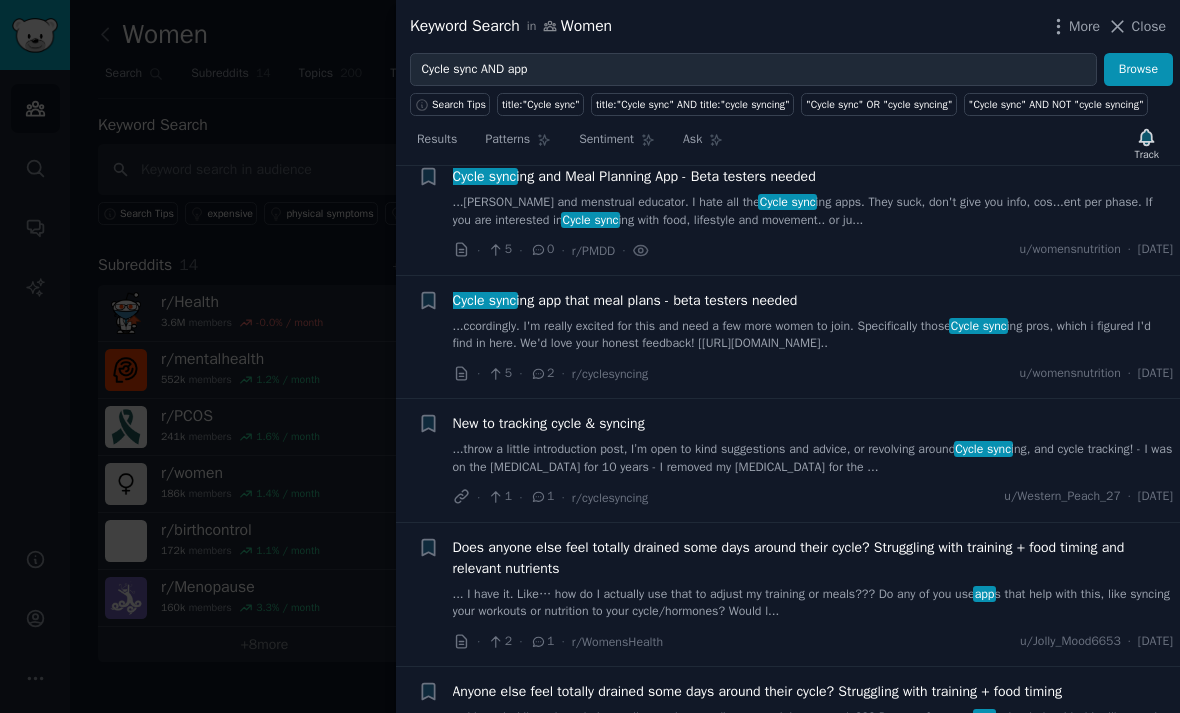 scroll, scrollTop: 931, scrollLeft: 0, axis: vertical 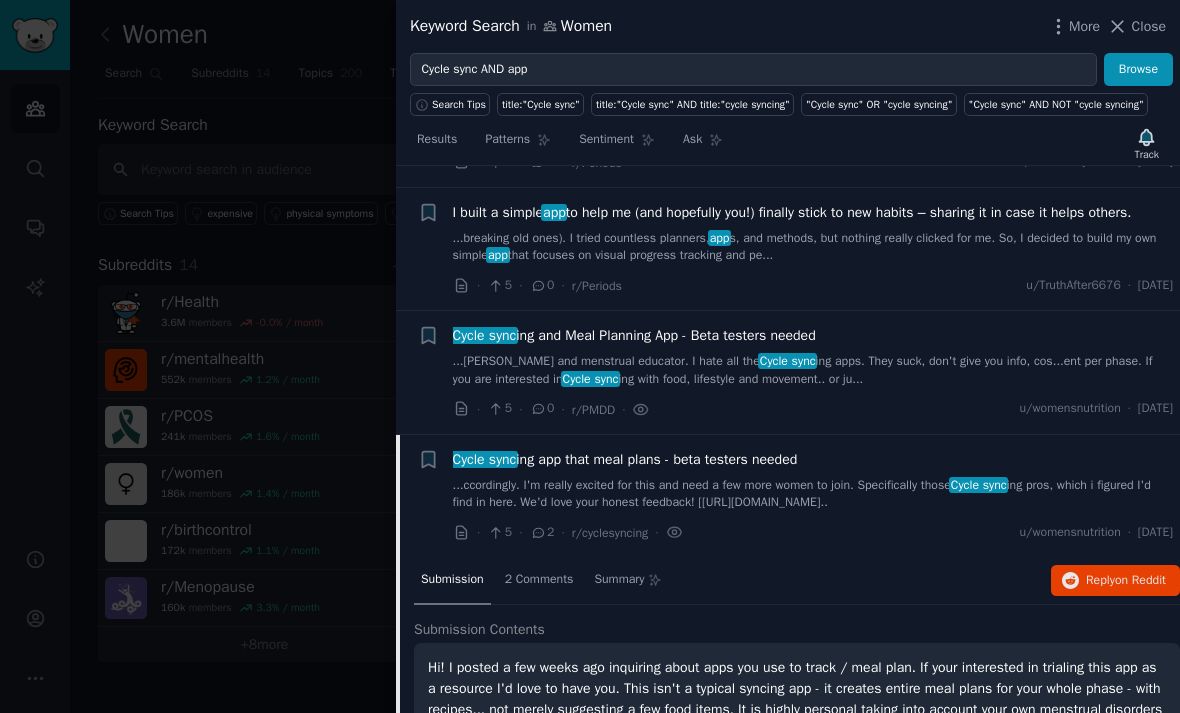 click on "...[PERSON_NAME] and menstrual educator. I hate all the  Cycle sync ing apps. They suck, don't give you info, cos...ent per phase.
If you are interested in  Cycle sync ing with food, lifestyle and movement.. or ju..." at bounding box center [813, 370] 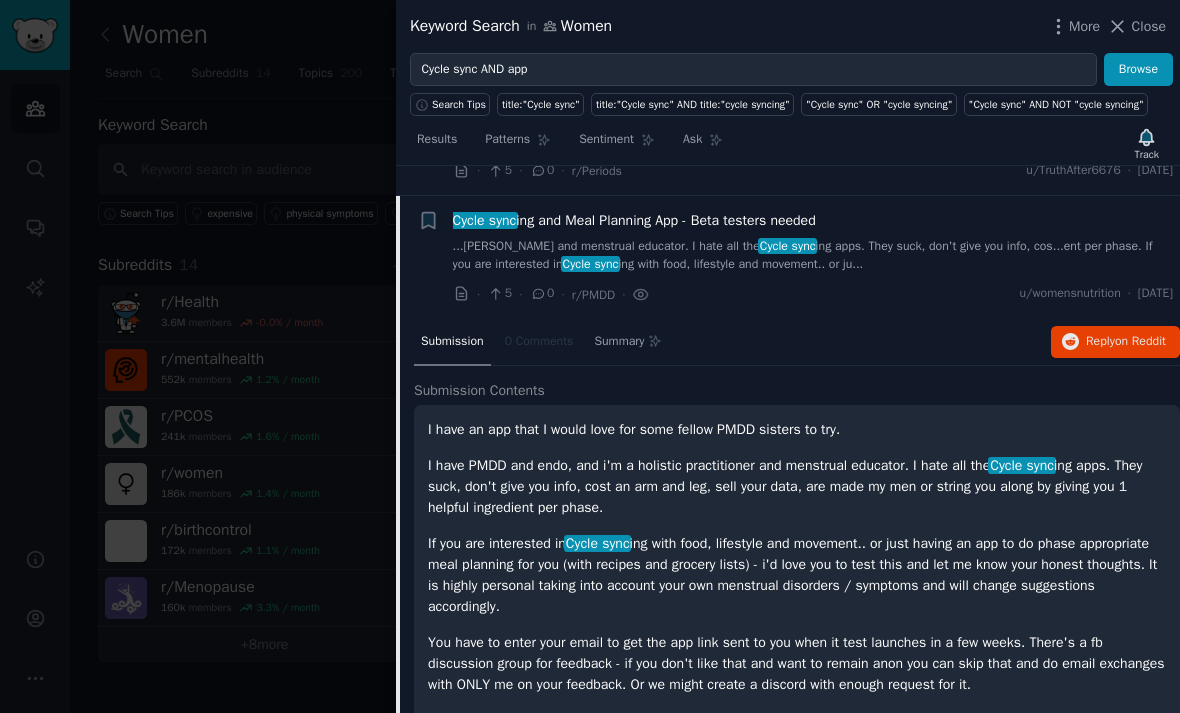 scroll, scrollTop: 887, scrollLeft: 0, axis: vertical 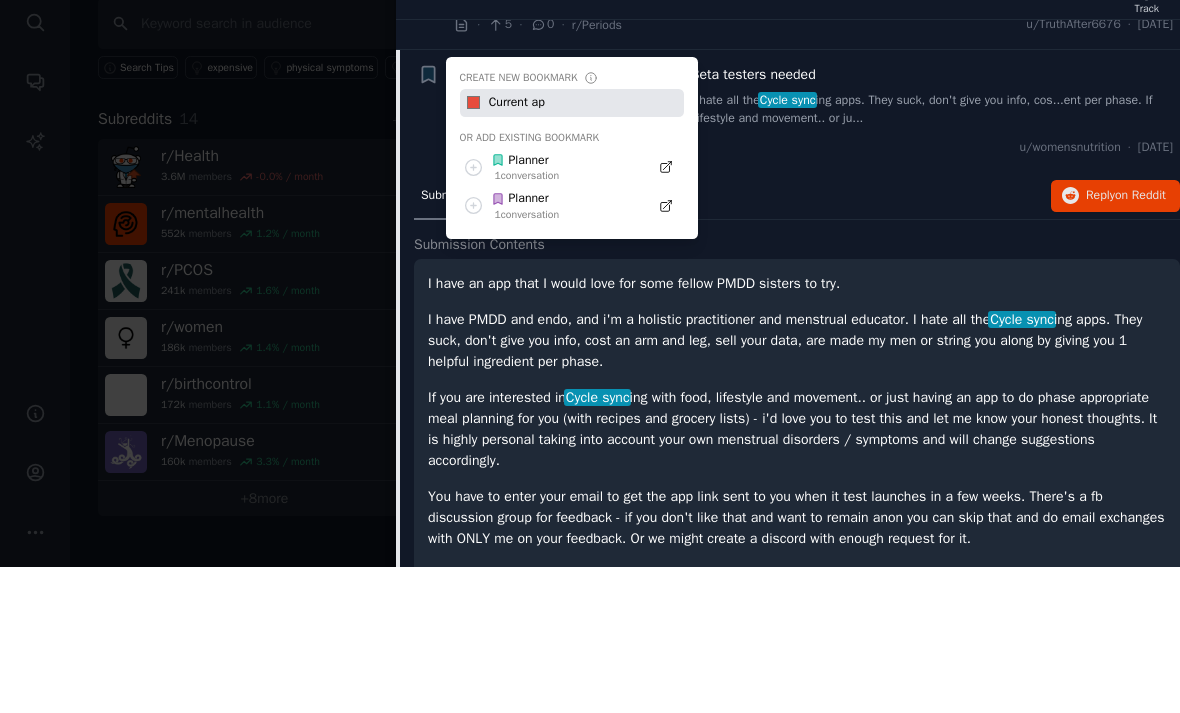 type on "Current app" 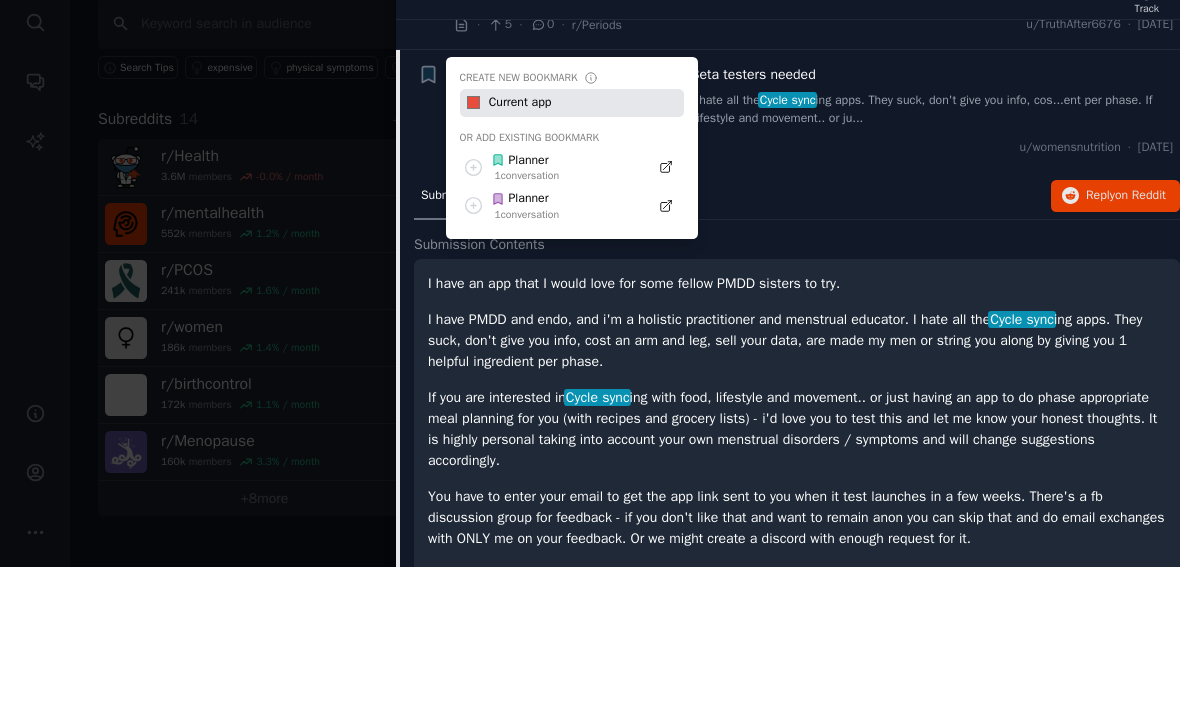 type 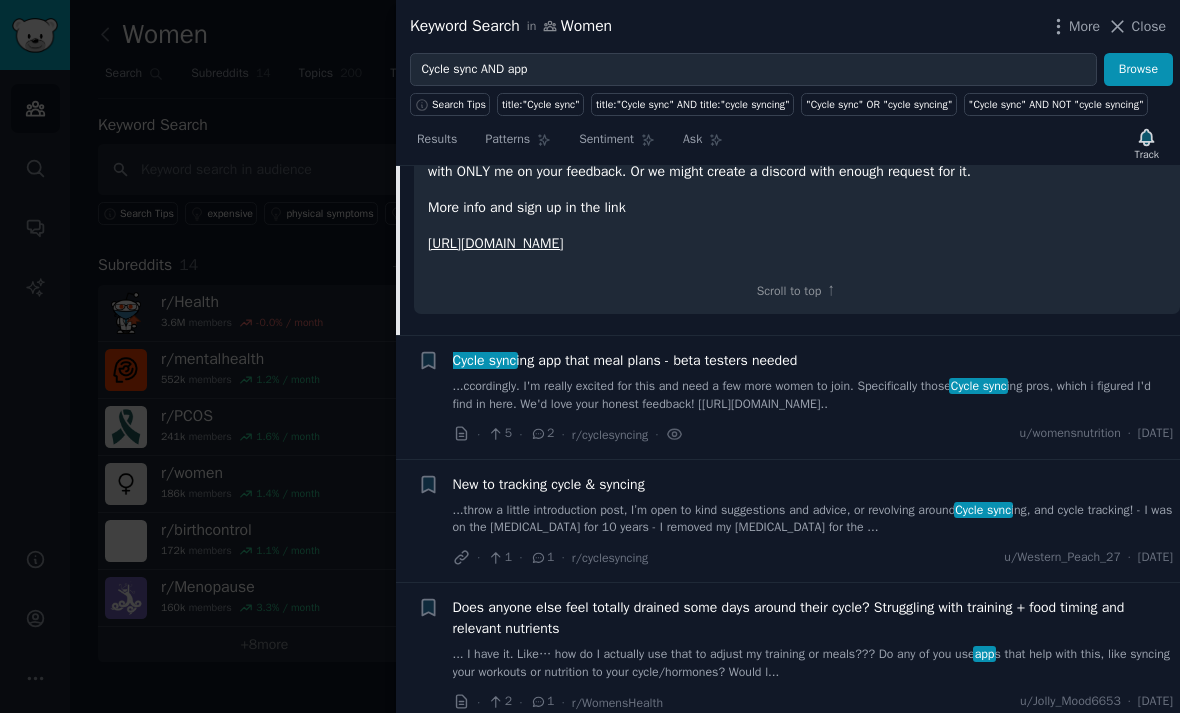 scroll, scrollTop: 1400, scrollLeft: 0, axis: vertical 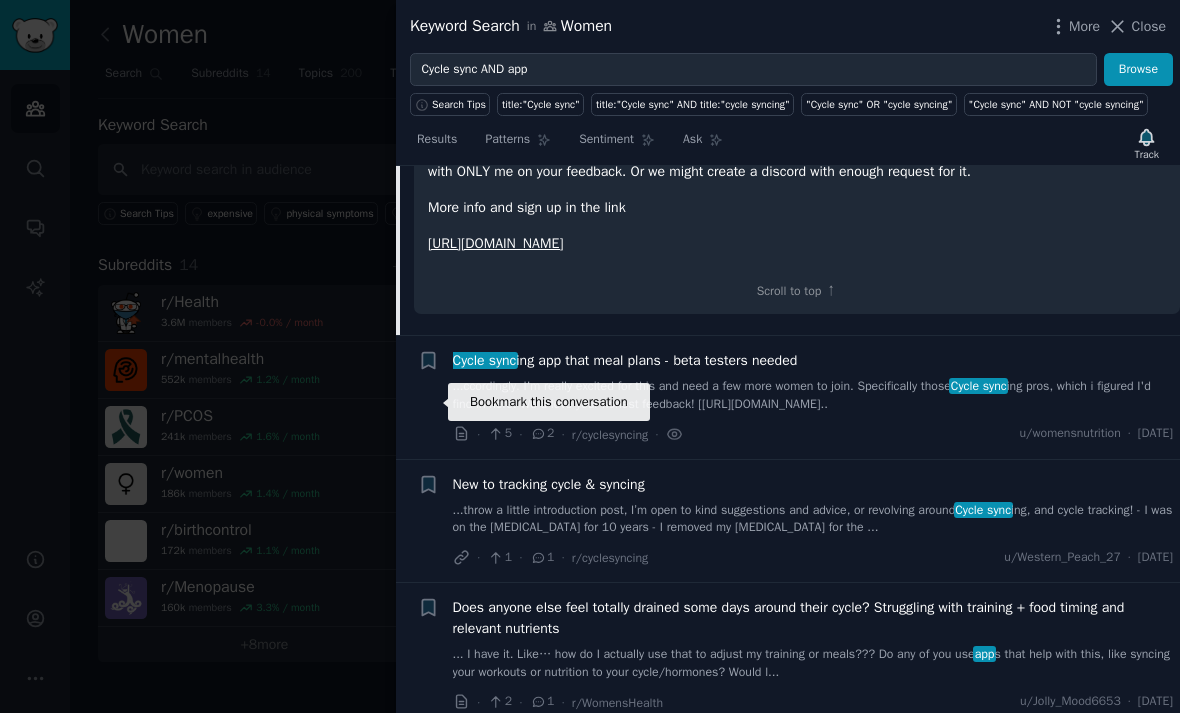 click 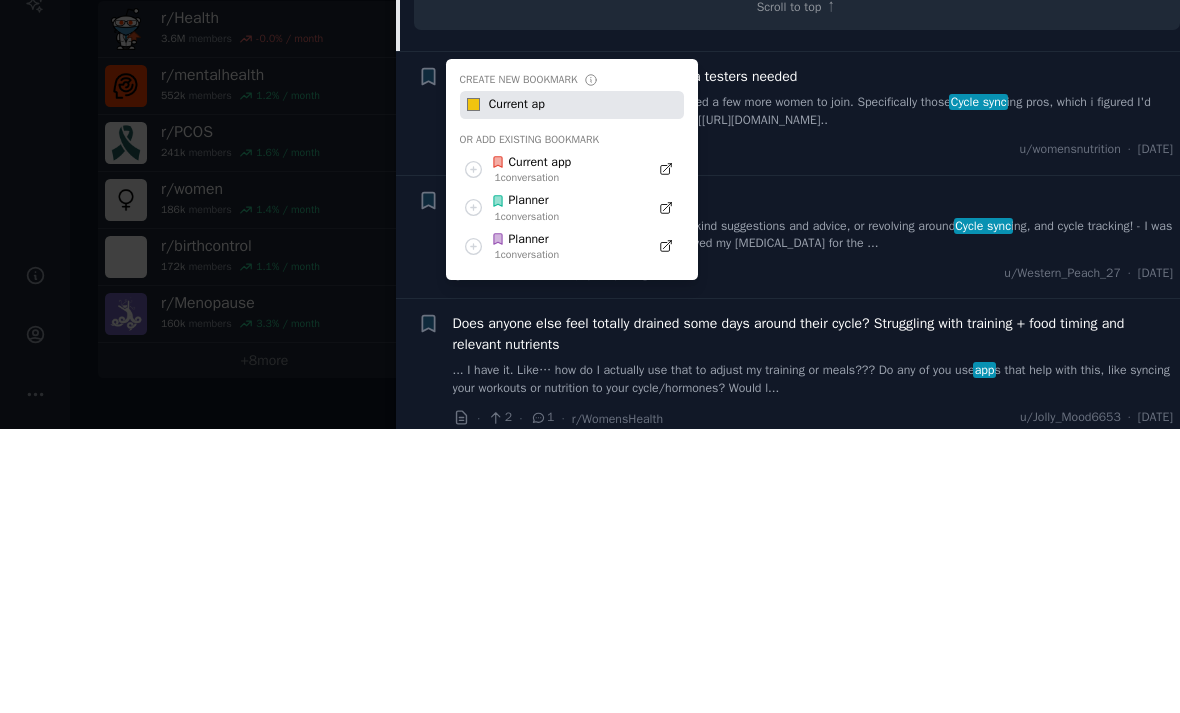type on "Current app" 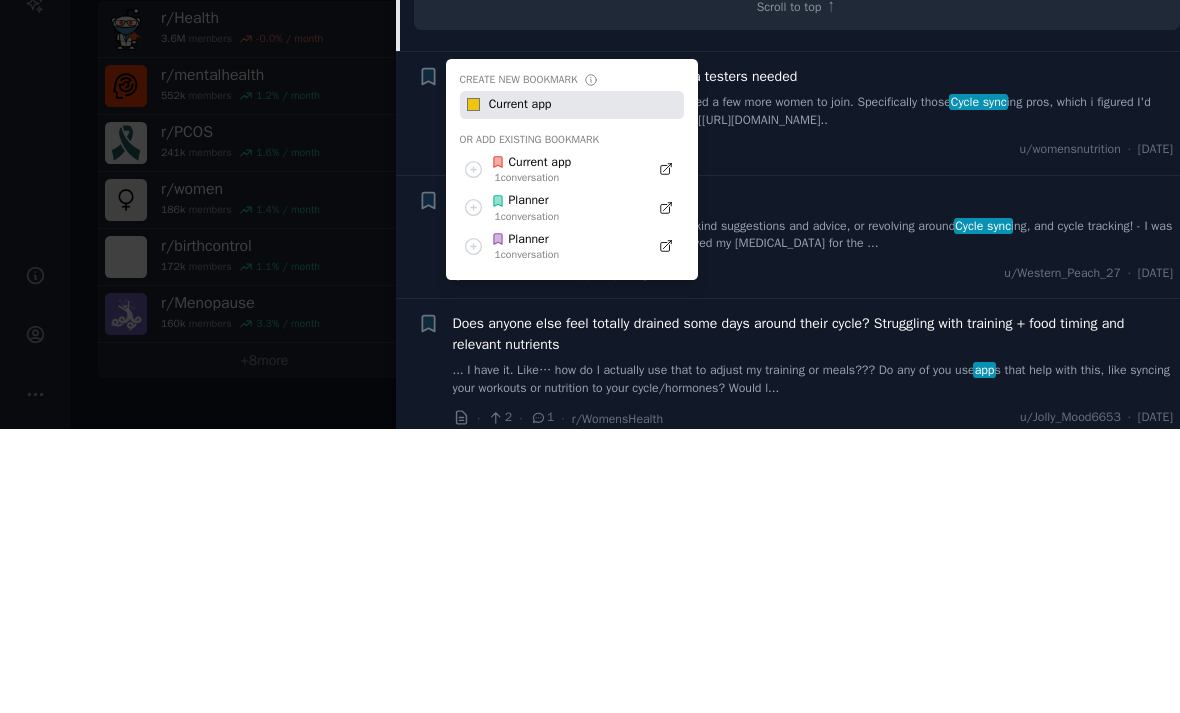 type 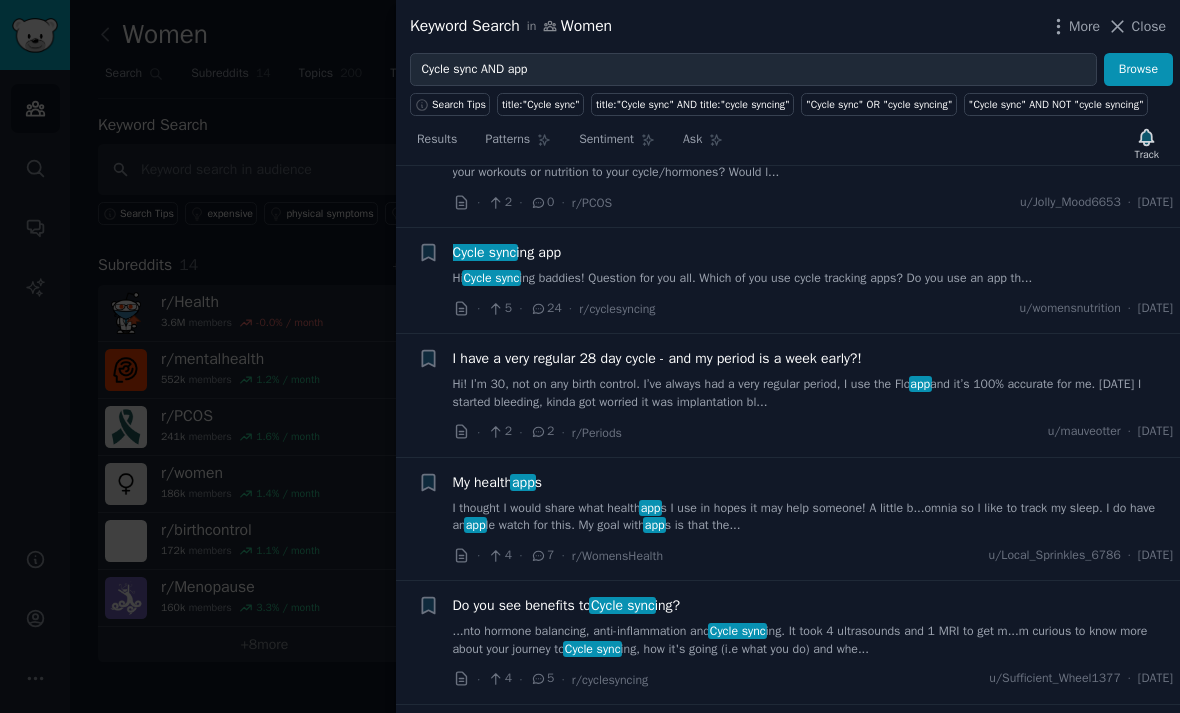 scroll, scrollTop: 2023, scrollLeft: 0, axis: vertical 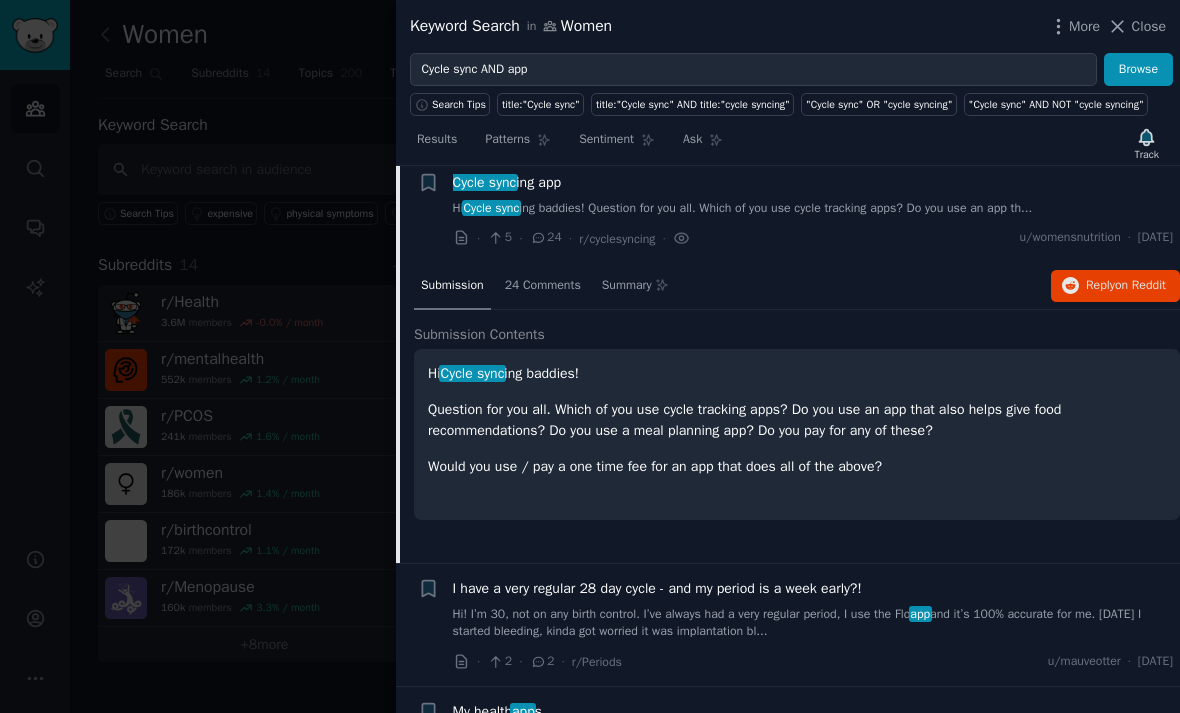 click on "24 Comments" at bounding box center (543, 286) 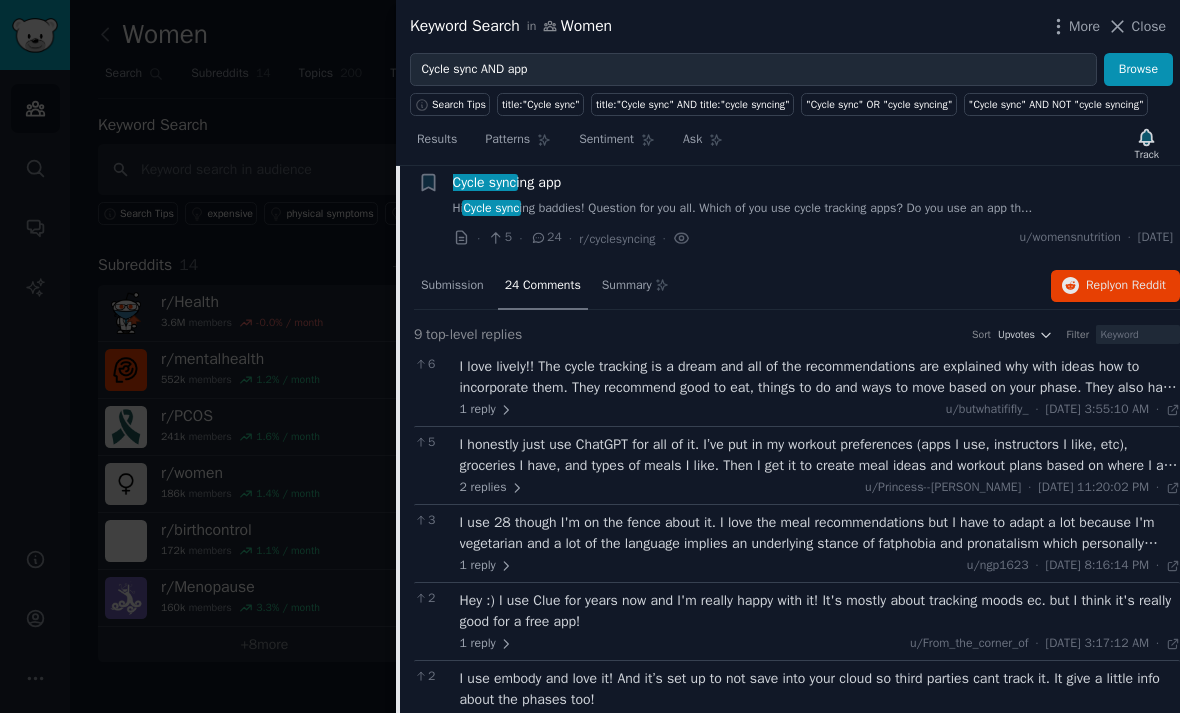 click 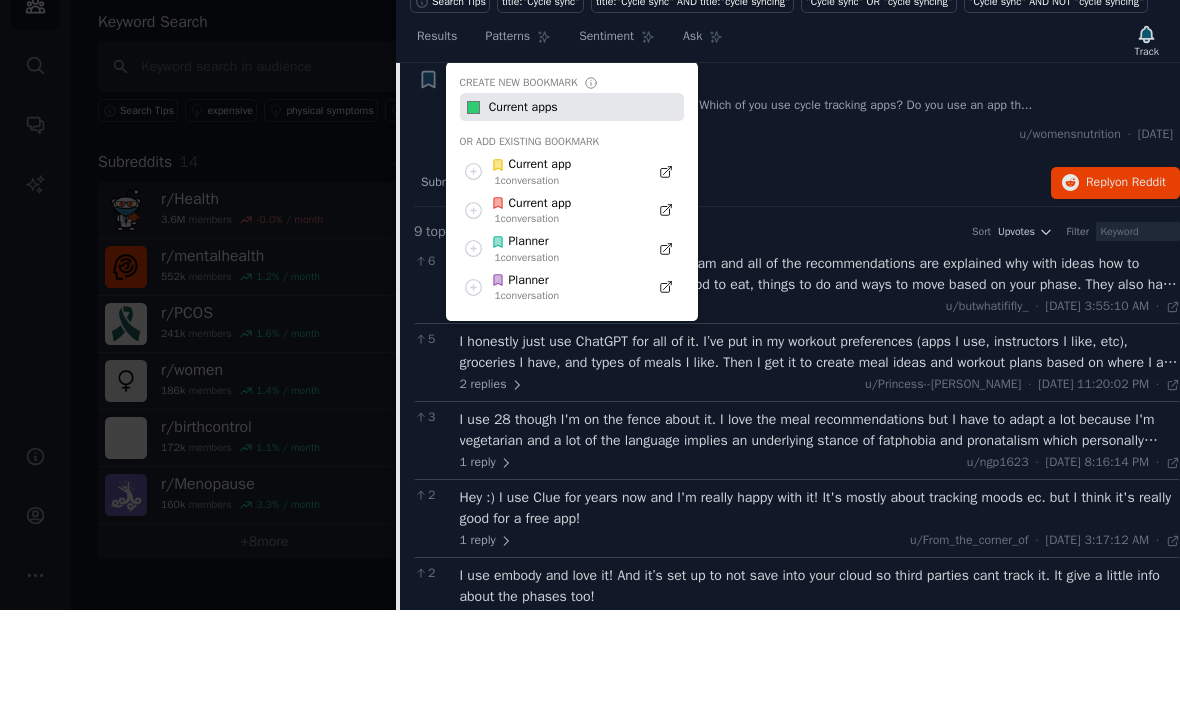 type on "Current apps" 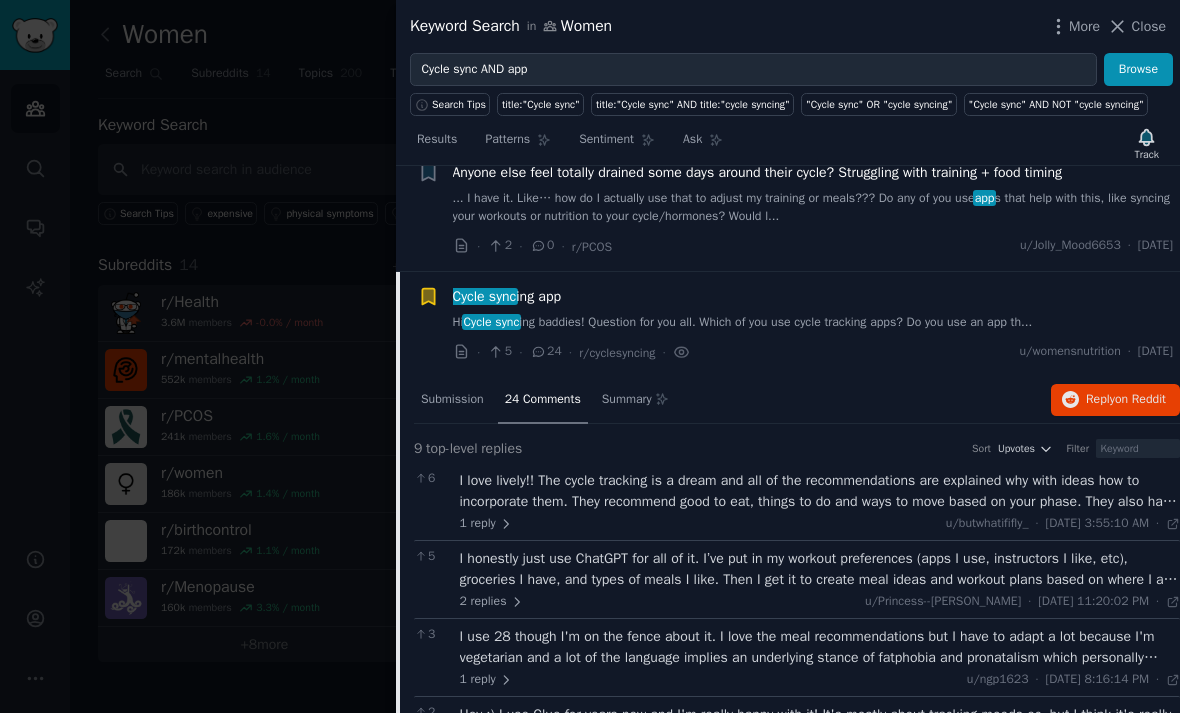 scroll, scrollTop: 1448, scrollLeft: 0, axis: vertical 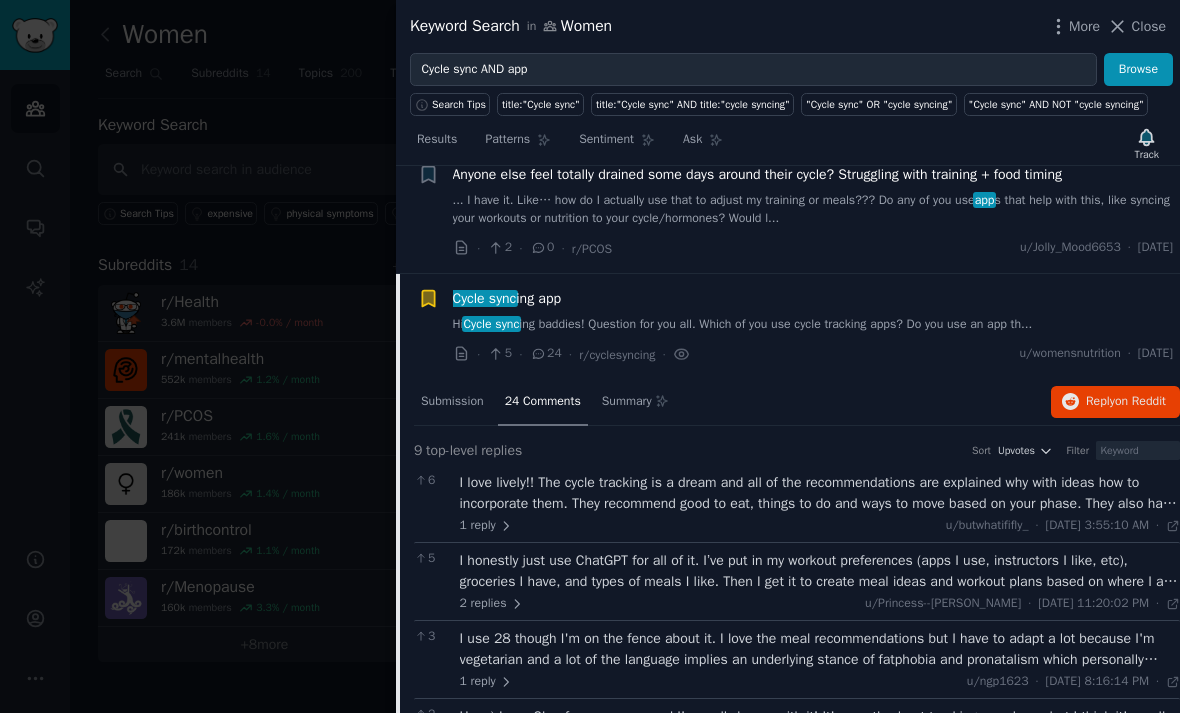 click on "Hi  Cycle sync ing baddies!
Question for you all. Which of you use cycle tracking apps? Do you use an app th..." at bounding box center [813, 325] 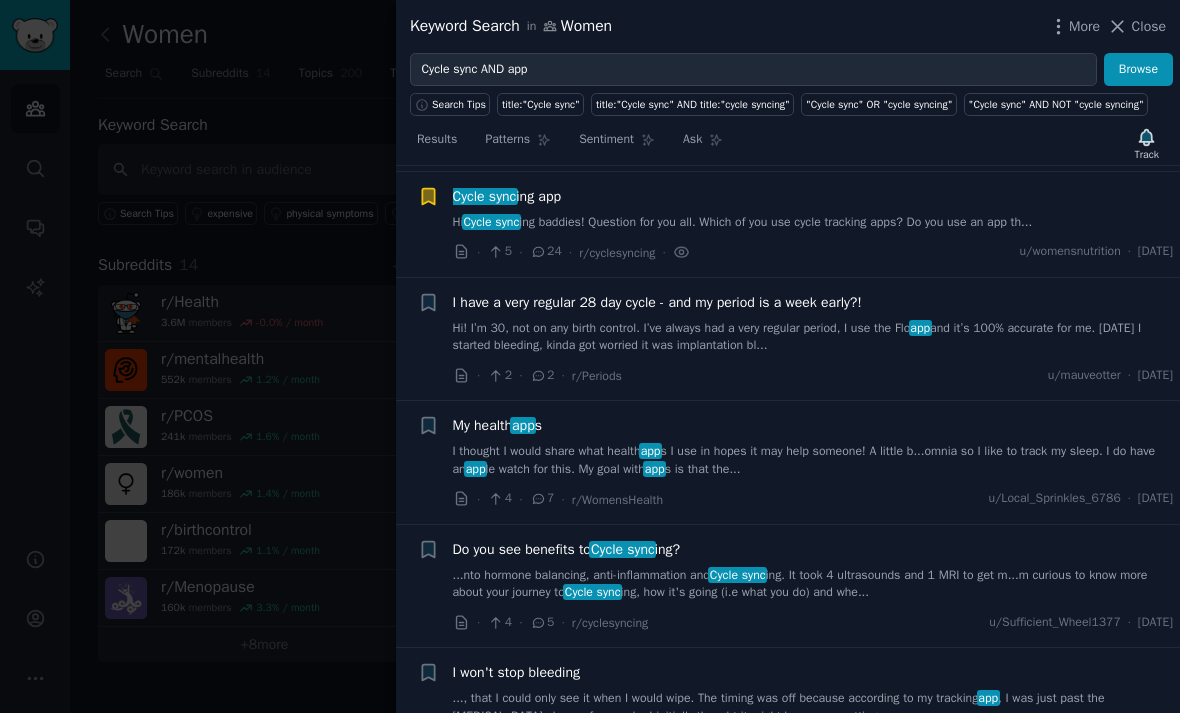 scroll, scrollTop: 1564, scrollLeft: 0, axis: vertical 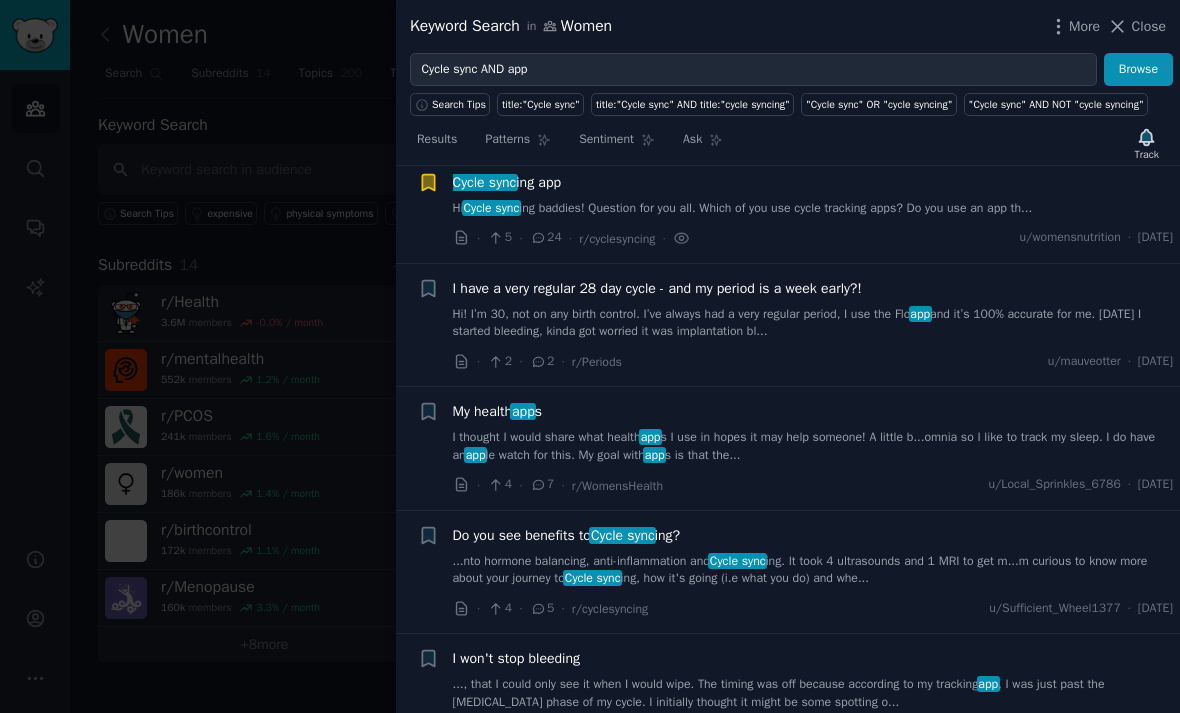 click on "I thought I would share what health  app s I use in hopes it may help someone! A little b...omnia so I like to track my sleep. I do have an  app le watch for this. My goal with  app s is that the..." at bounding box center [813, 446] 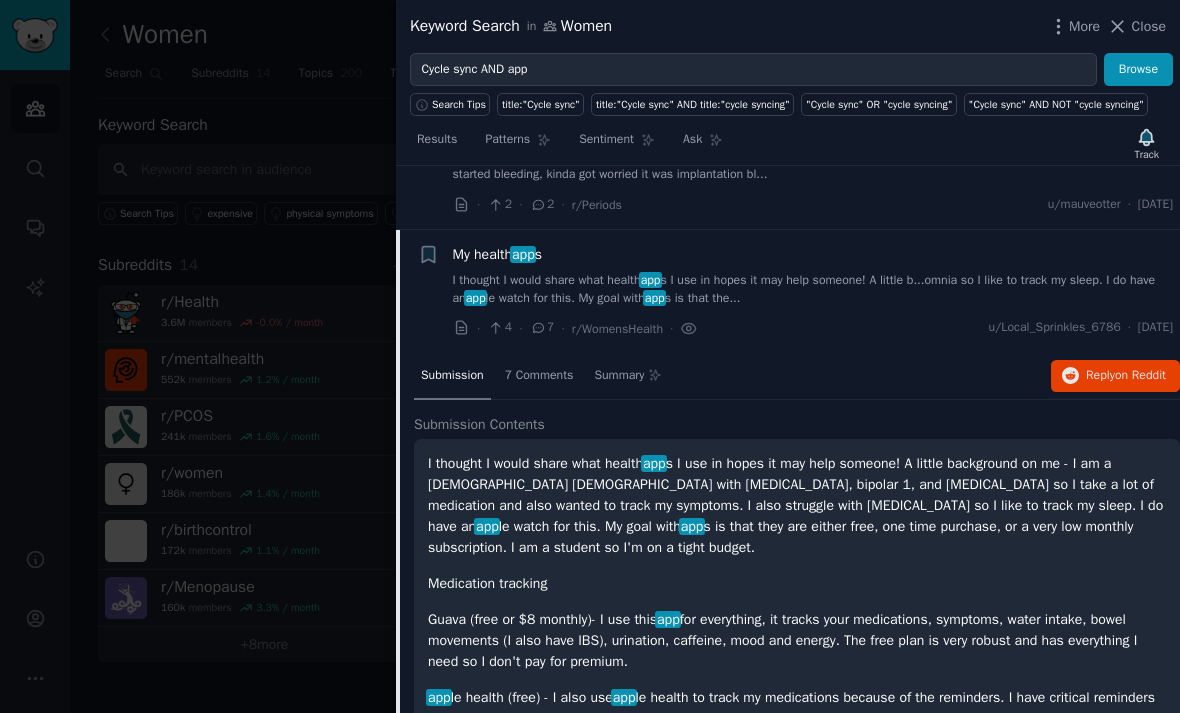 scroll, scrollTop: 1700, scrollLeft: 0, axis: vertical 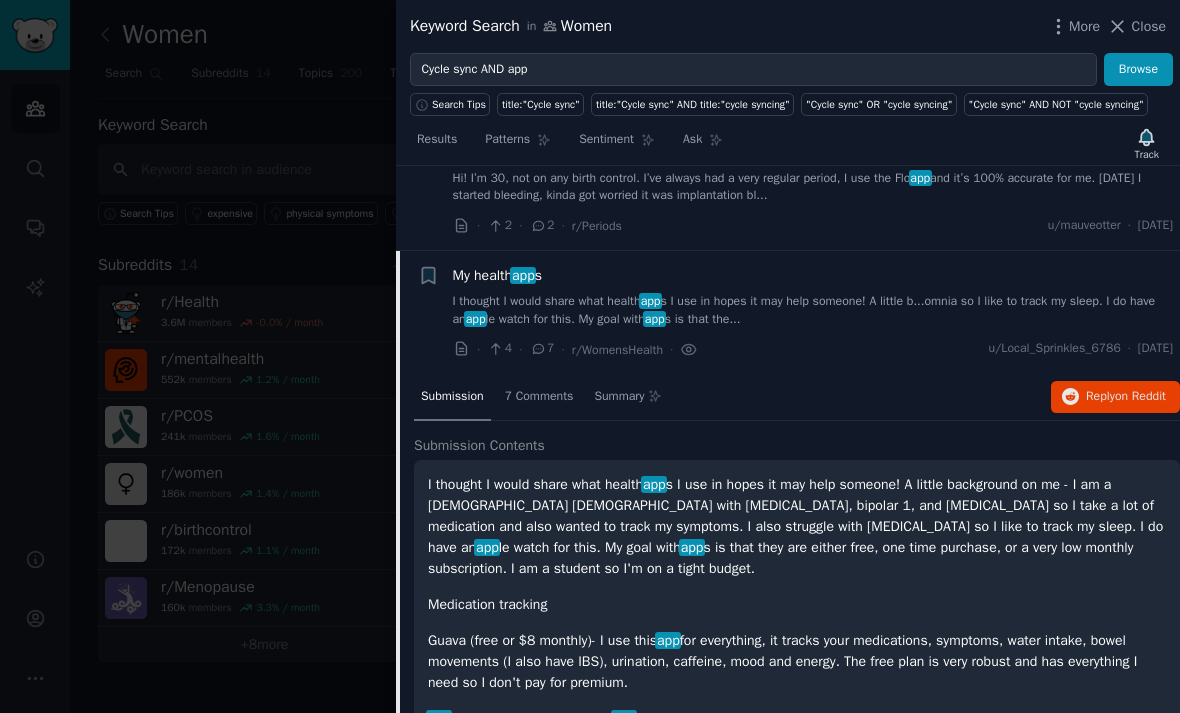 click 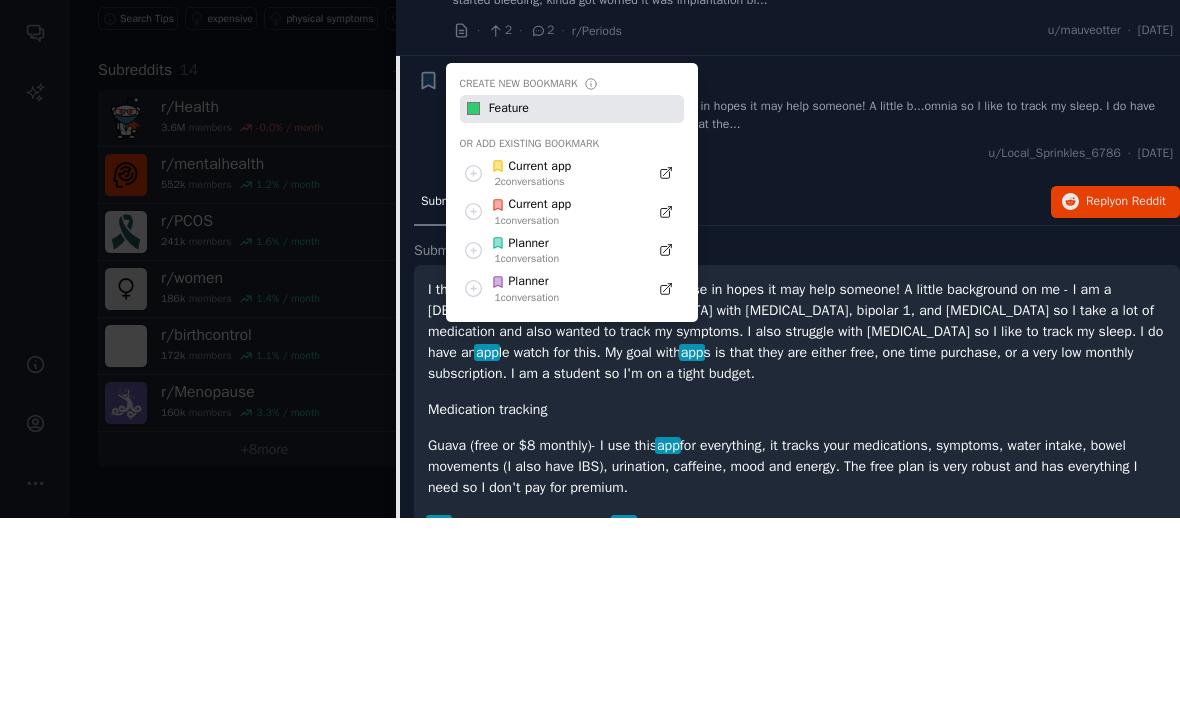 type on "Features" 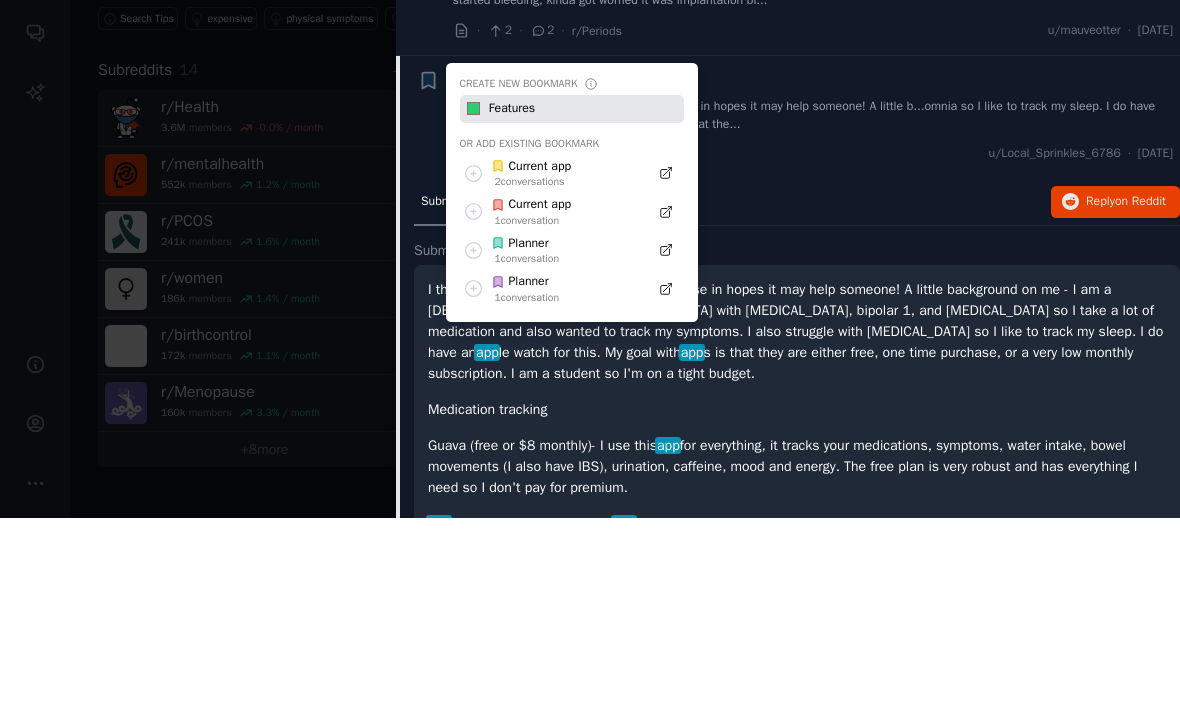 type 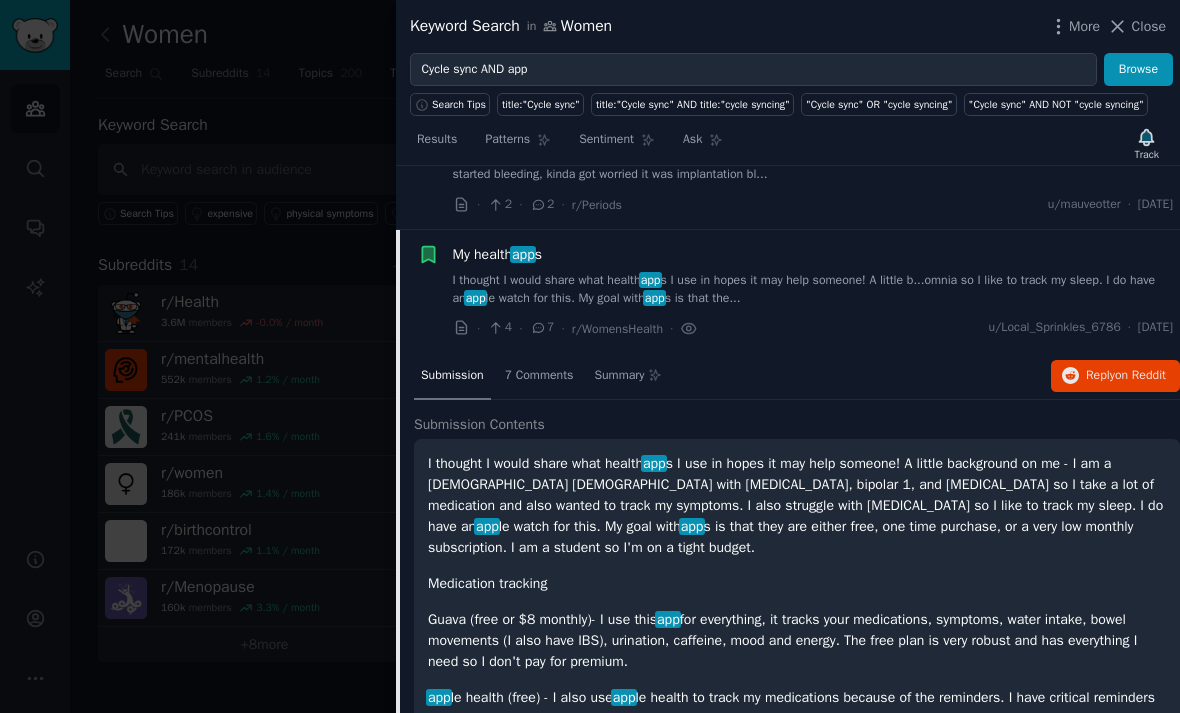 scroll, scrollTop: 1721, scrollLeft: 0, axis: vertical 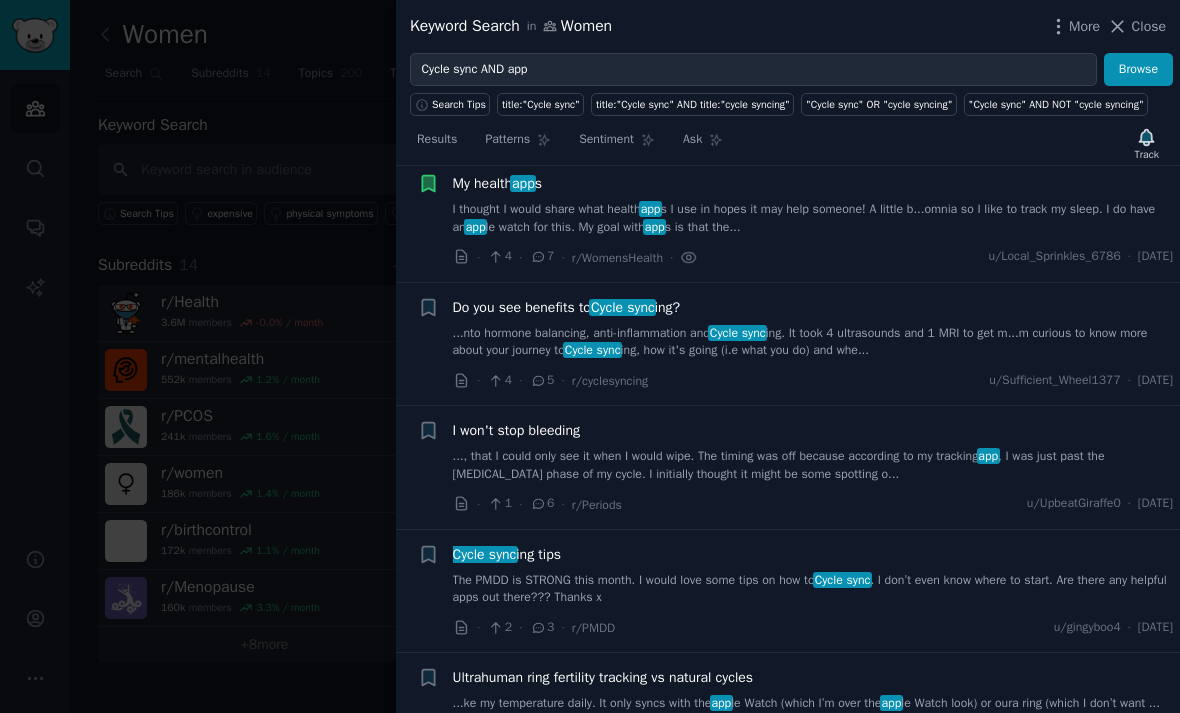 click on "...nto hormone balancing, anti-inflammation and  Cycle sync ing. It took 4 ultrasounds and 1 MRI to get m...m curious to know more about your journey to  Cycle sync ing, how it's going (i.e what you do) and whe..." at bounding box center (813, 342) 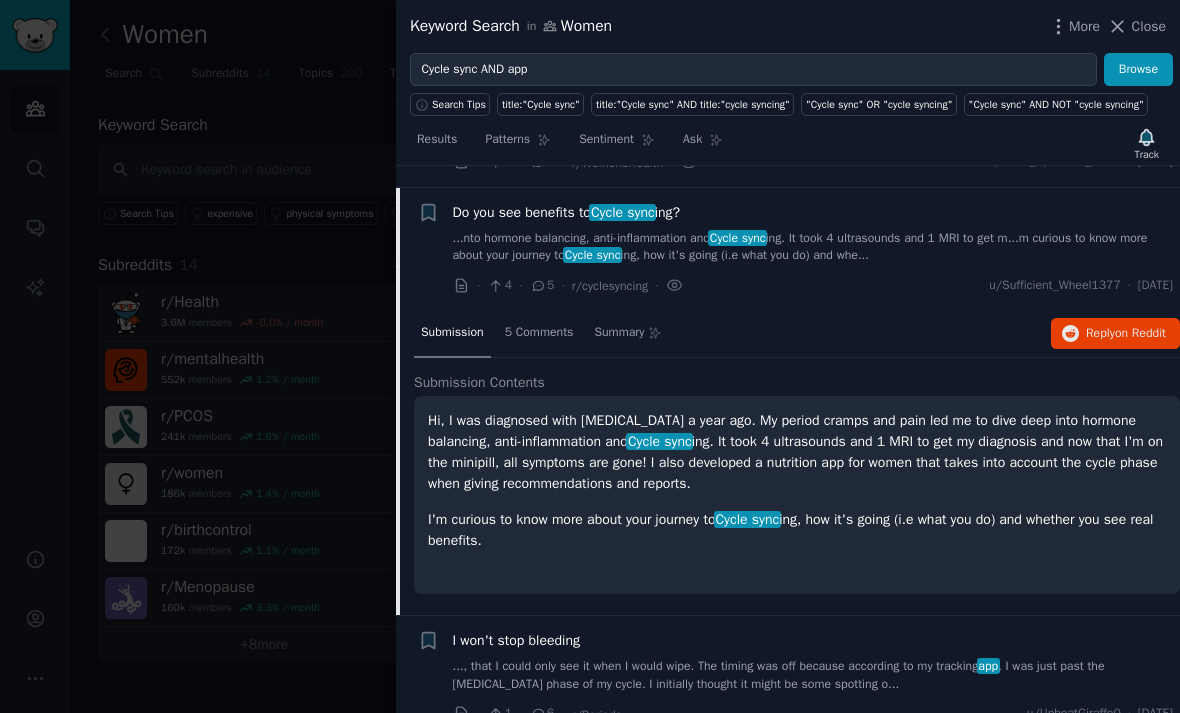 scroll, scrollTop: 1915, scrollLeft: 0, axis: vertical 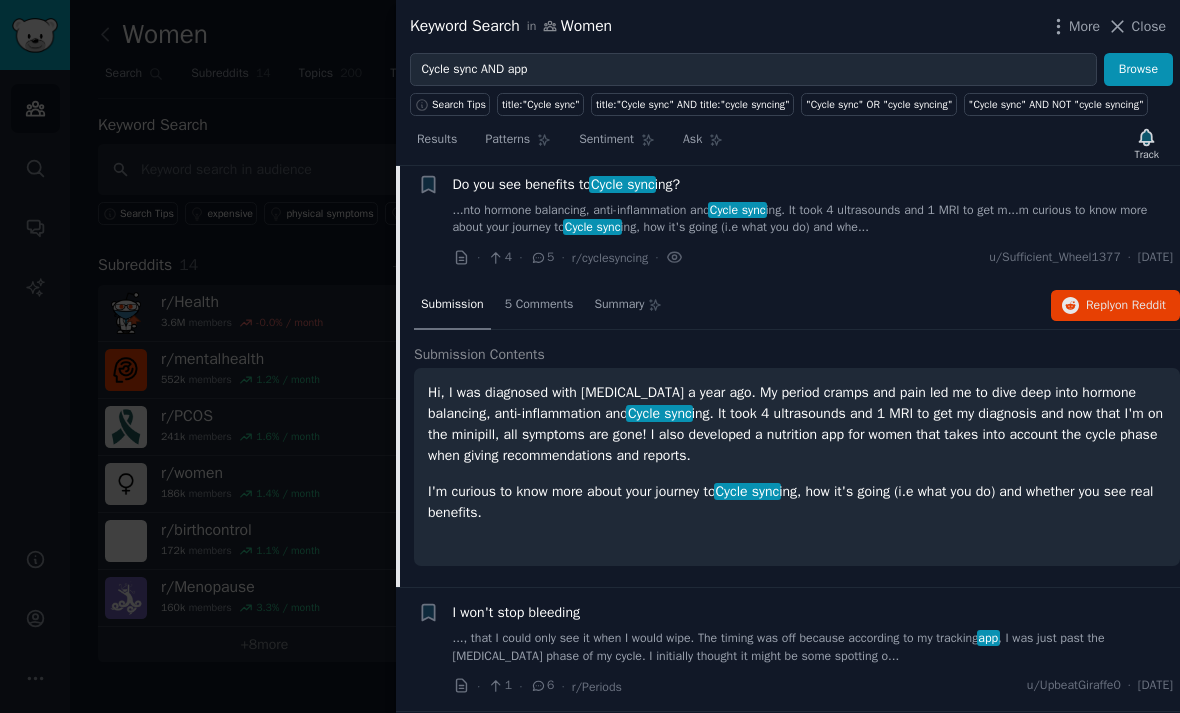 click on "5 Comments" at bounding box center (539, 306) 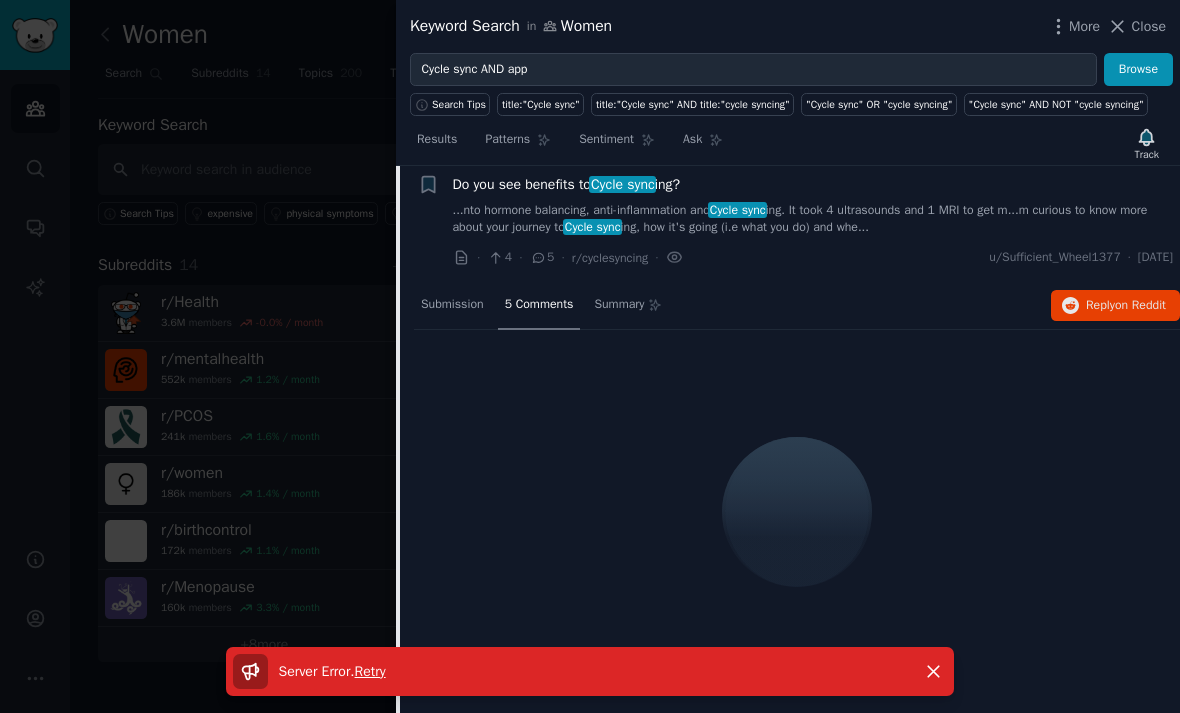 click on "Submission" at bounding box center (452, 305) 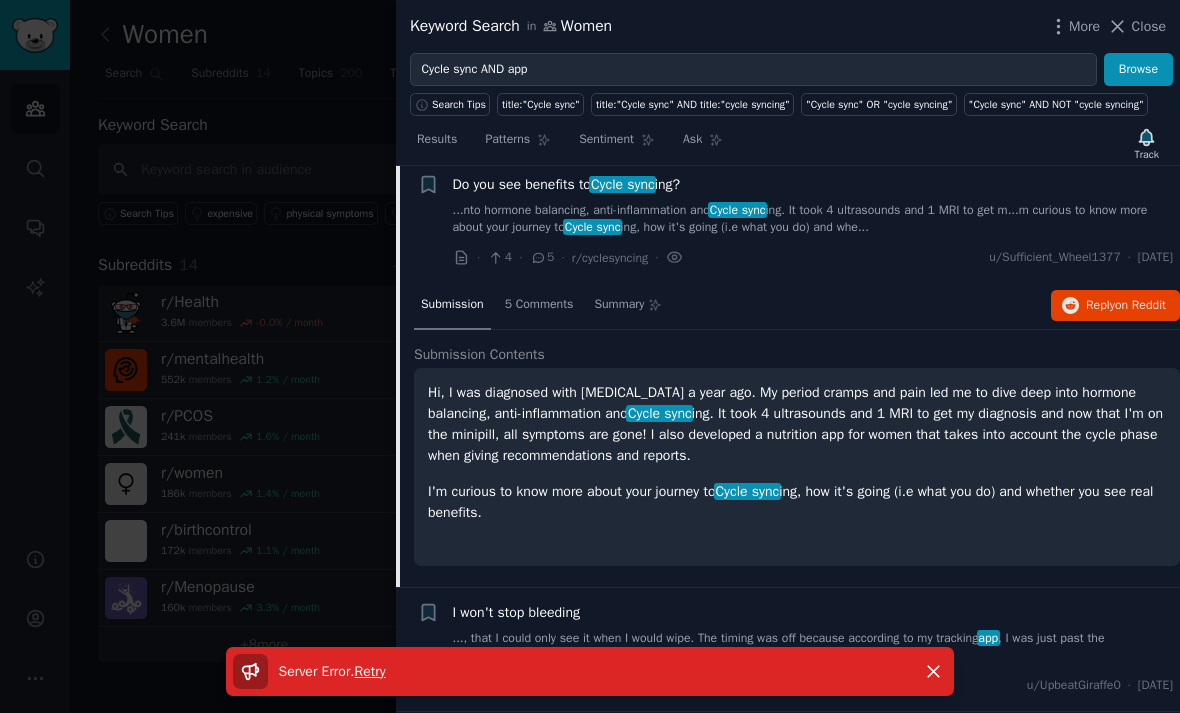 click on "...nto hormone balancing, anti-inflammation and  Cycle sync ing. It took 4 ultrasounds and 1 MRI to get m...m curious to know more about your journey to  Cycle sync ing, how it's going (i.e what you do) and whe..." at bounding box center (813, 219) 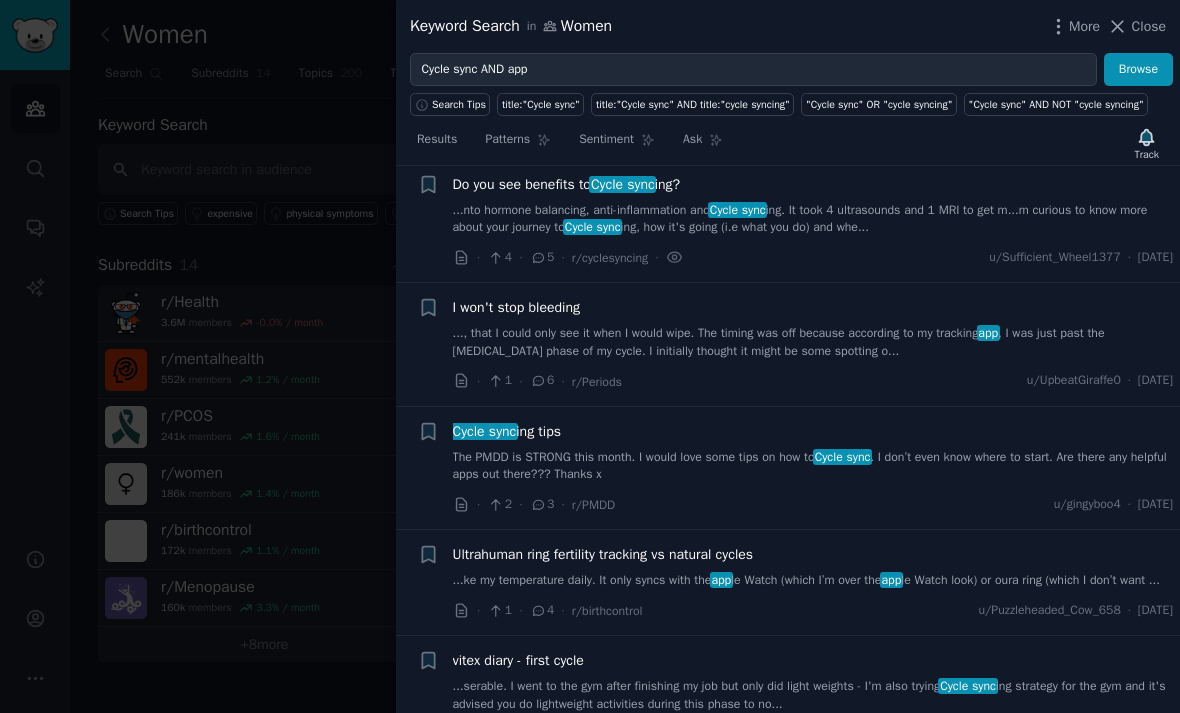 scroll, scrollTop: 1914, scrollLeft: 0, axis: vertical 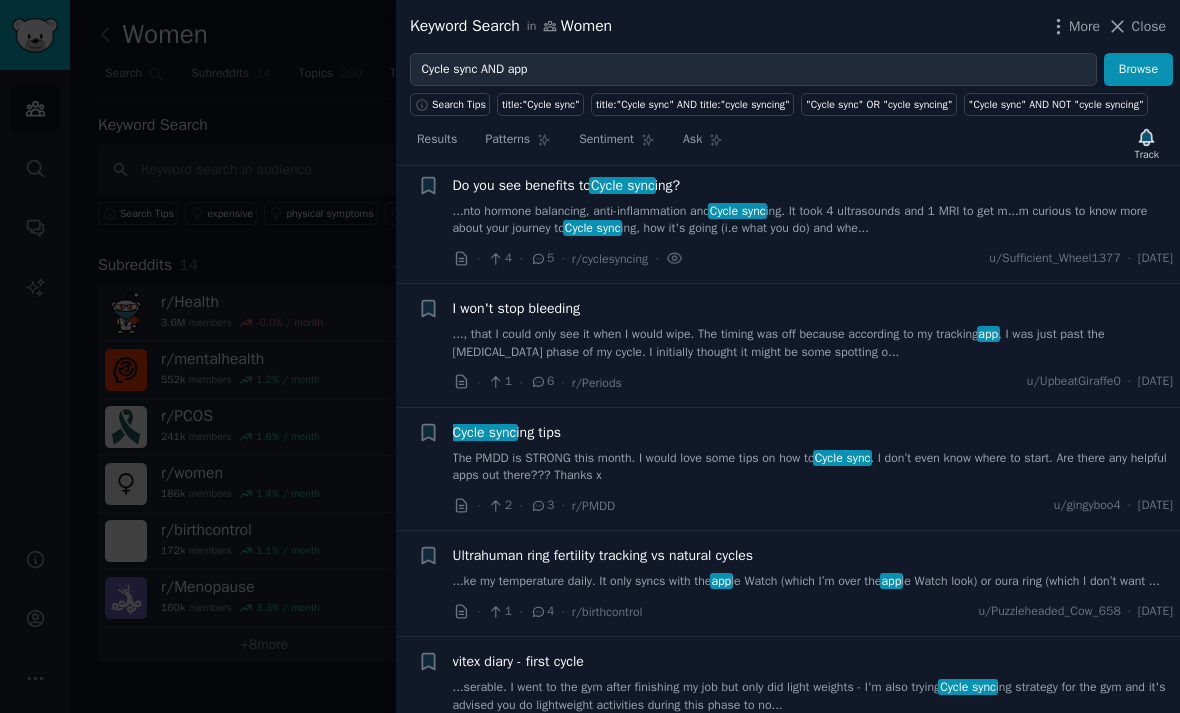 click on "The PMDD is STRONG this month. I would love some tips on how to  Cycle sync . I don’t even know where to start. Are there any helpful apps out there??? Thanks x" at bounding box center (813, 467) 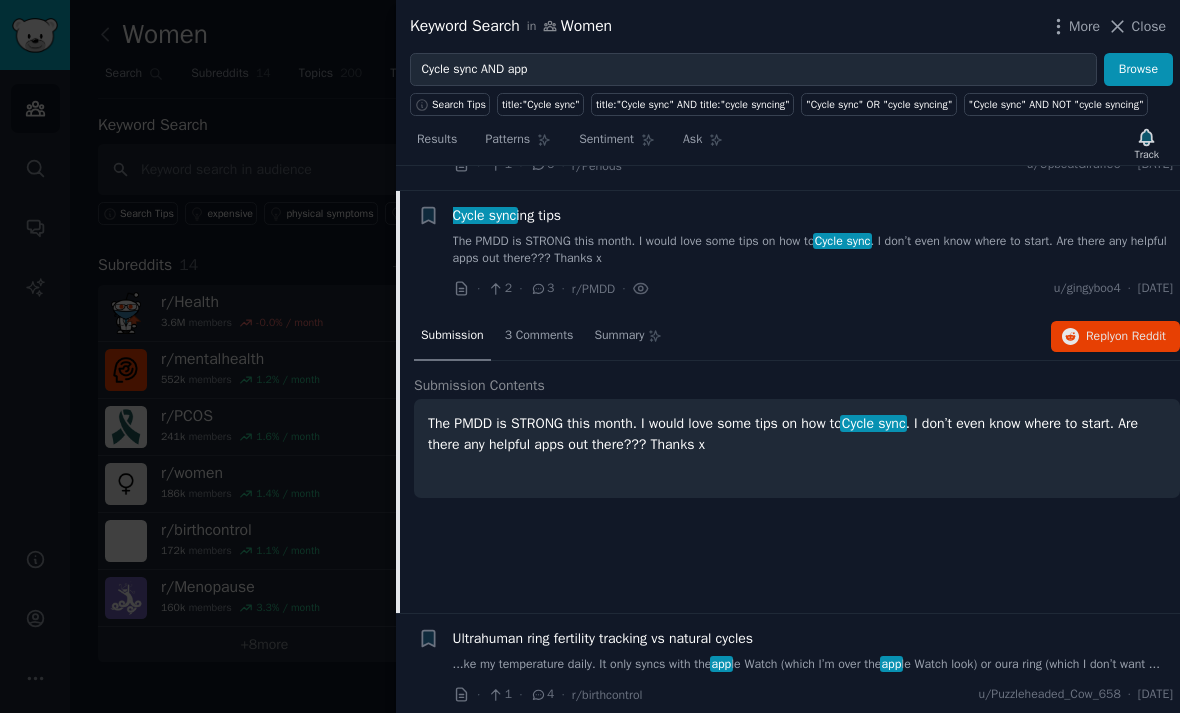 scroll, scrollTop: 2160, scrollLeft: 0, axis: vertical 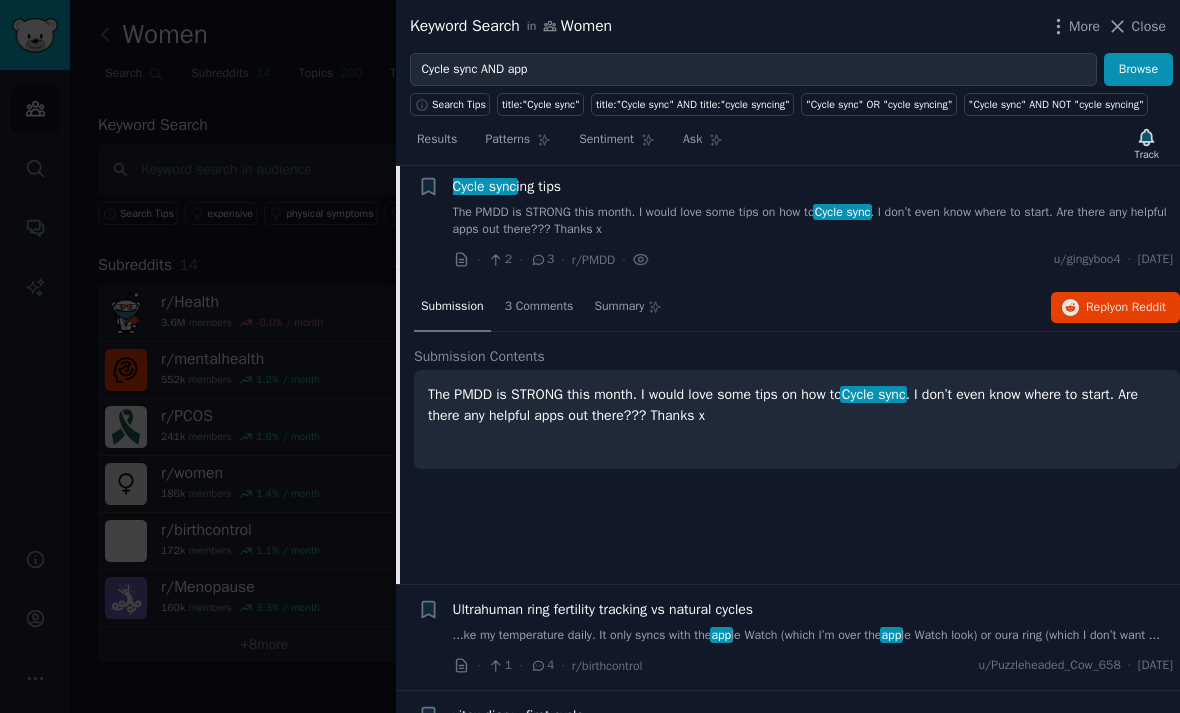 click on "3 Comments" at bounding box center (539, 307) 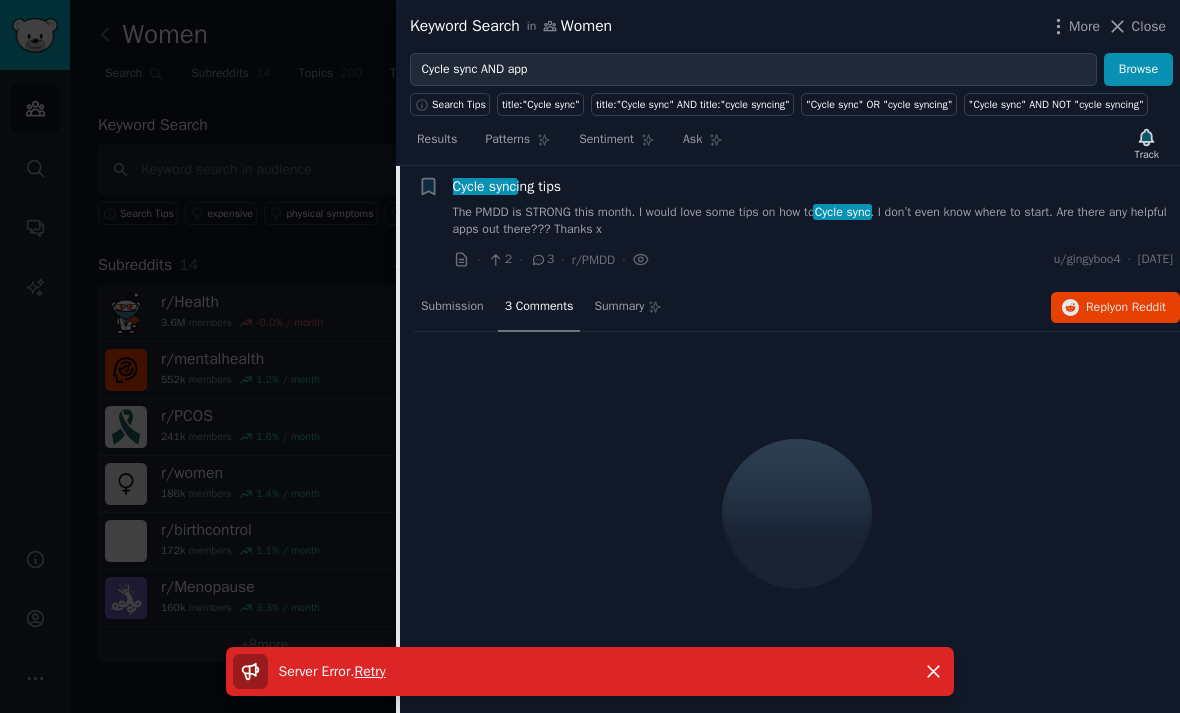 click on "Retry" at bounding box center (370, 671) 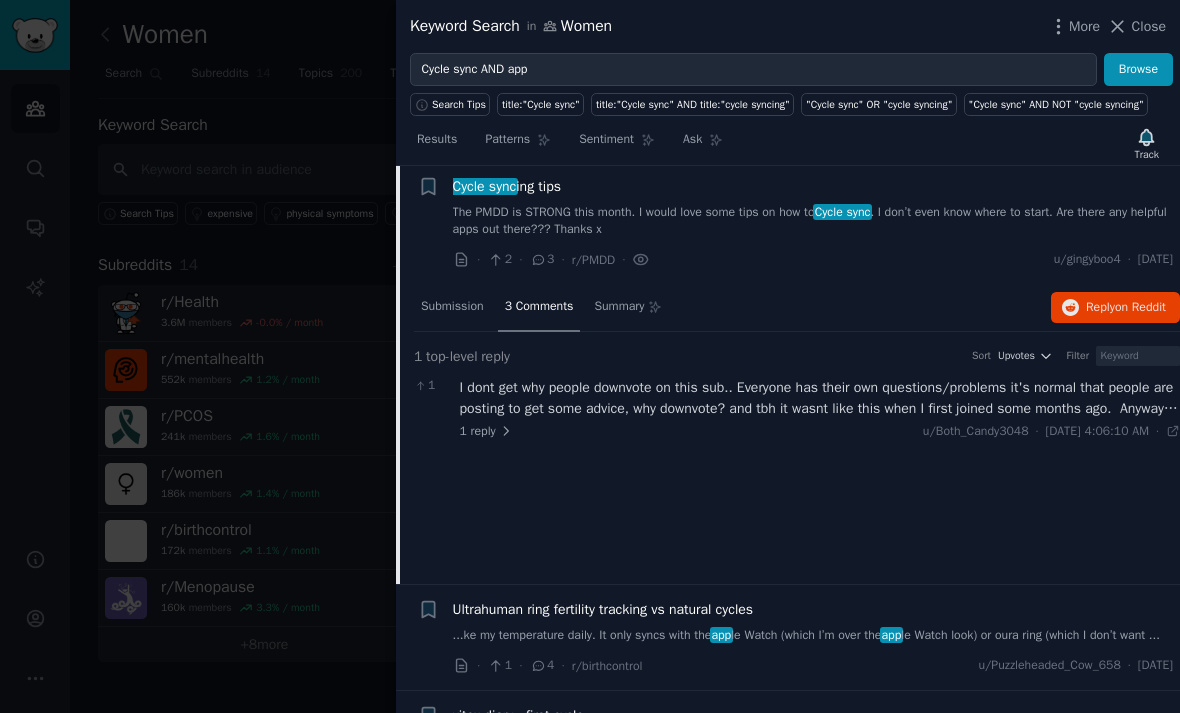 click 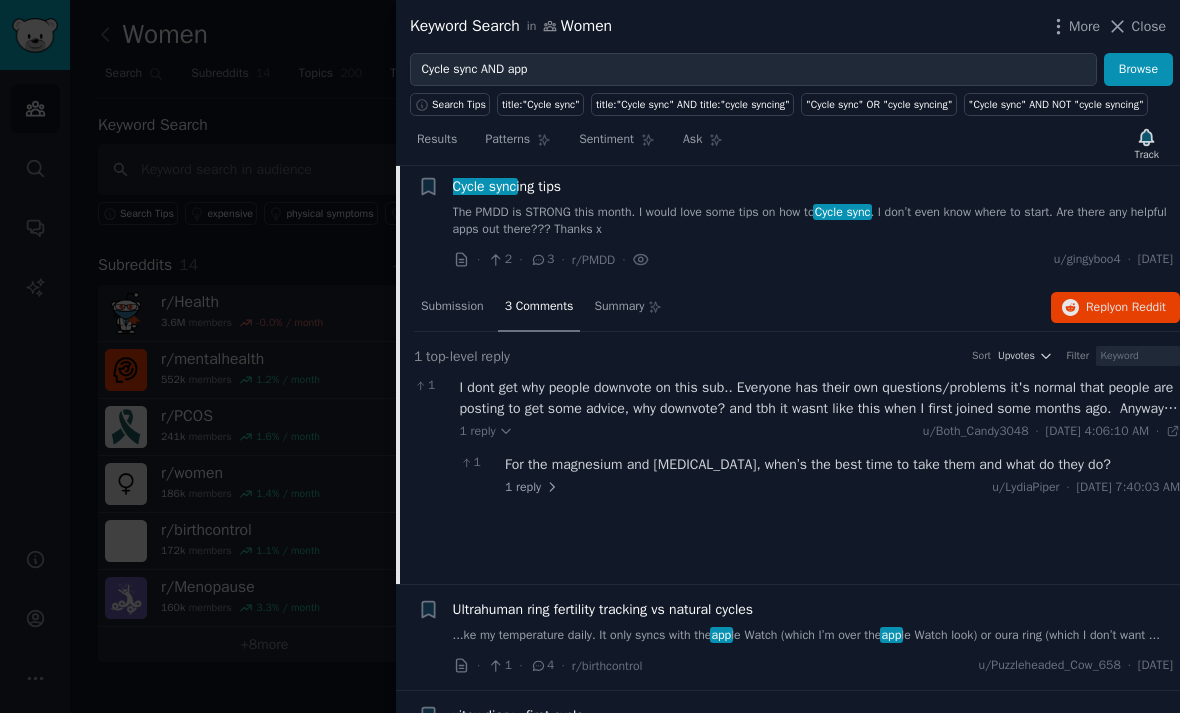 click on "Submission" at bounding box center (452, 308) 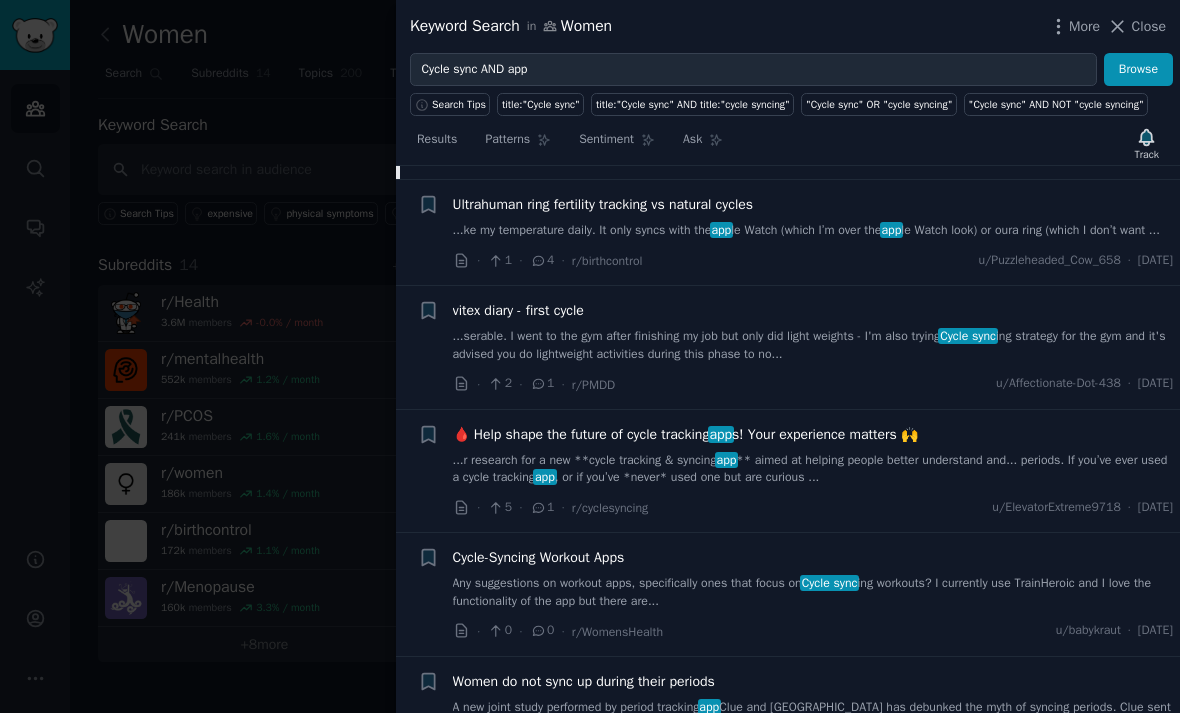 scroll, scrollTop: 2569, scrollLeft: 0, axis: vertical 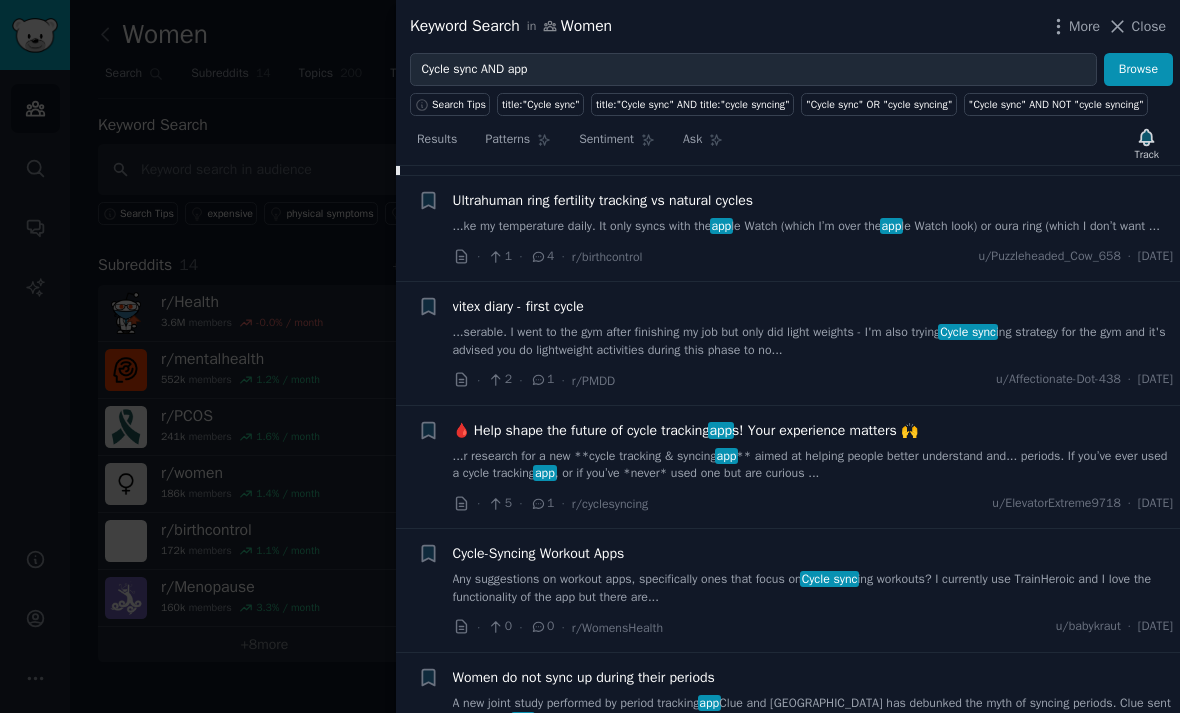 click on "...ke my temperature daily. It only syncs with the  app le Watch (which I’m over the  app le Watch look) or oura ring (which I don’t want ..." at bounding box center [813, 227] 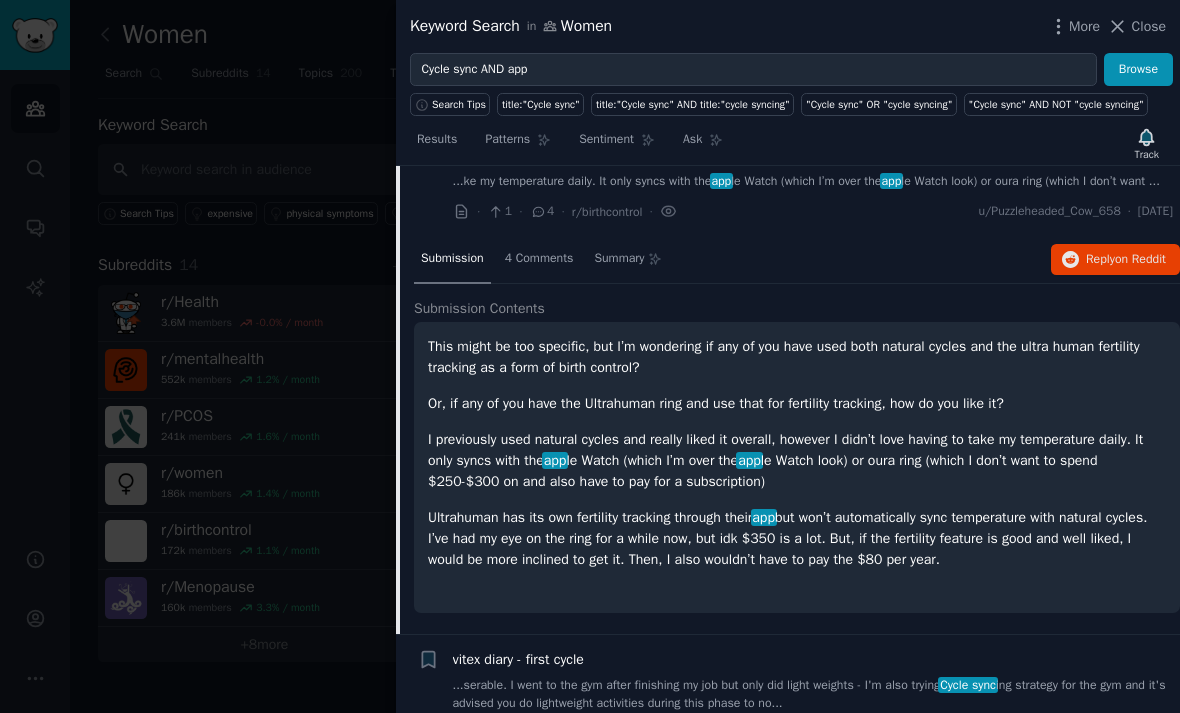 scroll, scrollTop: 2364, scrollLeft: 0, axis: vertical 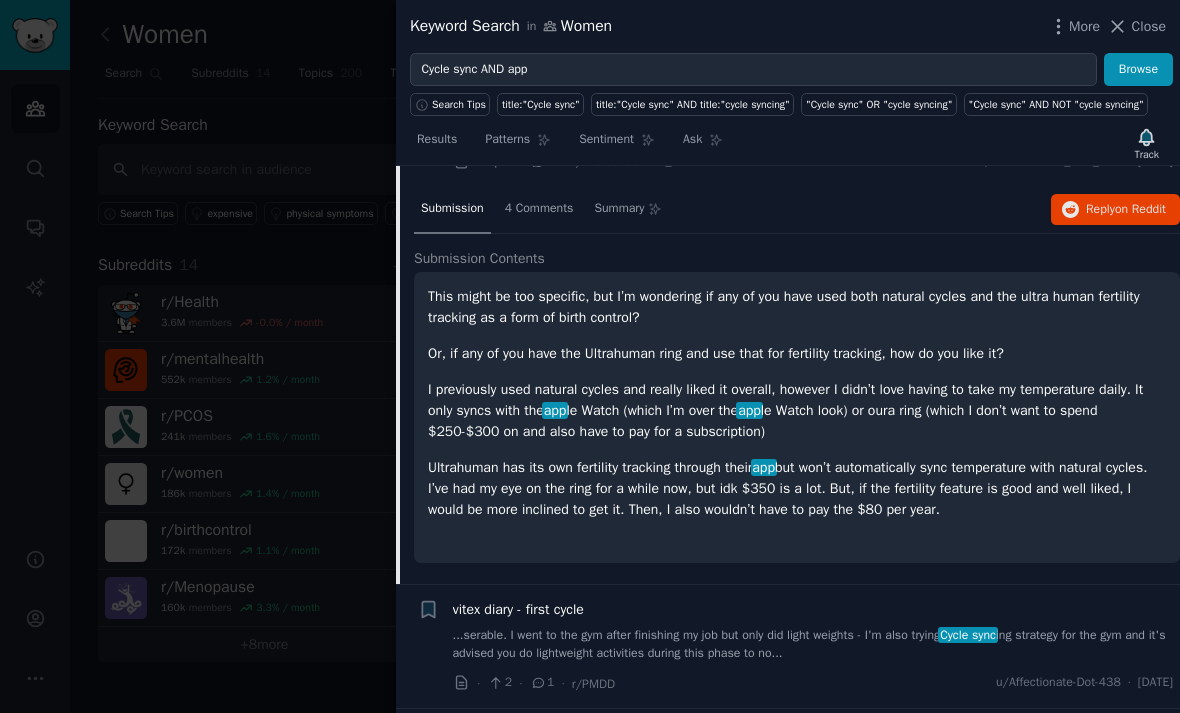 click on "4 Comments" at bounding box center [539, 209] 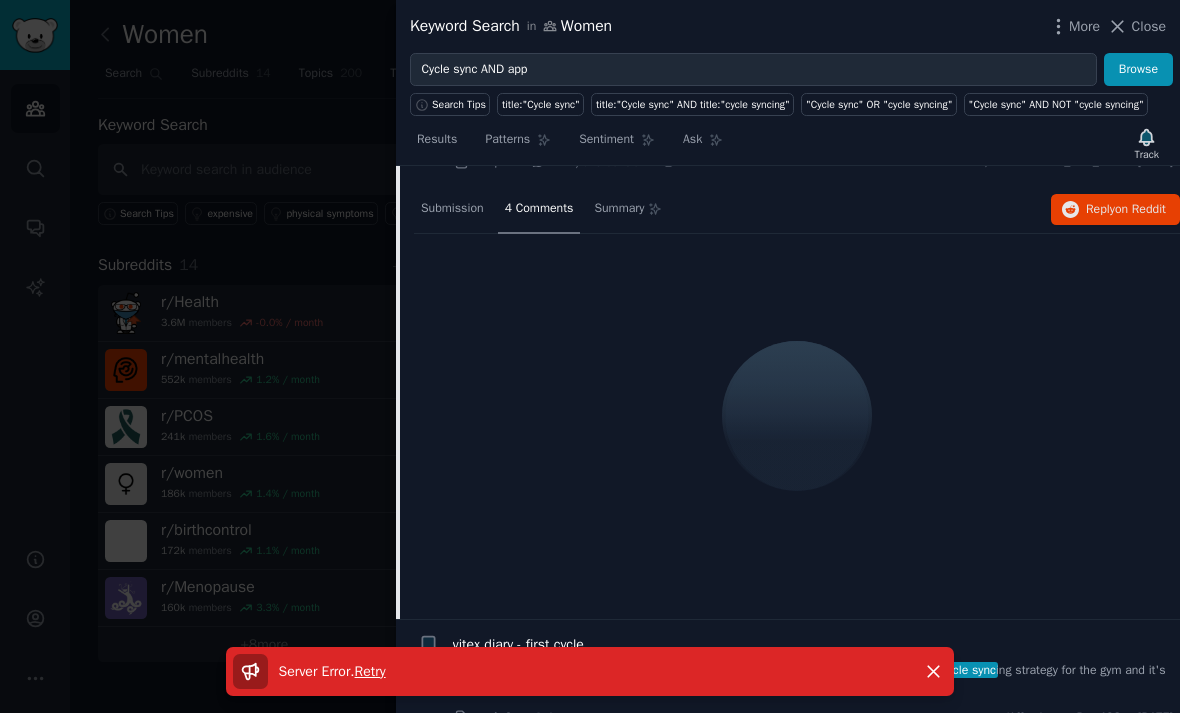 click on "Retry" at bounding box center (370, 671) 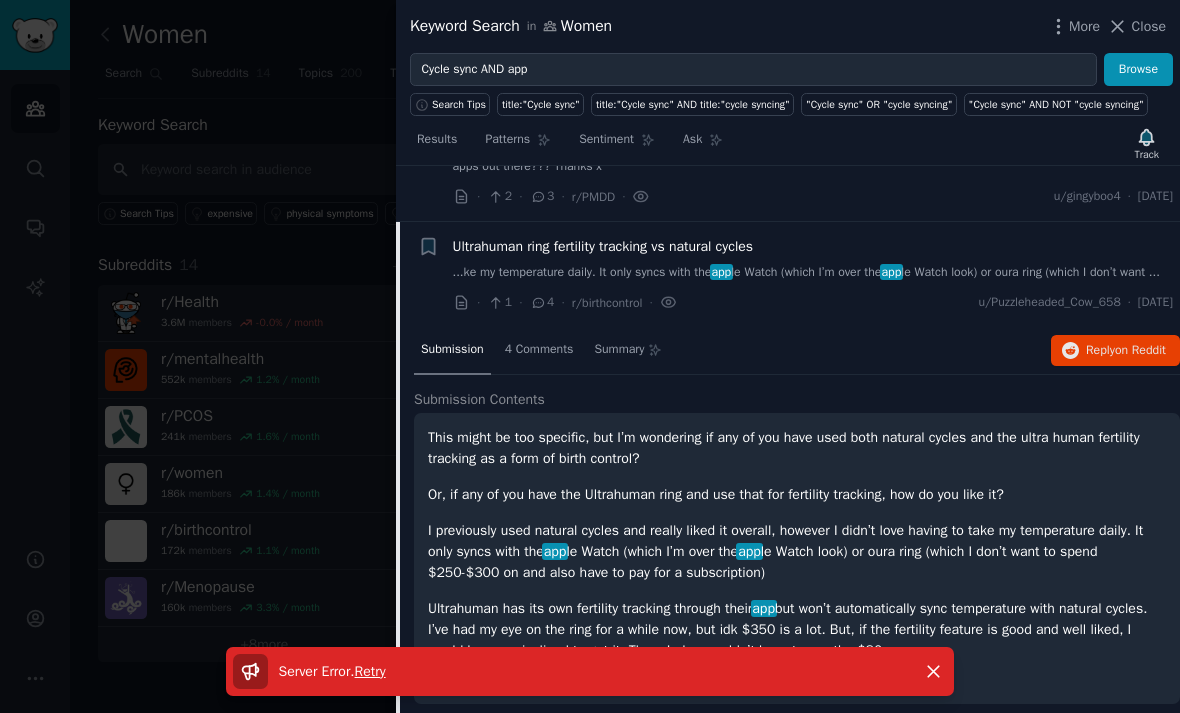 scroll, scrollTop: 2223, scrollLeft: 0, axis: vertical 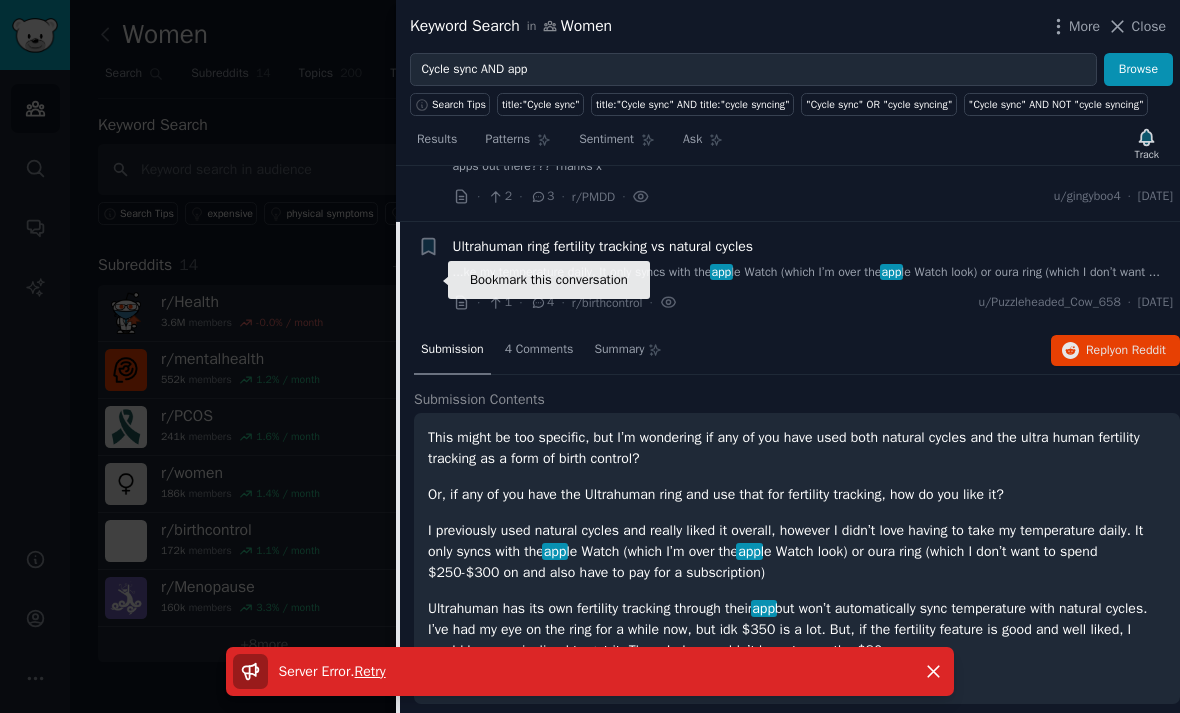click 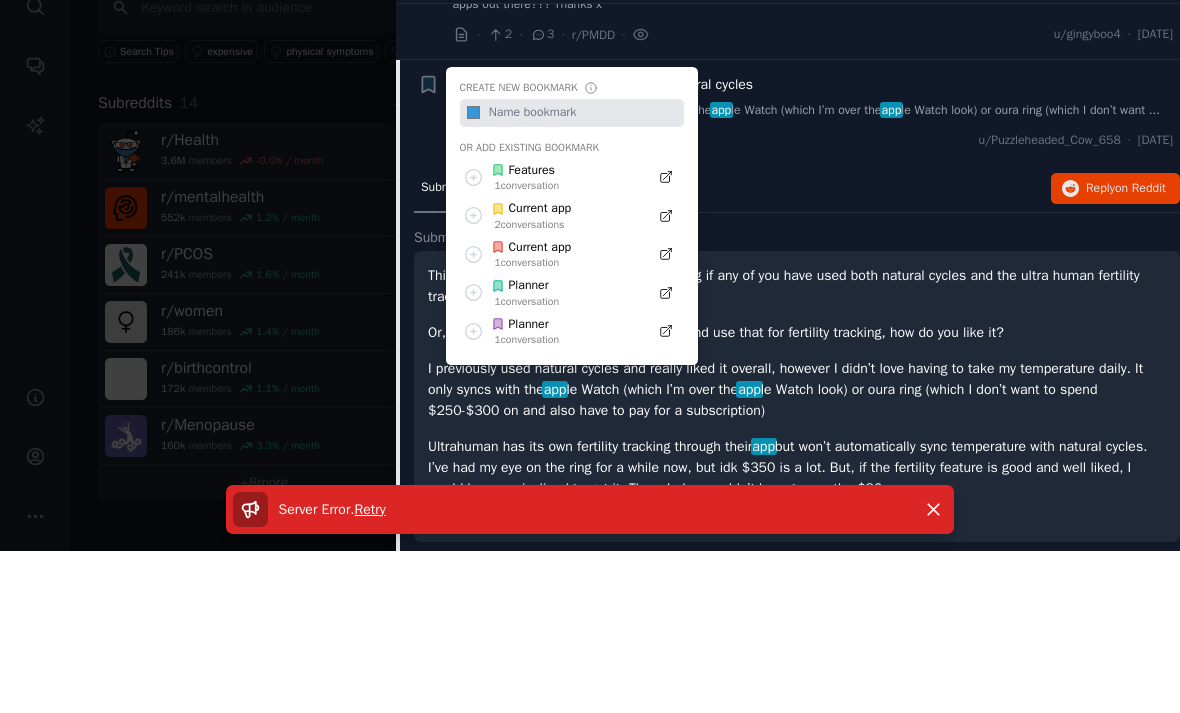 click on "Features 1  conversation" at bounding box center [554, 339] 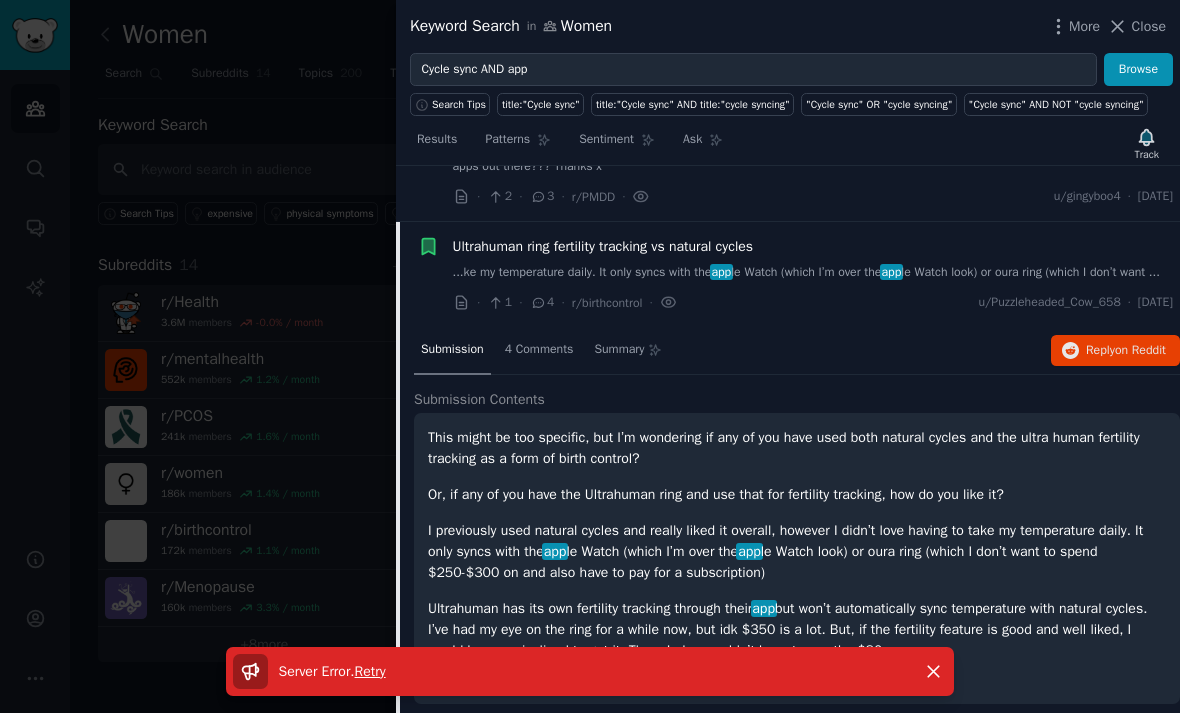 click on "...ke my temperature daily. It only syncs with the  app le Watch (which I’m over the  app le Watch look) or oura ring (which I don’t want ..." at bounding box center (813, 273) 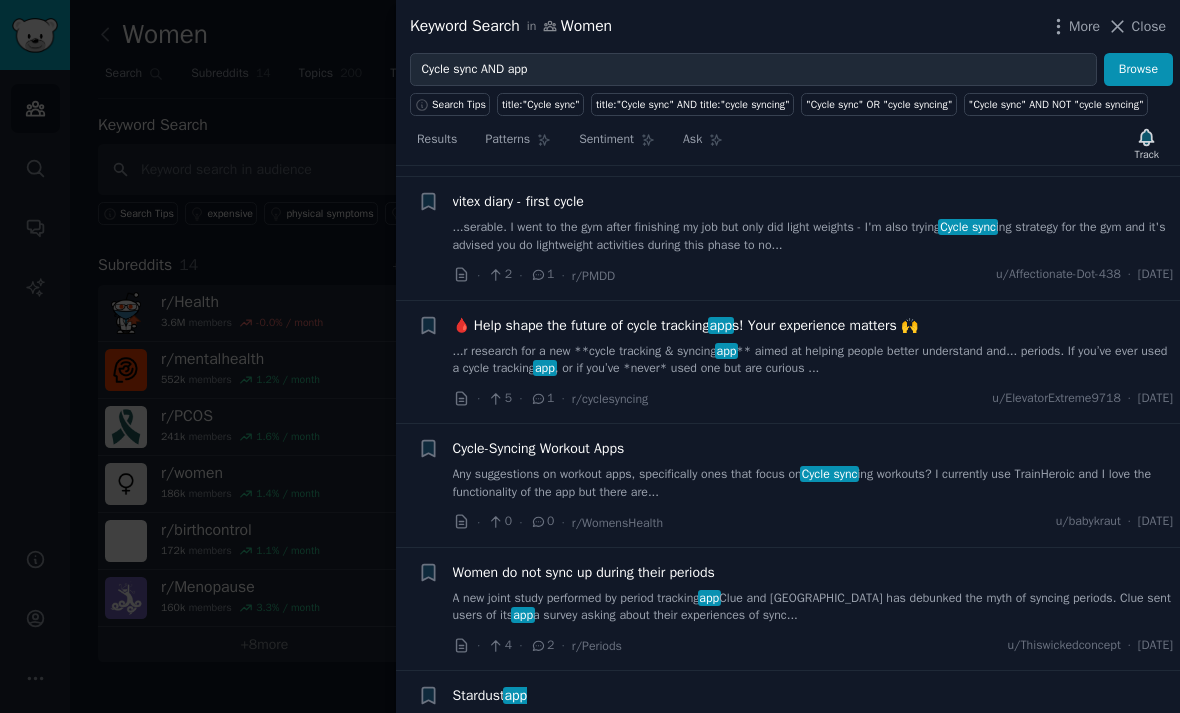 scroll, scrollTop: 2374, scrollLeft: 0, axis: vertical 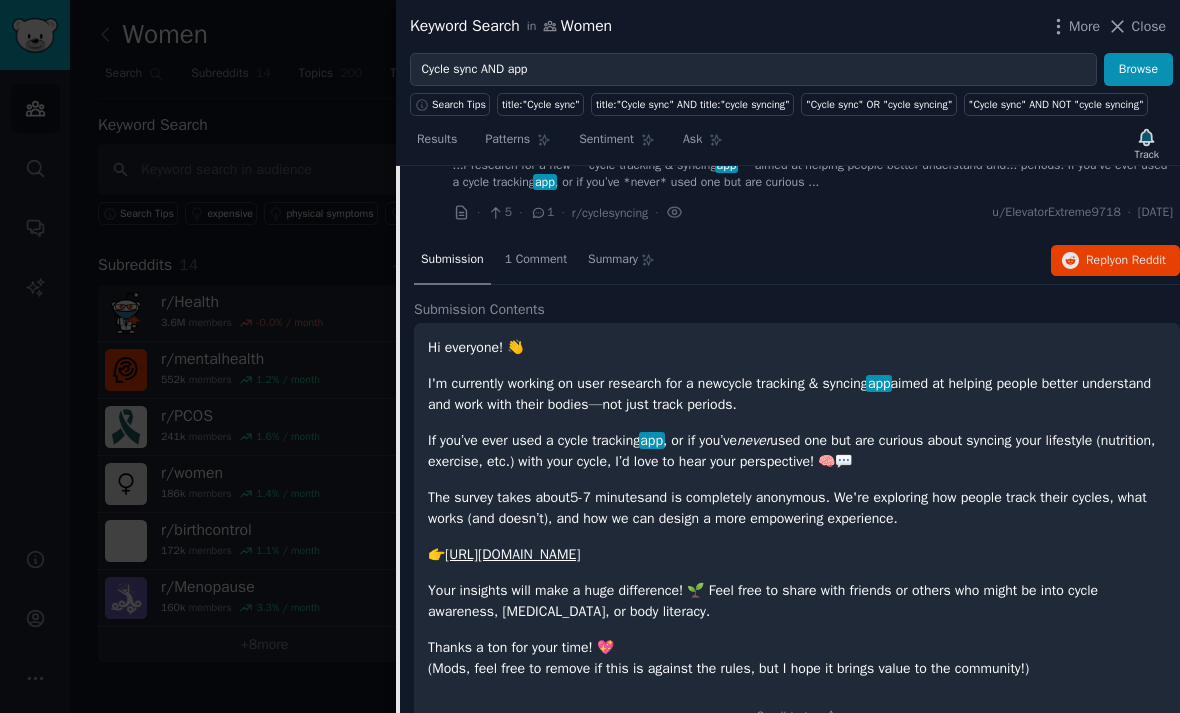 click on "1 Comment" at bounding box center (536, 260) 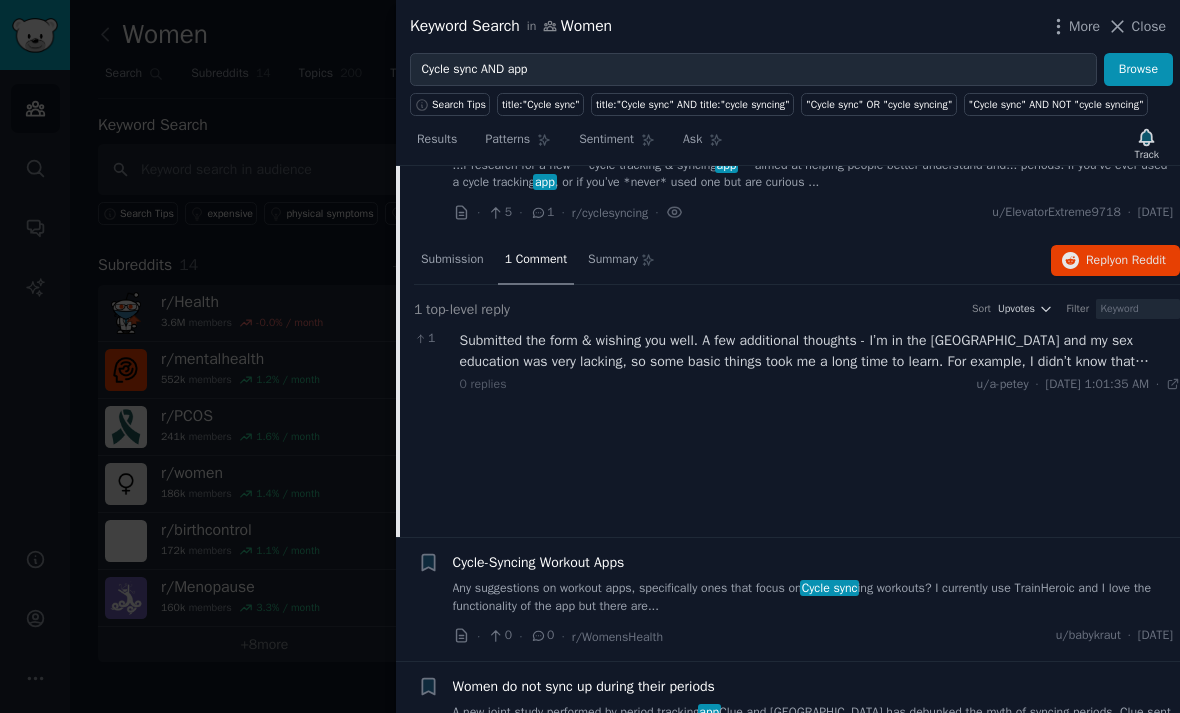 click on "Submitted the form & wishing you well. A few additional thoughts - I’m in the [GEOGRAPHIC_DATA] and my sex education was very lacking, so some basic things took me a long time to learn. For example, I didn’t know that cervical mucus was a thing or a predictable sign of upcoming [MEDICAL_DATA]. I also think there’s a huge knowledge gap around pre-conception care and folliculogenesis. I’m new to intentionally cycle syncing, and my entry point was in tailoring my workouts to my goals. Finally, lots of people recommend the book In the Flo, but I just can’t get past her fluffy language (how one can write a full page without saying anything is beyond me). I think this information is best delivered without trying to be too cute.
Oh. And I’m not sure how the hormones work for women who are on birth control that stops them from having a period - but I am curious whether cycle syncing would work for them and if there’s something novel you can do from that angle.
Best of luck!" at bounding box center [820, 351] 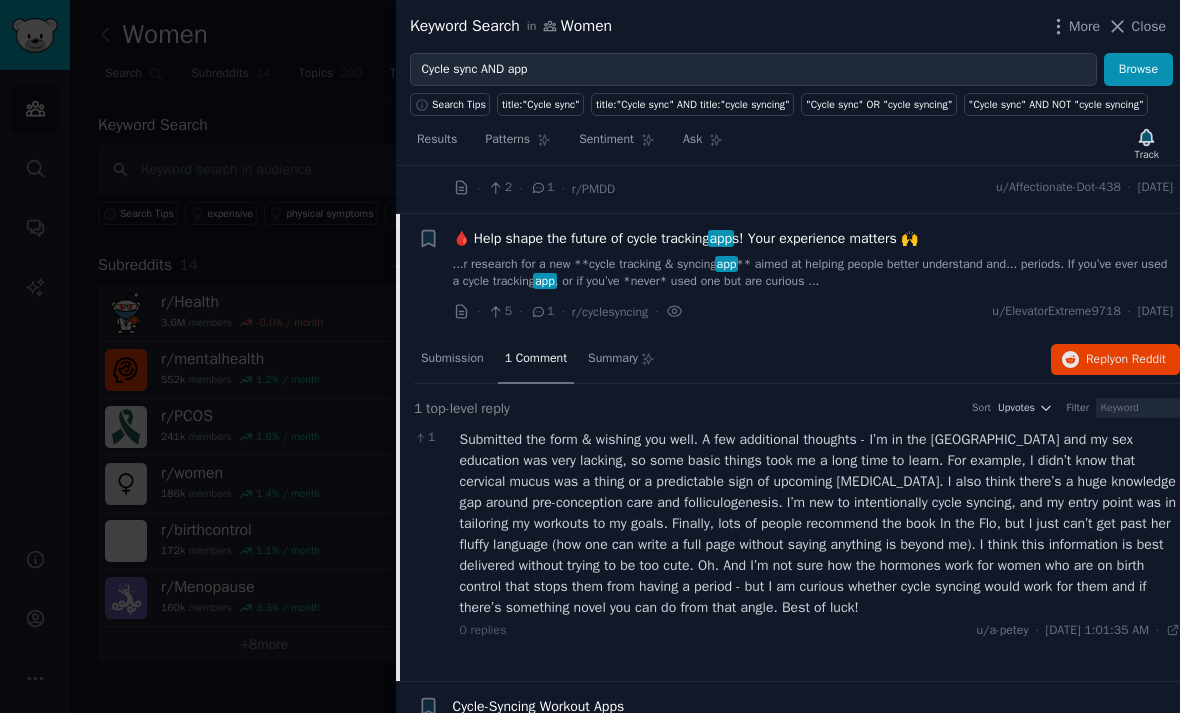 scroll, scrollTop: 2462, scrollLeft: 0, axis: vertical 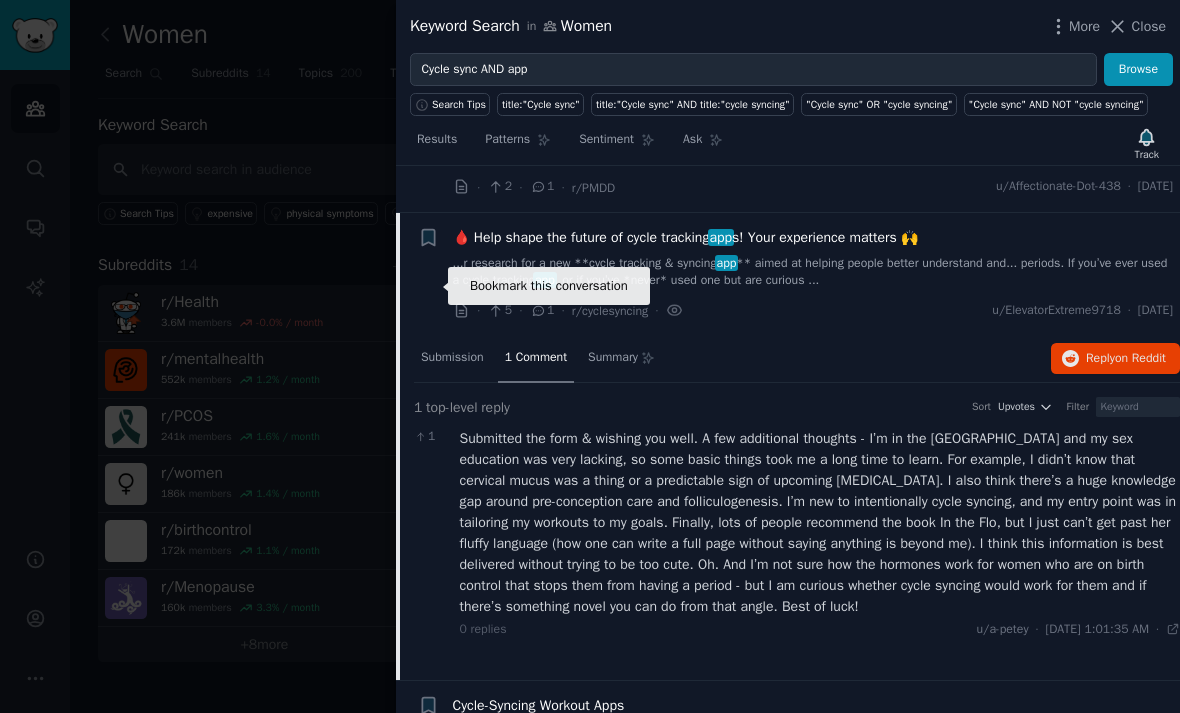 click 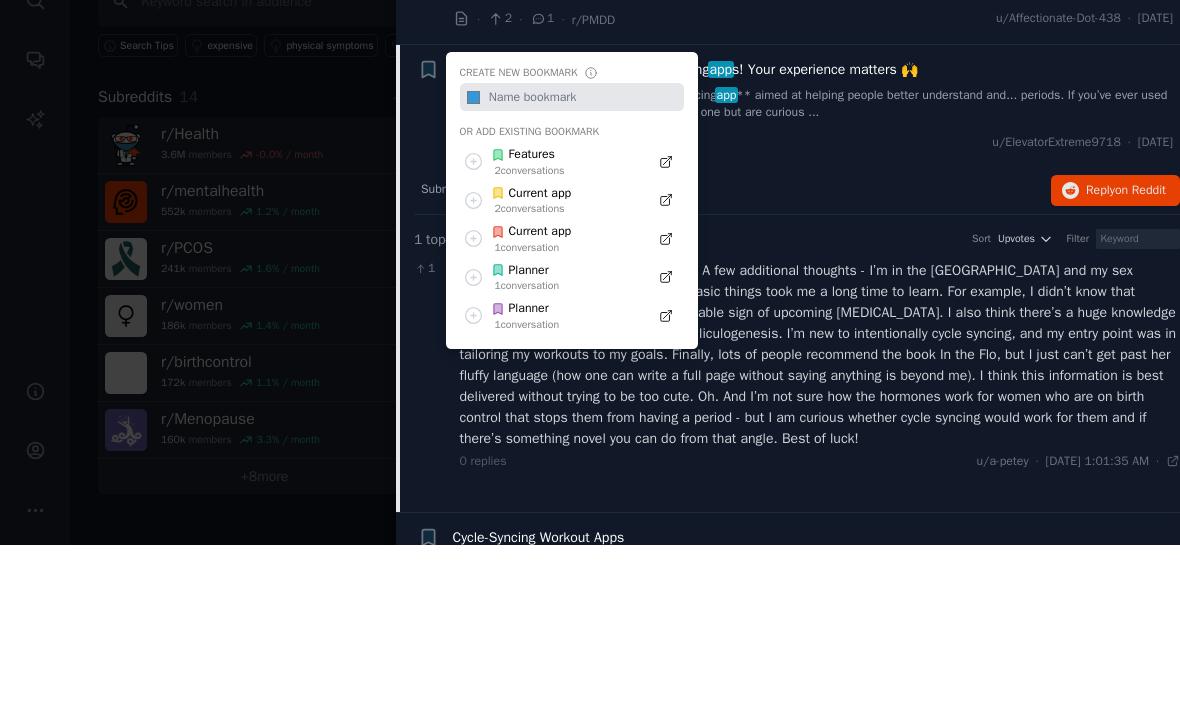click on "2  conversation s" at bounding box center (530, 339) 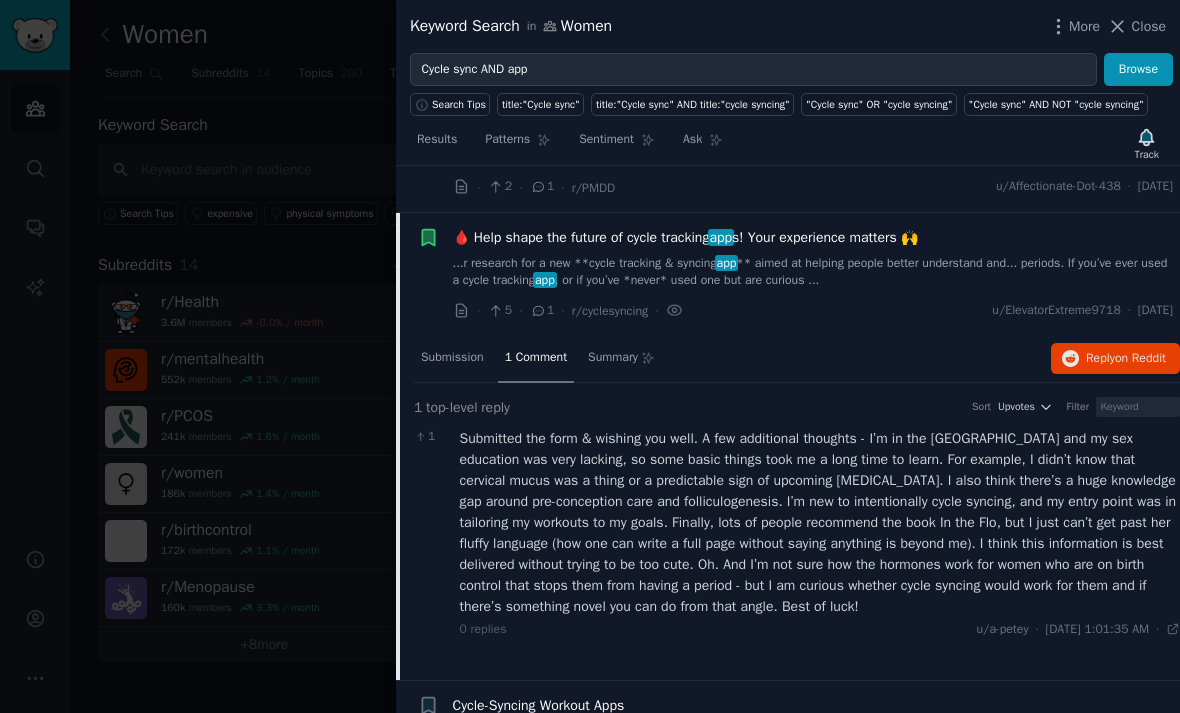 click on "· 5 · 1 · r/cyclesyncing · u/ElevatorExtreme9718 · [DATE]" at bounding box center [813, 310] 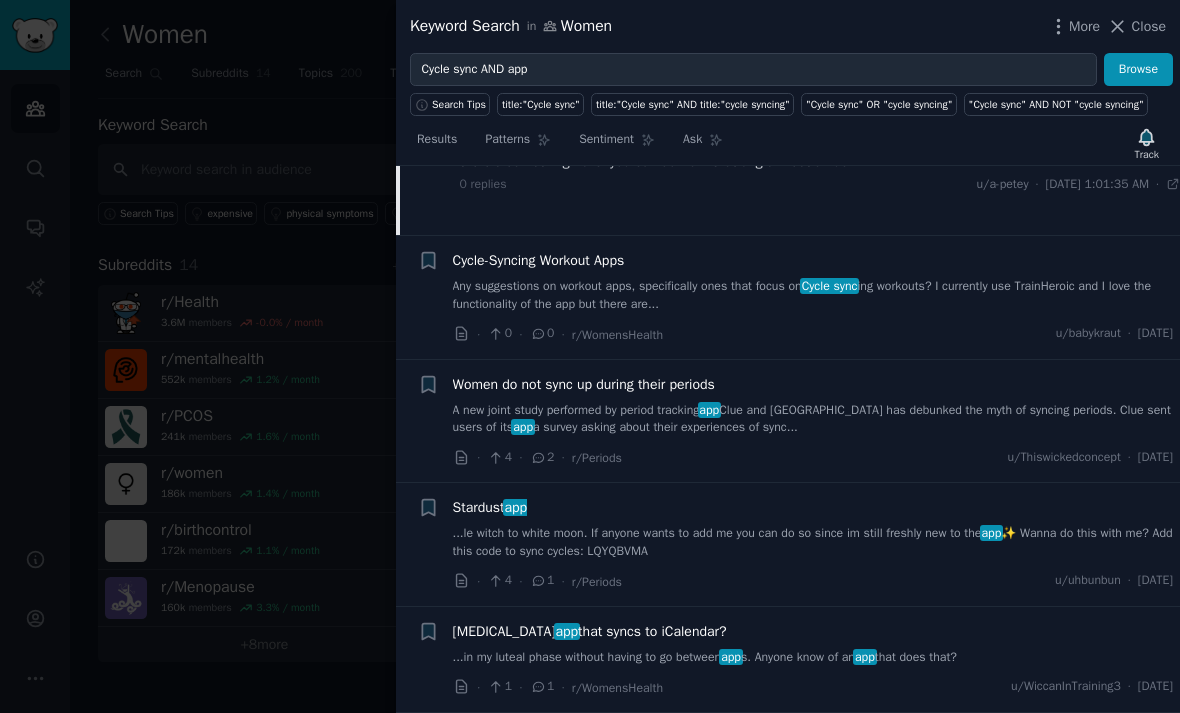 scroll, scrollTop: 2921, scrollLeft: 0, axis: vertical 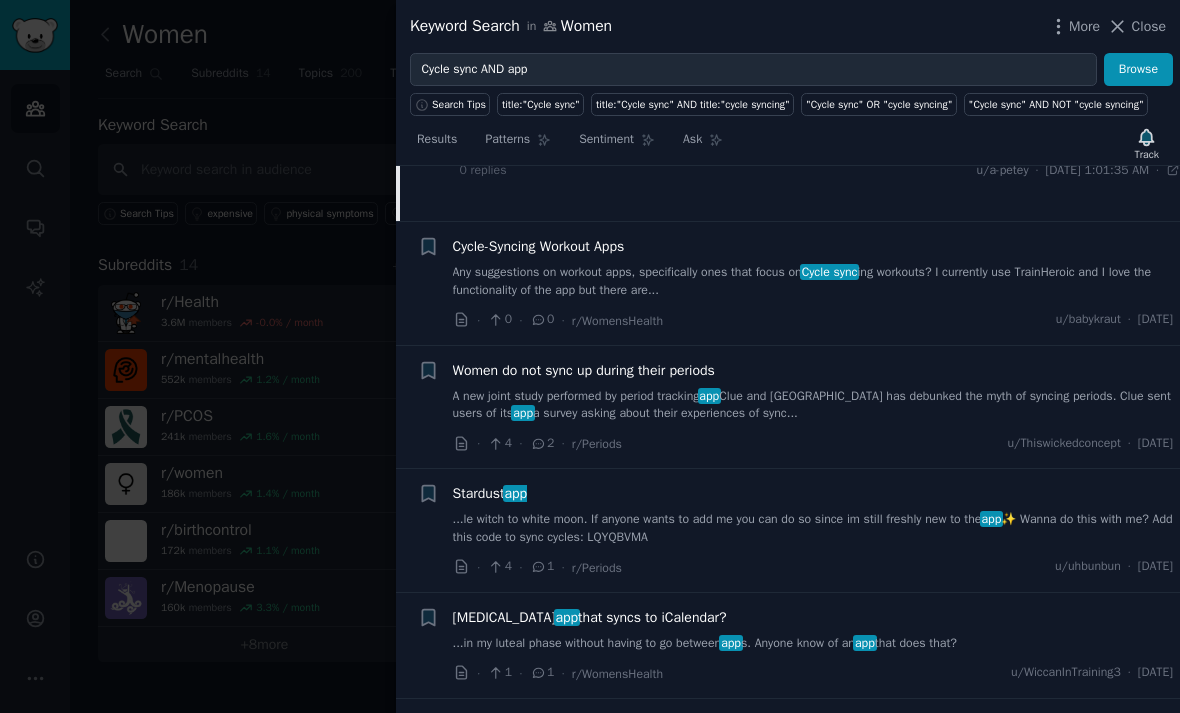 click on "Any suggestions on workout apps, specifically ones that focus on  Cycle sync ing workouts? I currently use TrainHeroic and I love the functionality of the app but there are..." at bounding box center [813, 281] 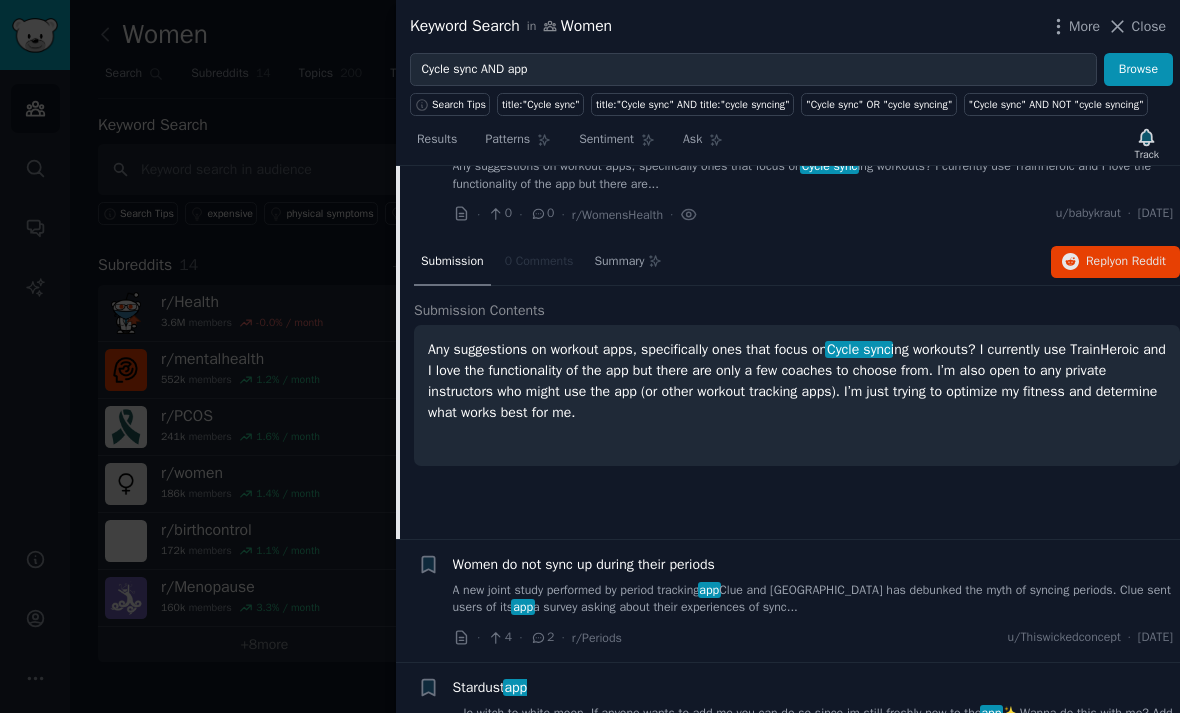 scroll, scrollTop: 2649, scrollLeft: 0, axis: vertical 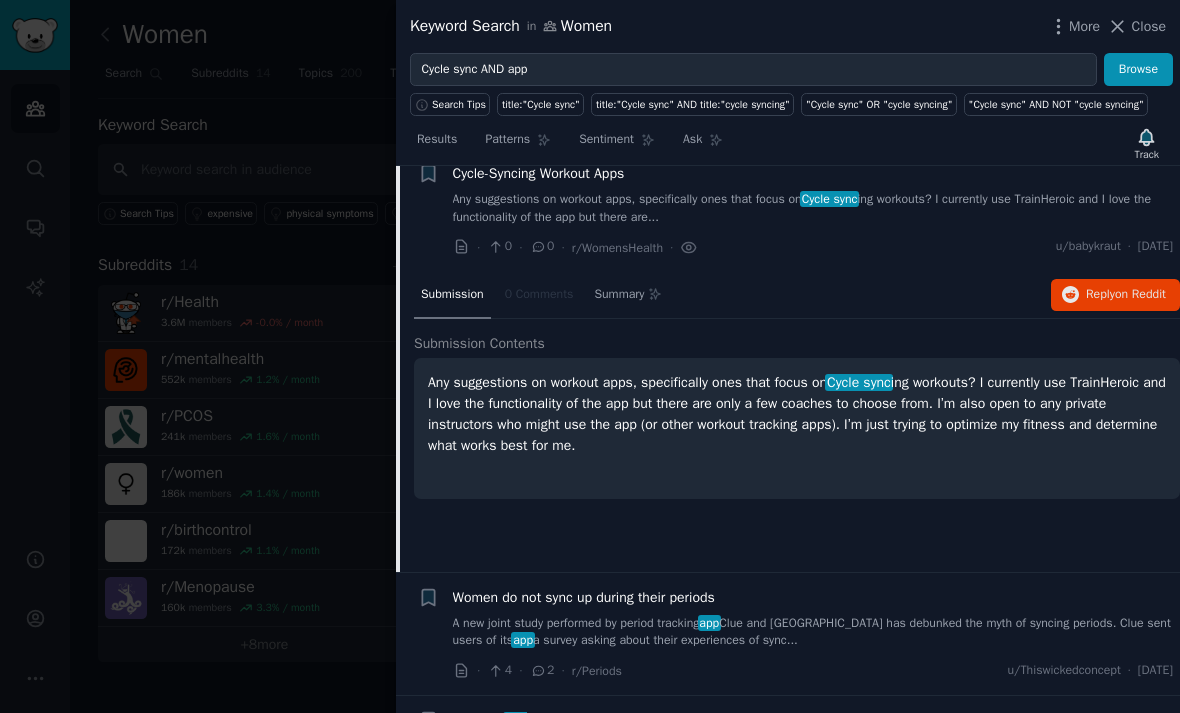click 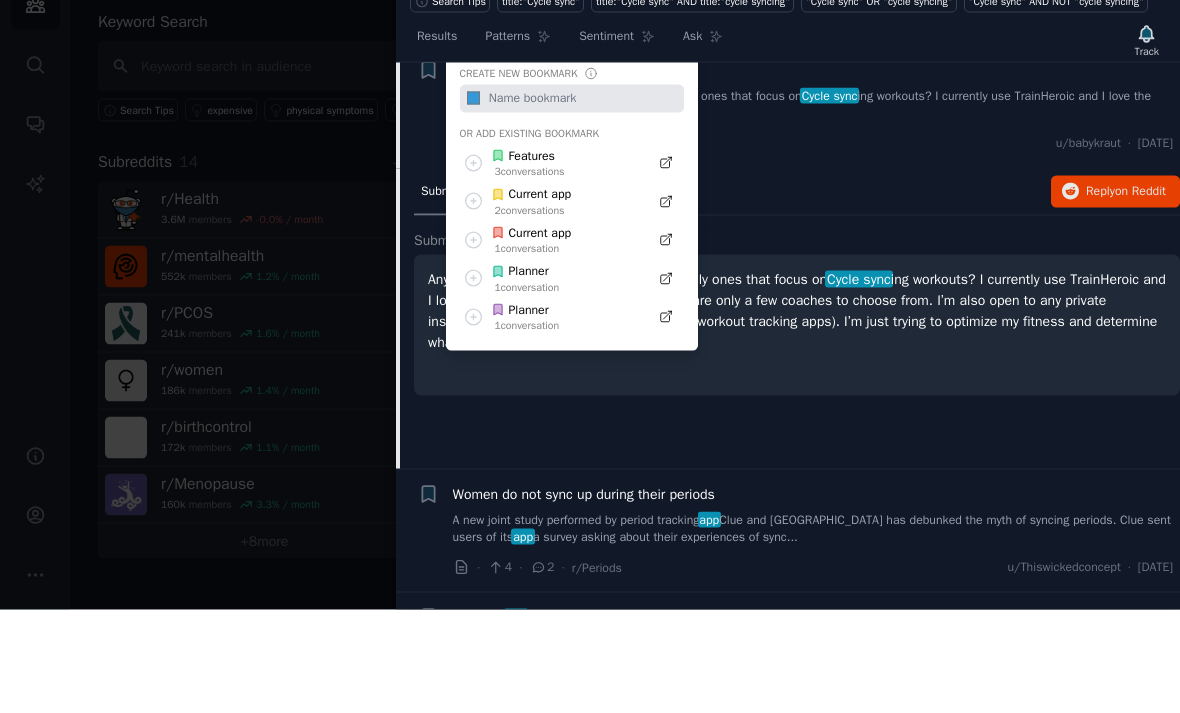 click 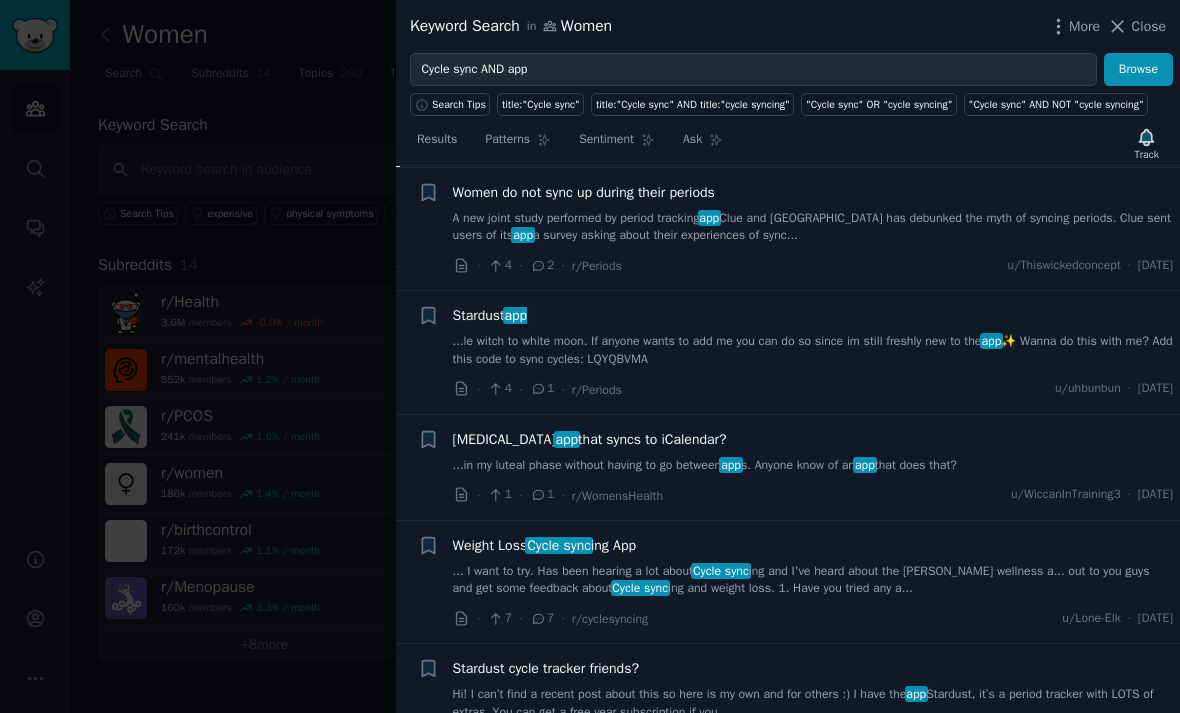 scroll, scrollTop: 3151, scrollLeft: 0, axis: vertical 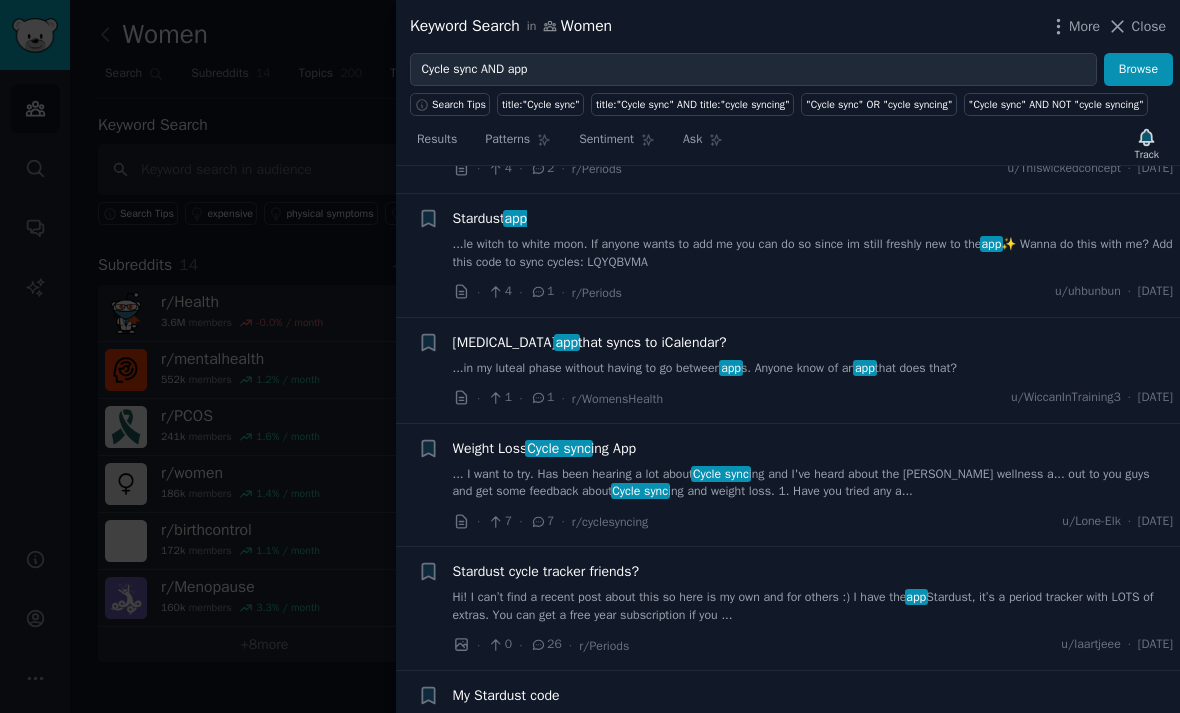 click on "... I want to try. Has been hearing a lot about  Cycle sync ing and I've heard about the [PERSON_NAME] wellness a... out to you guys and get some feedback about  Cycle sync ing and weight loss.
1. Have you tried any a..." at bounding box center [813, 483] 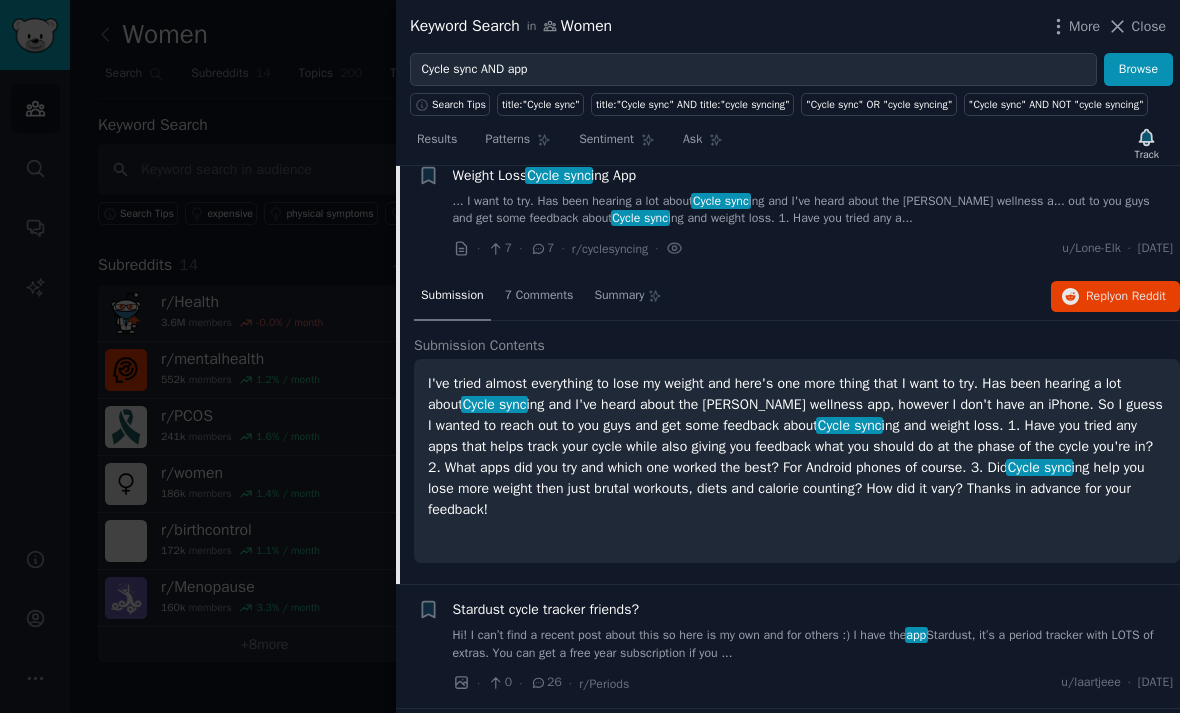 scroll, scrollTop: 3122, scrollLeft: 0, axis: vertical 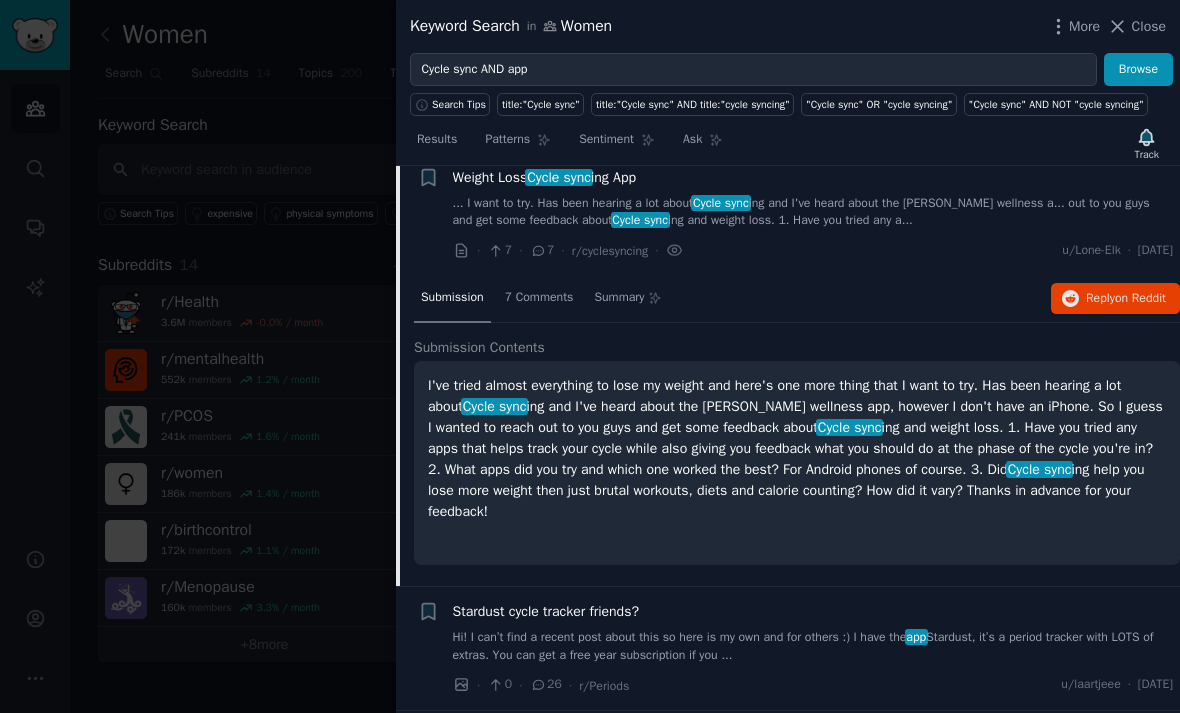 click on "7 Comments" at bounding box center (539, 298) 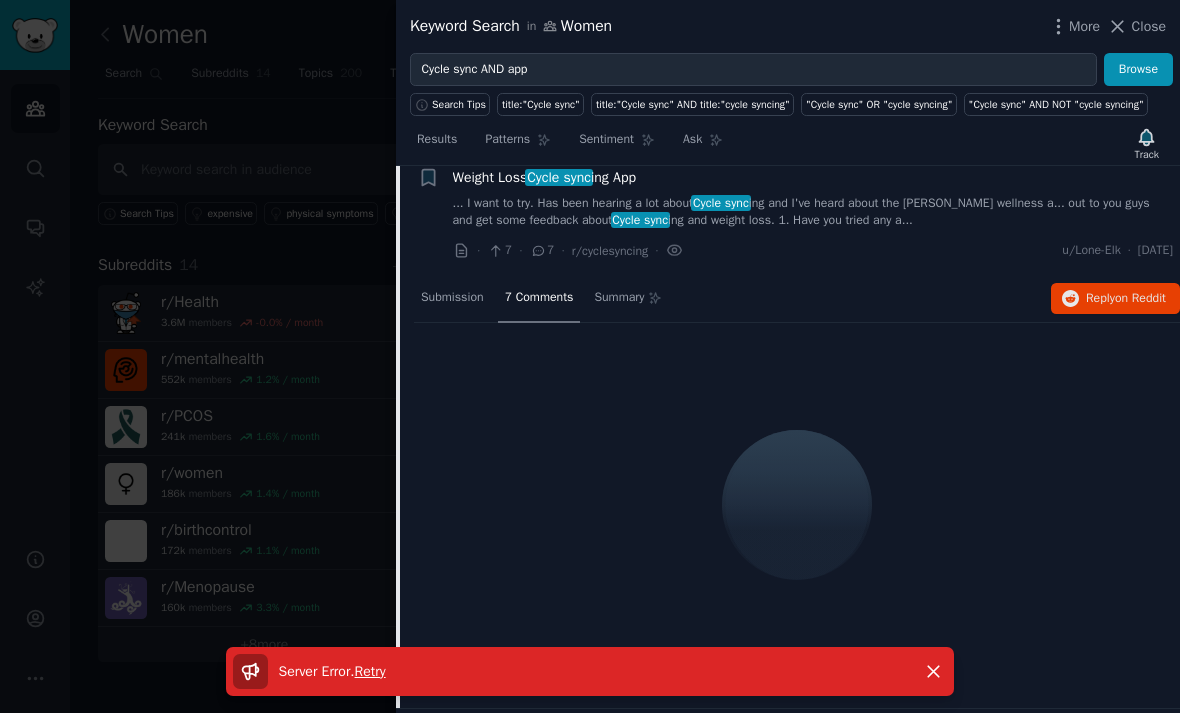click on "Retry" at bounding box center (370, 671) 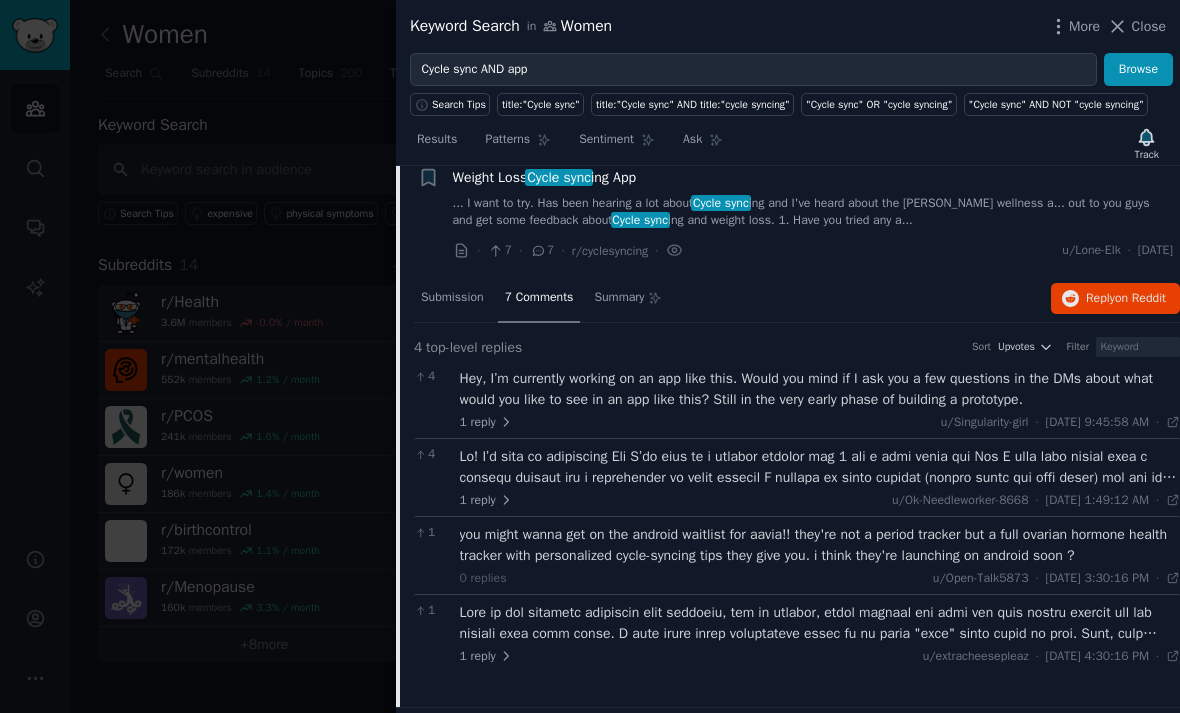 click at bounding box center (820, 467) 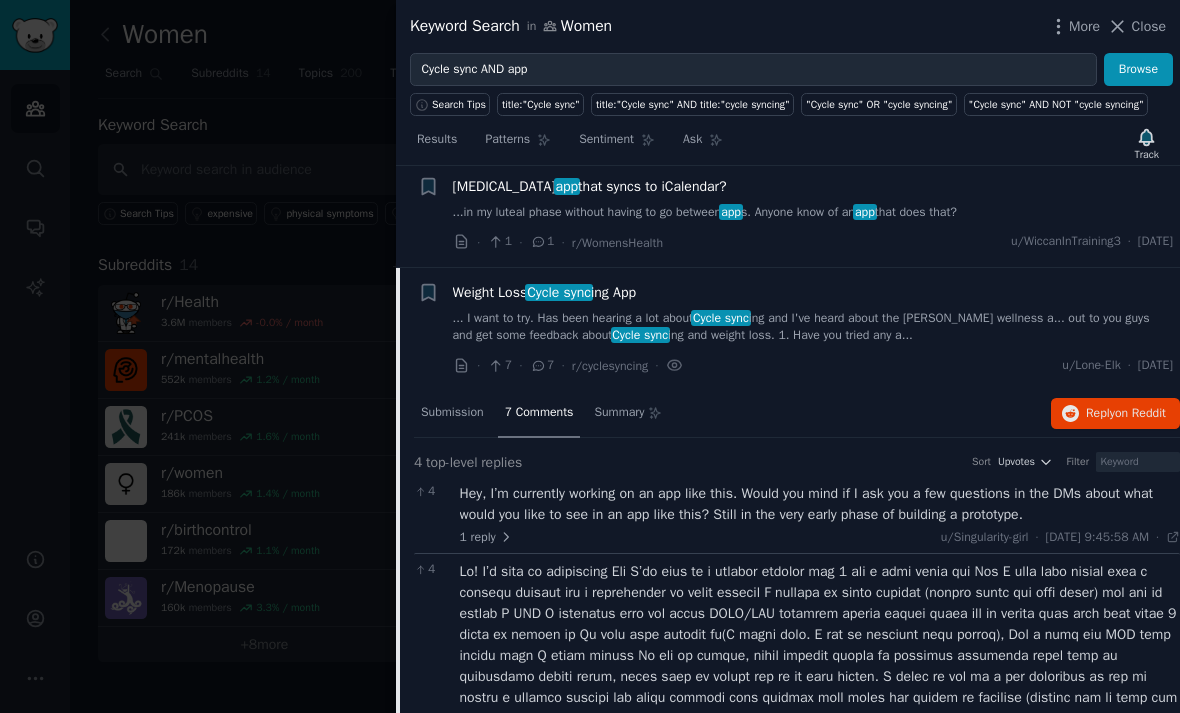 scroll, scrollTop: 2985, scrollLeft: 0, axis: vertical 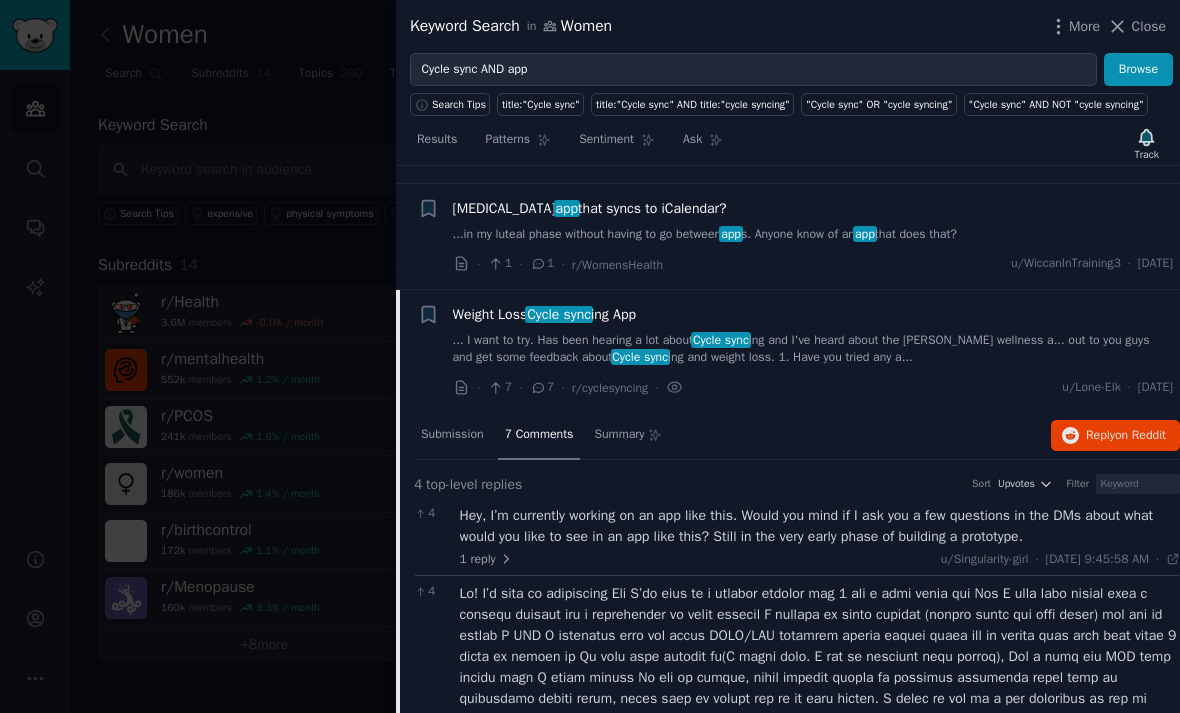 click 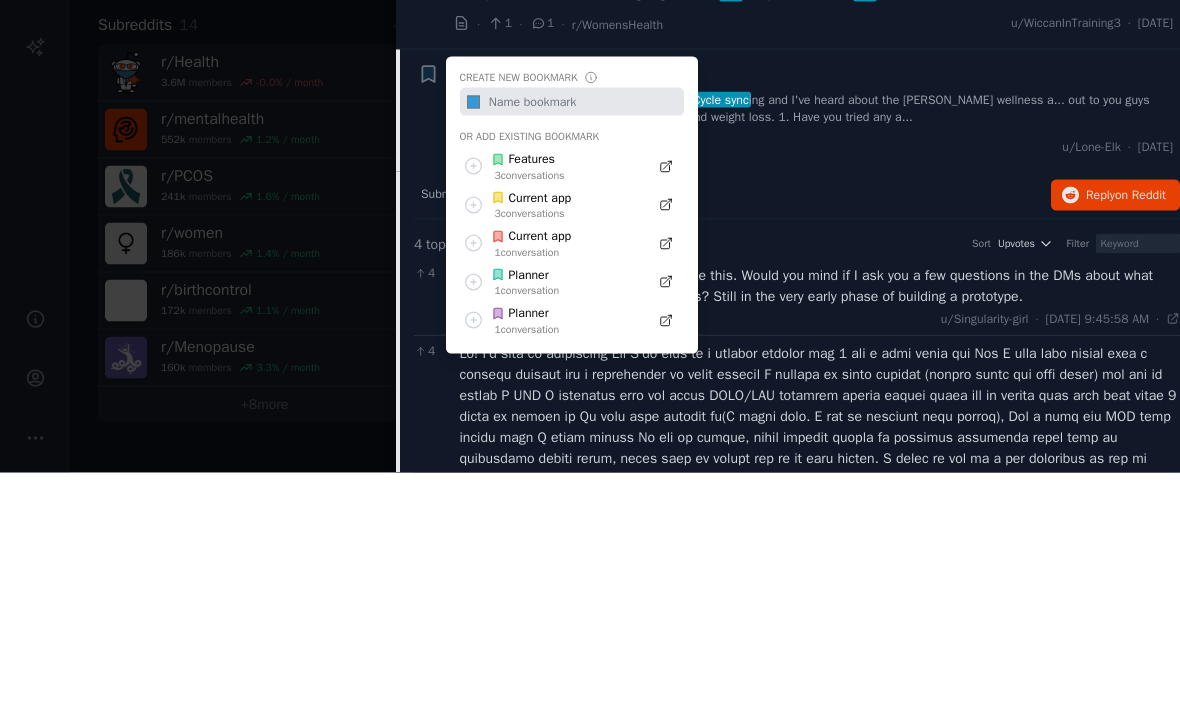 click on "Features 3  conversation s" at bounding box center [554, 407] 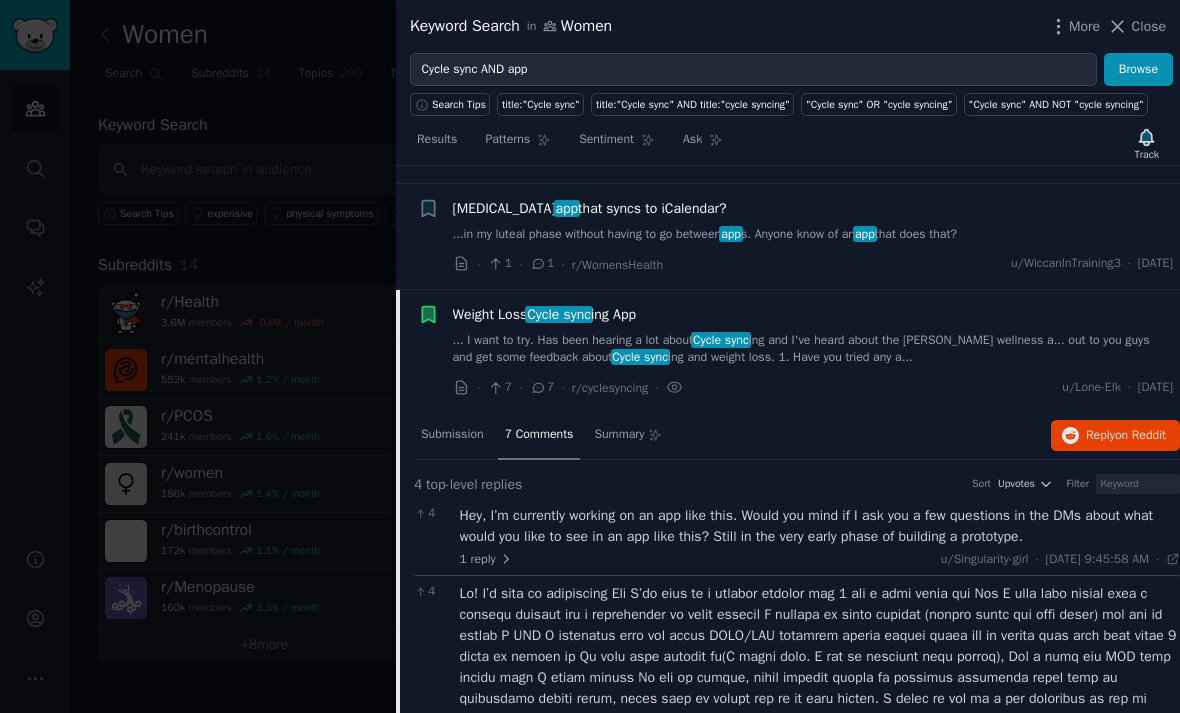 click on "· 7 · 7 · r/cyclesyncing · u/Lone-Elk · [DATE]" at bounding box center [813, 387] 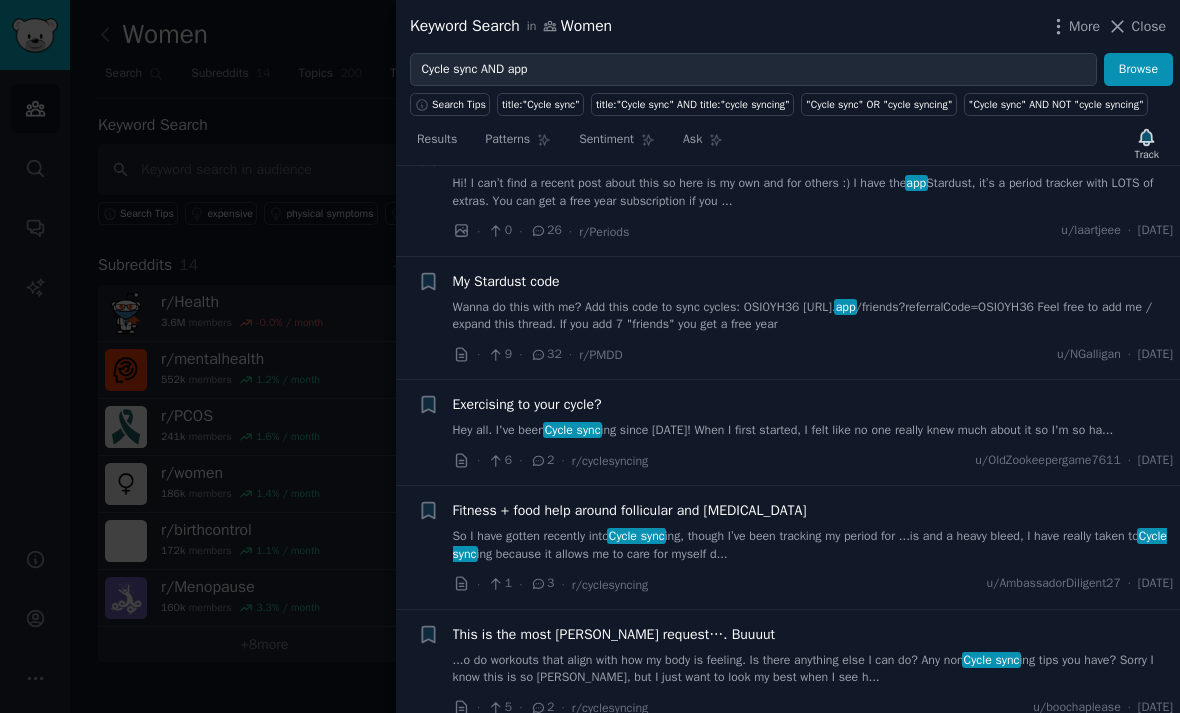 scroll, scrollTop: 4138, scrollLeft: 0, axis: vertical 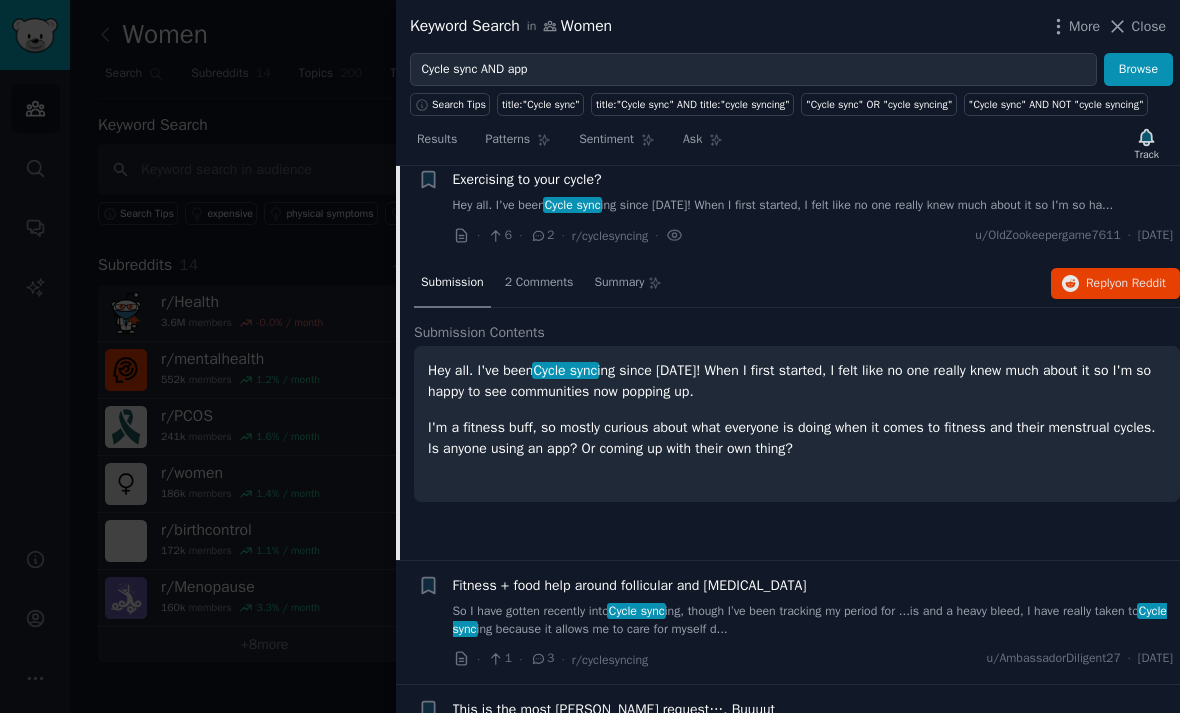 click on "2 Comments" at bounding box center (539, 283) 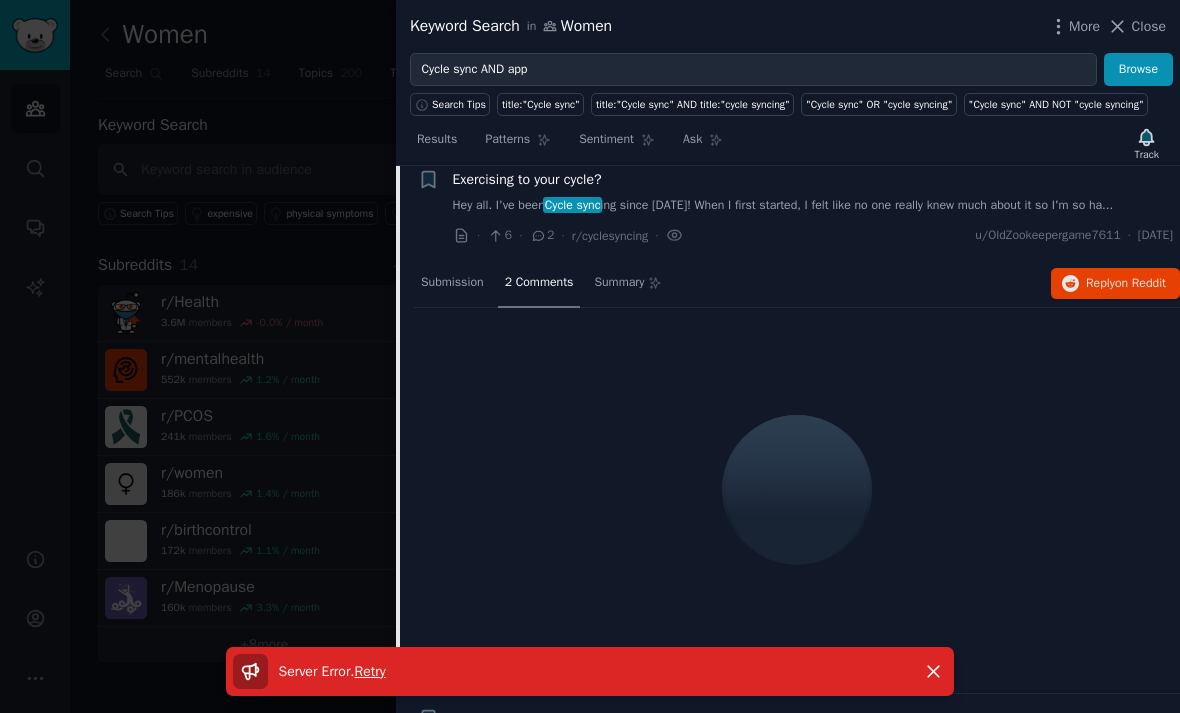 click on "Retry" at bounding box center (370, 671) 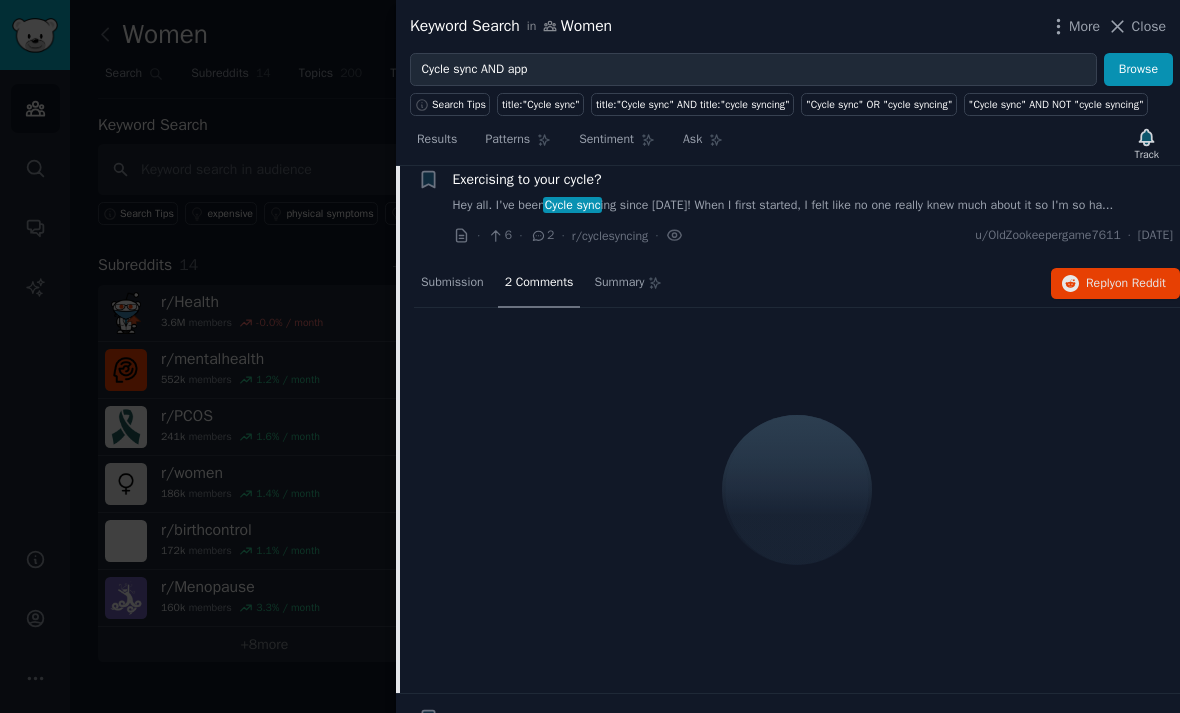 click on "+ Exercising to your cycle? Hey all. I've been  Cycle sync ing since [DATE]! When I first started, I felt like no one really knew much about it so I'm so ha... · 6 · 2 · r/cyclesyncing · u/OldZookeepergame7611 · [DATE]" at bounding box center (788, 207) 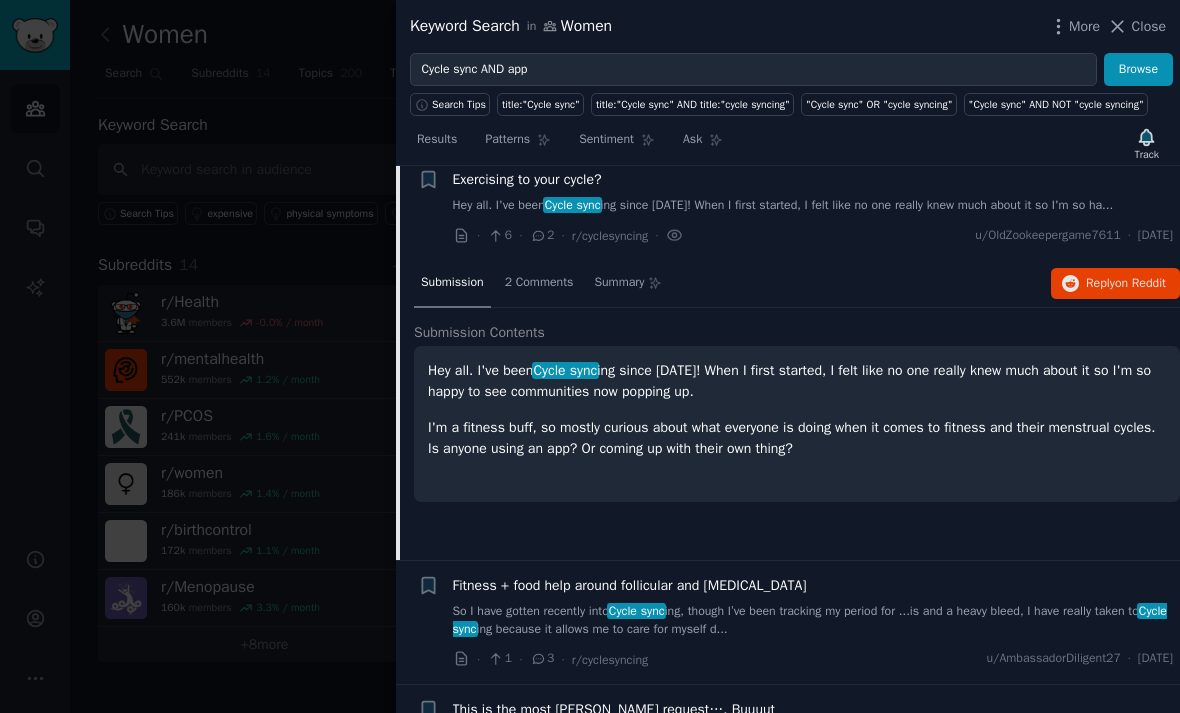 click on "2 Comments" at bounding box center [539, 284] 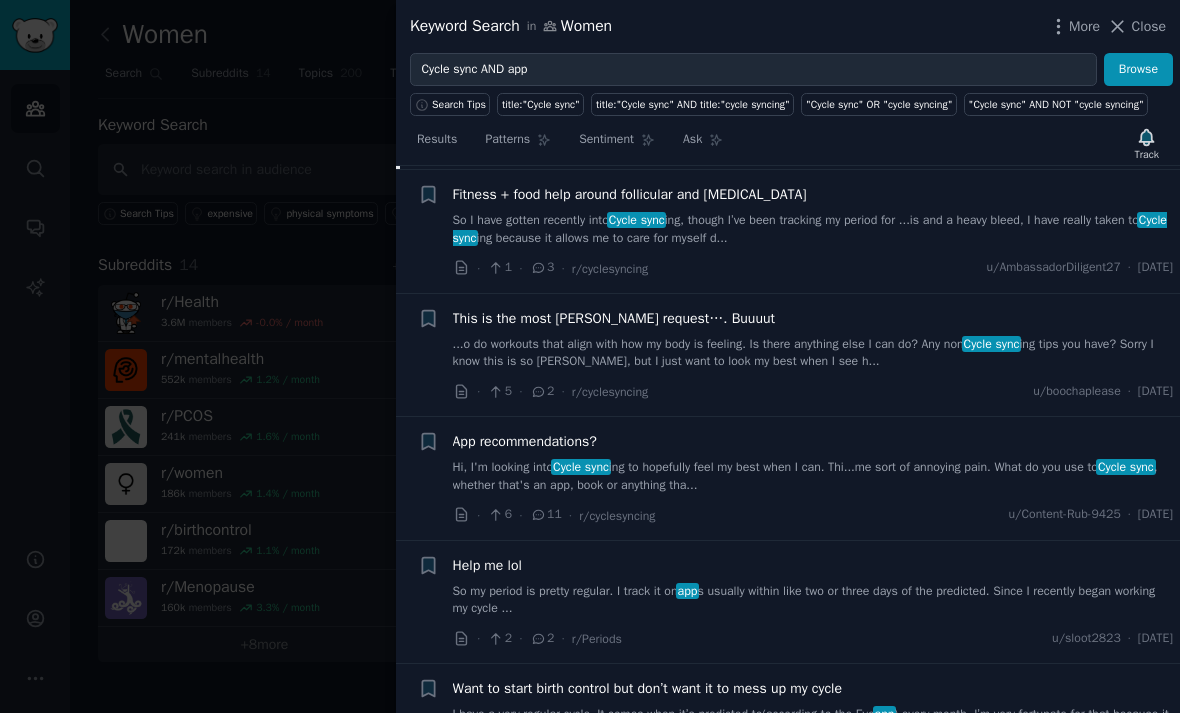 scroll, scrollTop: 3881, scrollLeft: 0, axis: vertical 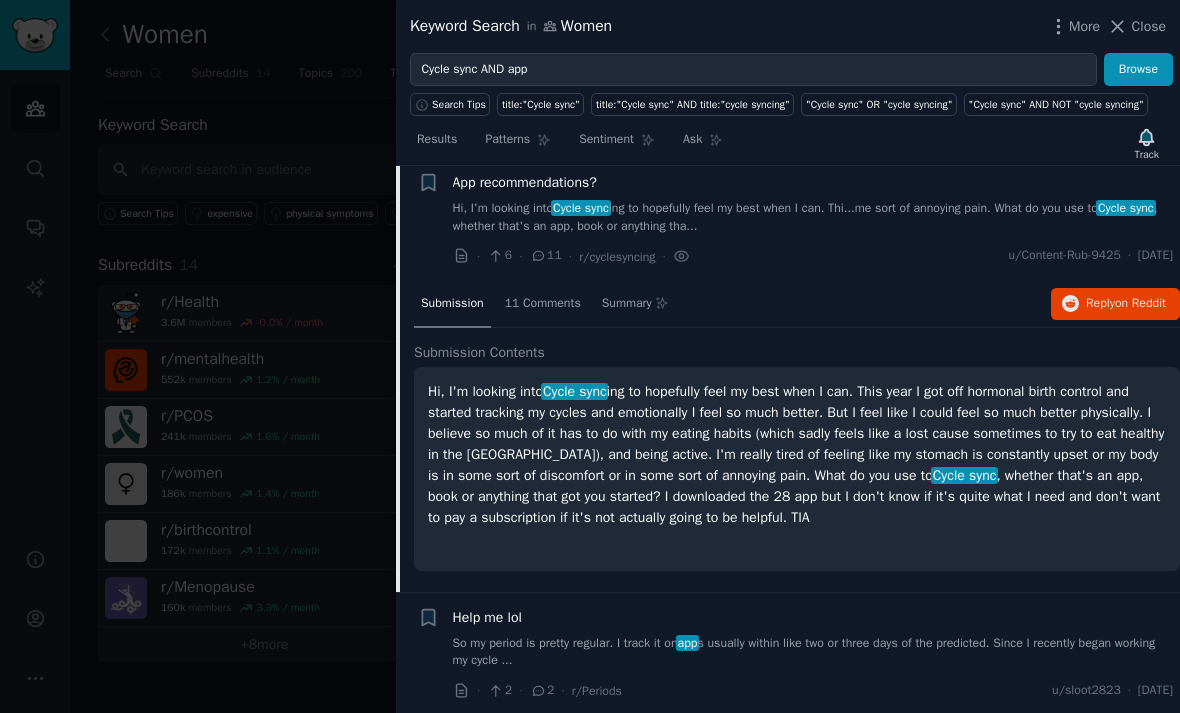 click on "11 Comments" at bounding box center [543, 304] 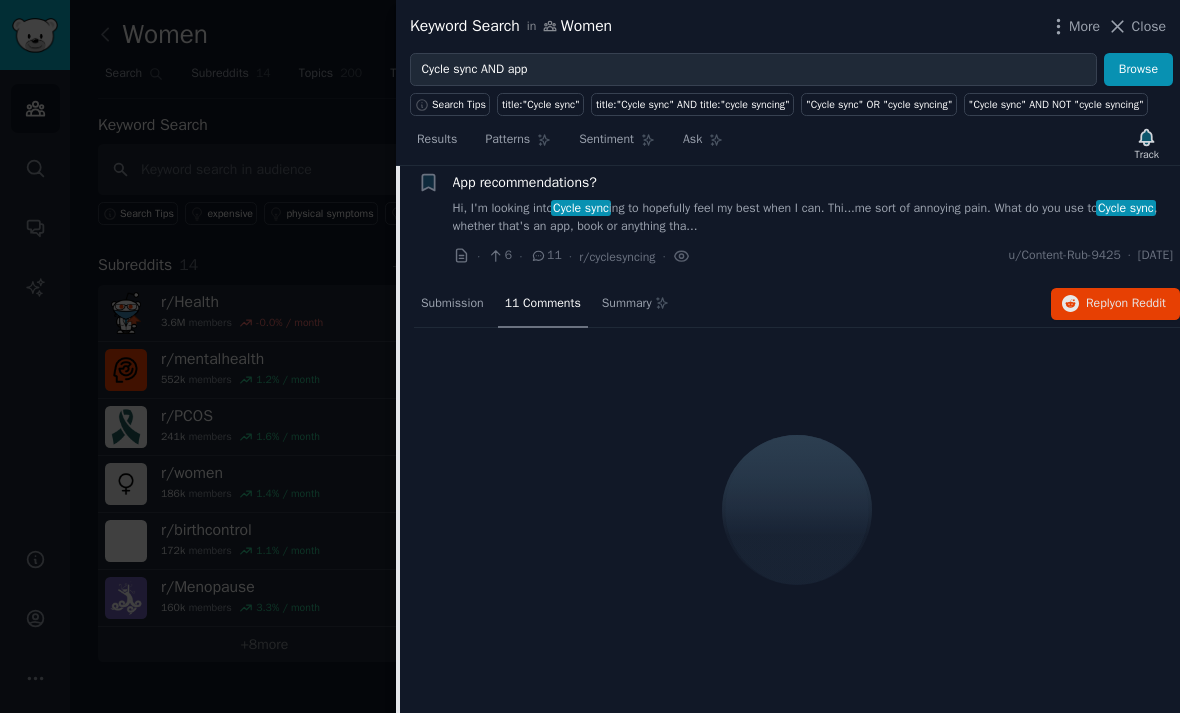 click 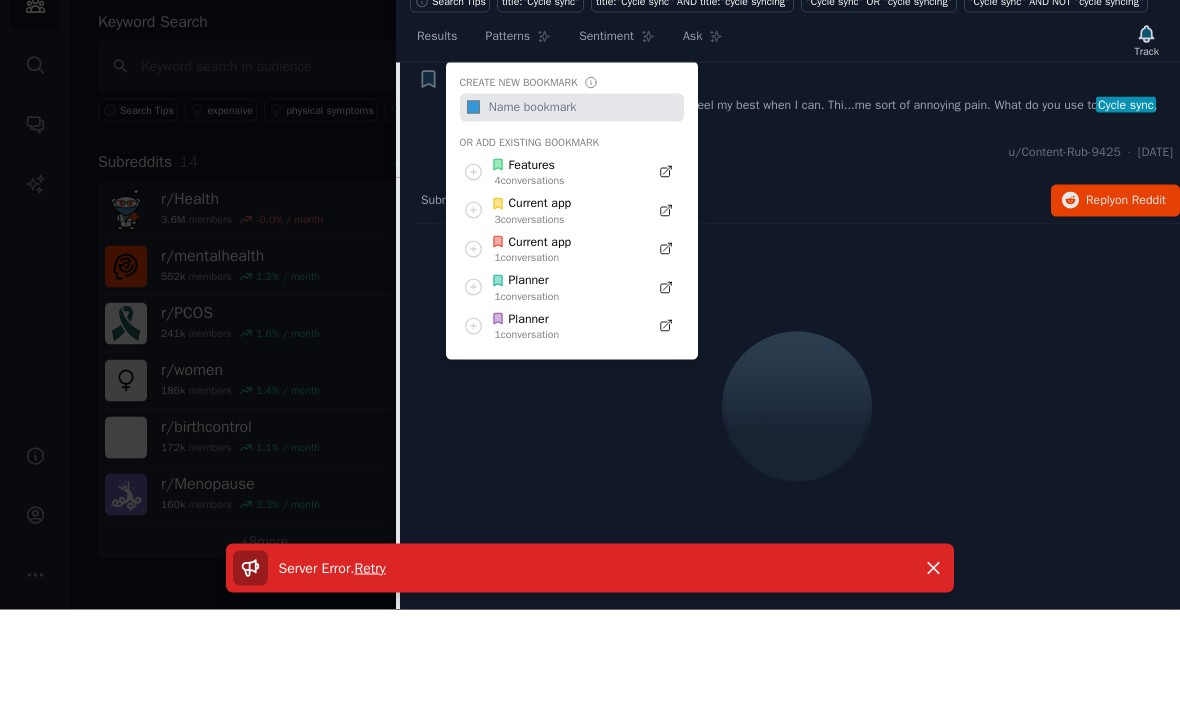 click on "Current app 3  conversation s" at bounding box center (554, 314) 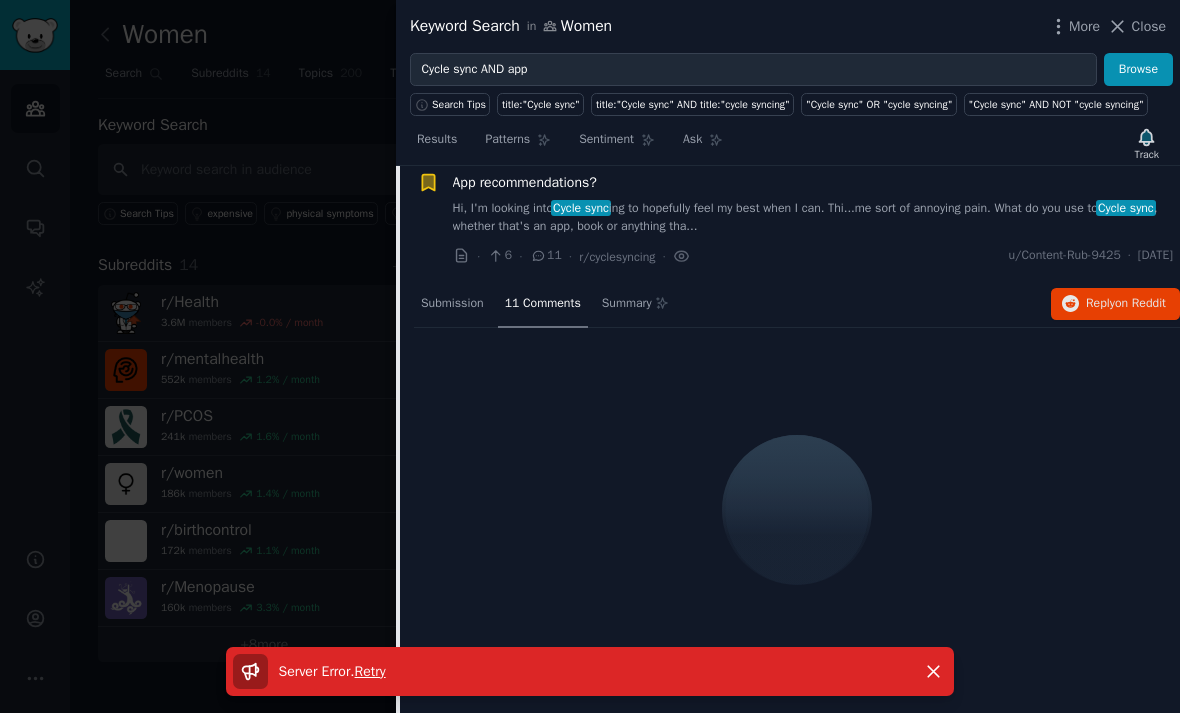 click on "Retry" at bounding box center (370, 671) 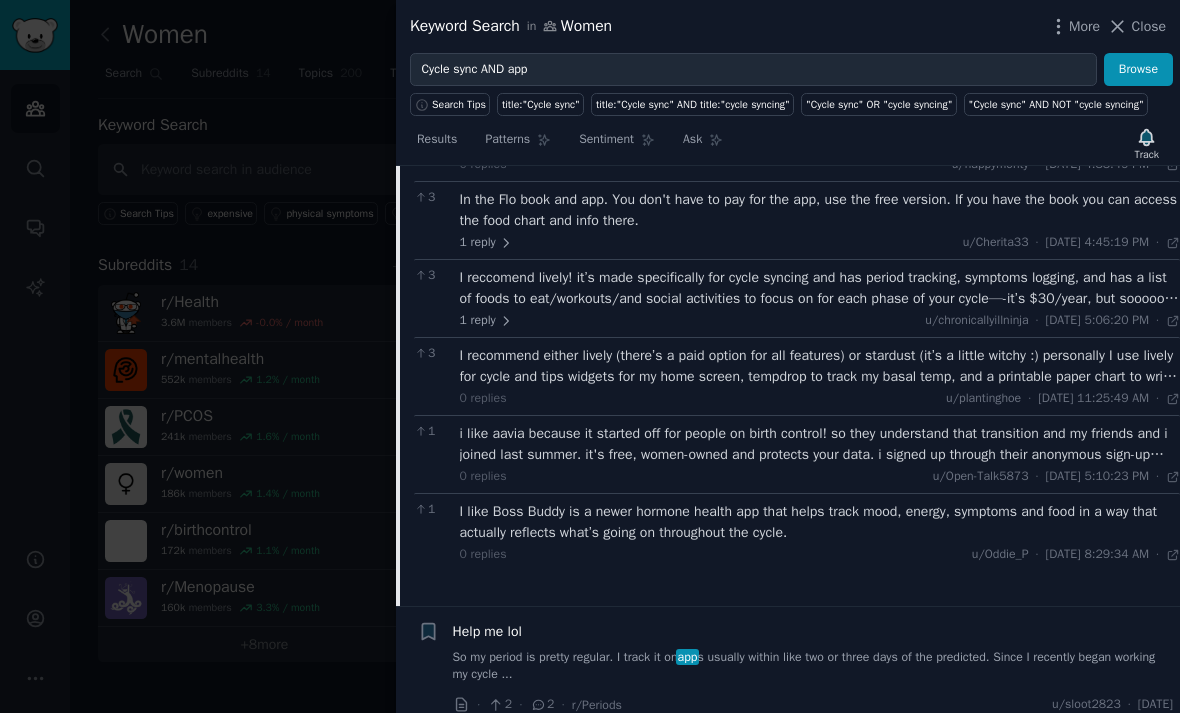 scroll, scrollTop: 4085, scrollLeft: 0, axis: vertical 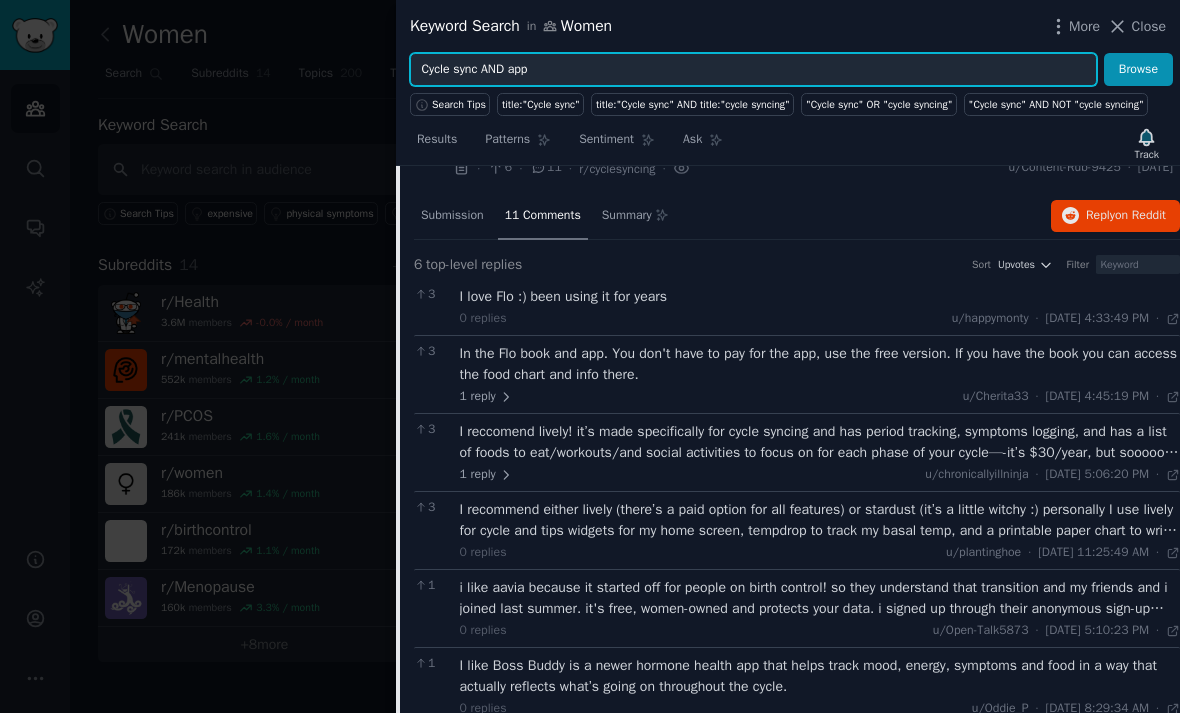 click on "Cycle sync AND app" at bounding box center [753, 70] 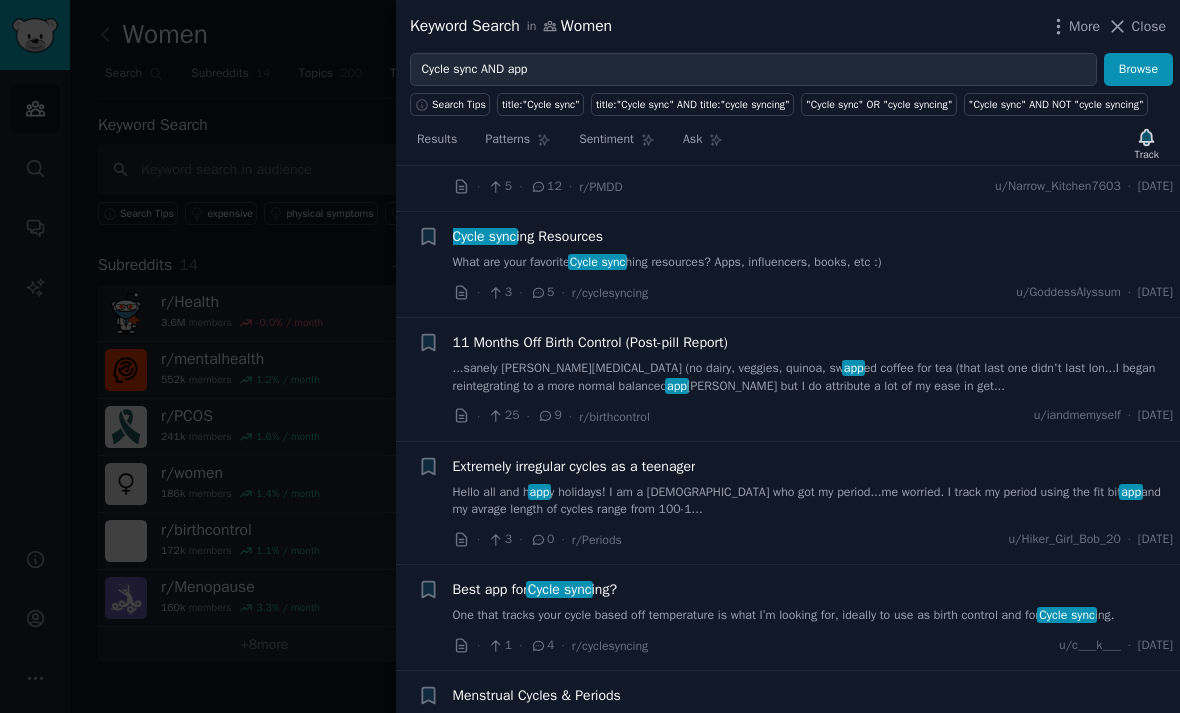 scroll, scrollTop: 6083, scrollLeft: 0, axis: vertical 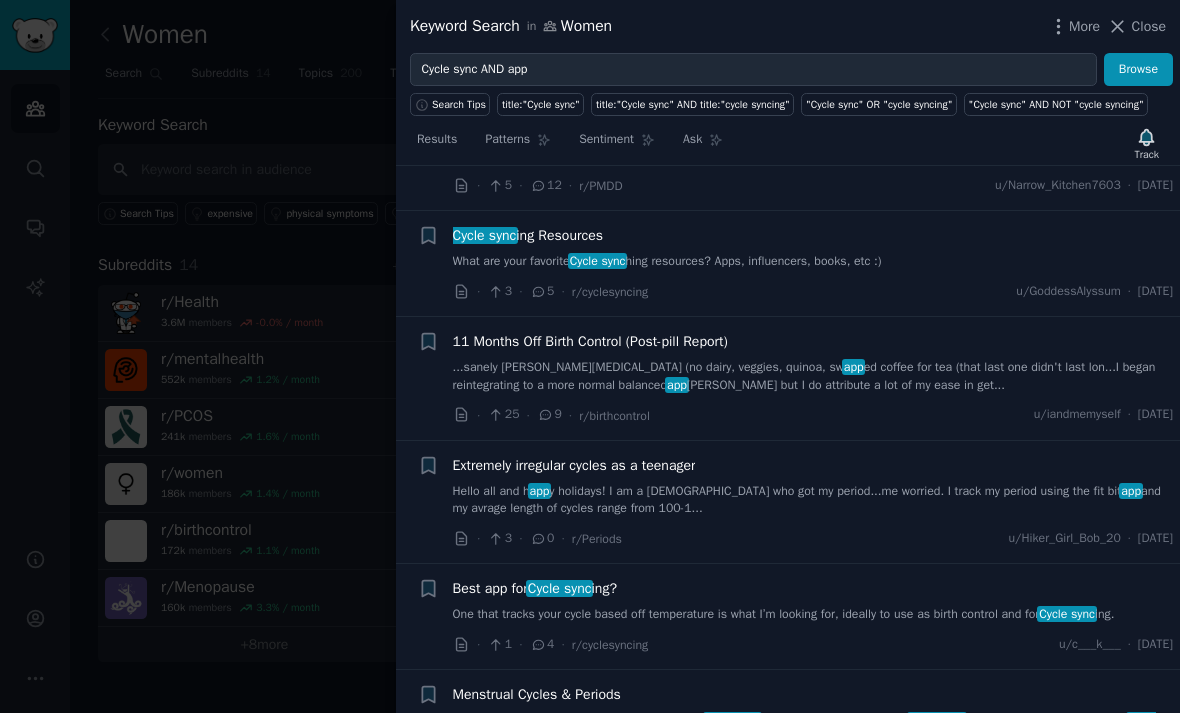 click on "One that tracks your cycle based off temperature is what I’m looking for, ideally to use as birth control and for  Cycle sync ing." at bounding box center [813, 615] 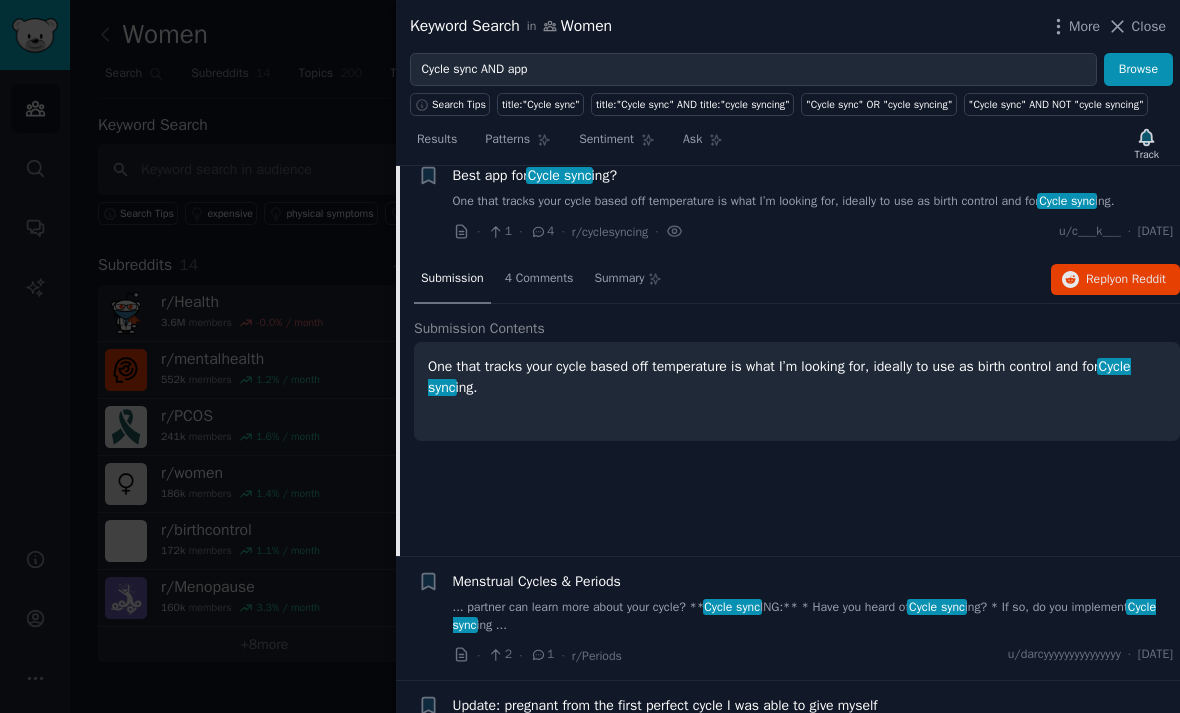 scroll, scrollTop: 5906, scrollLeft: 0, axis: vertical 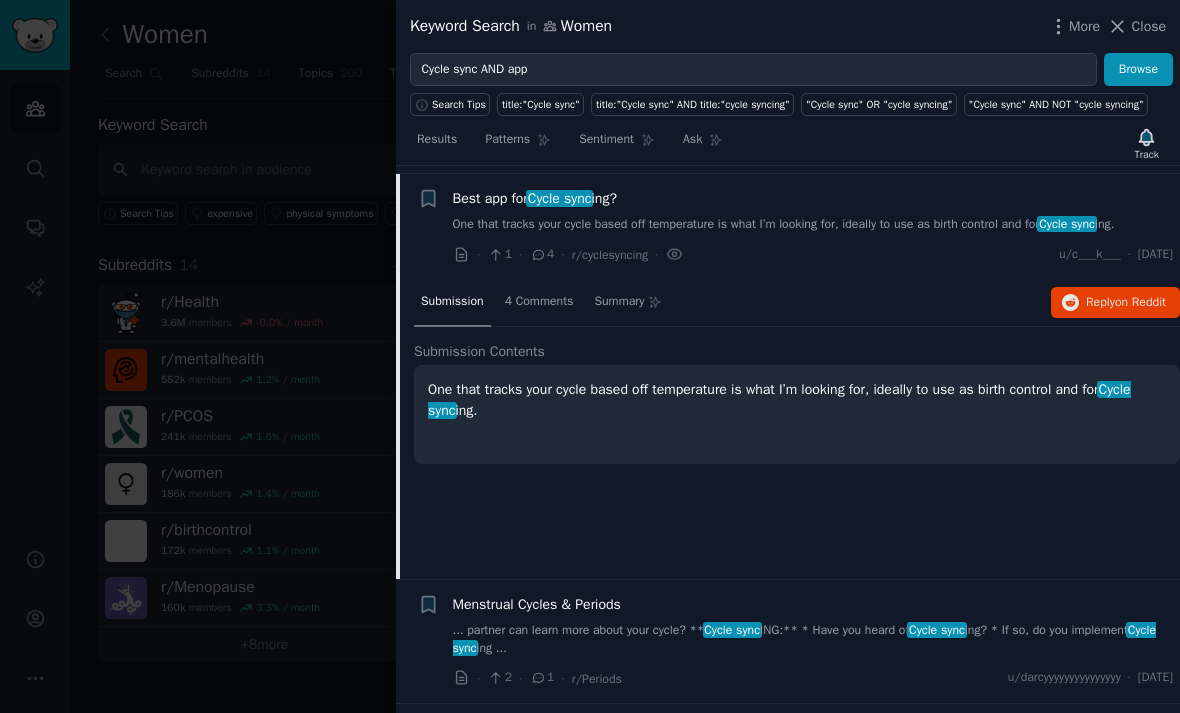 click on "4 Comments" at bounding box center [539, 302] 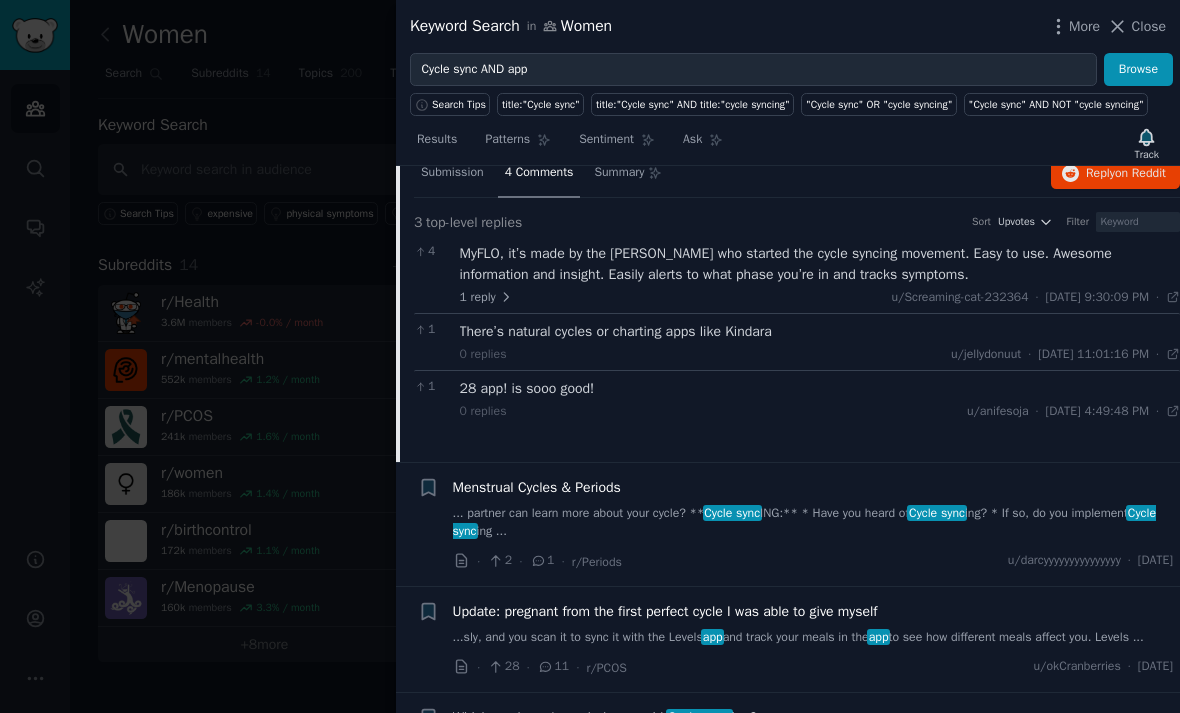 scroll, scrollTop: 6035, scrollLeft: 0, axis: vertical 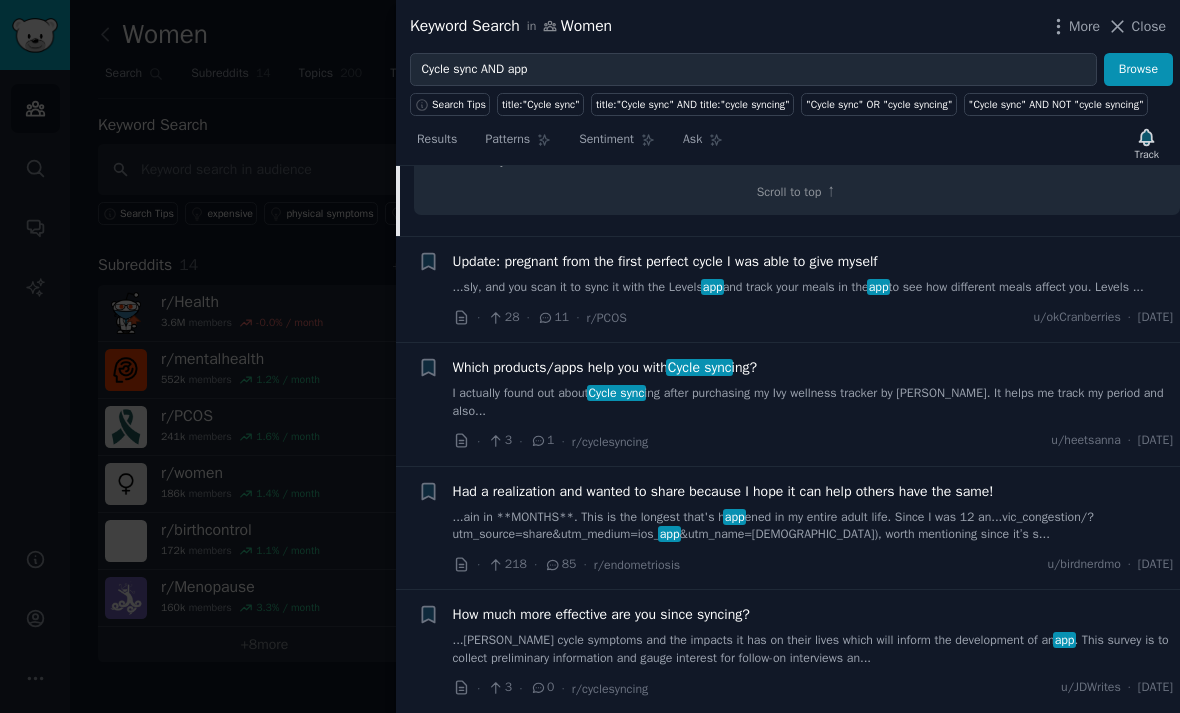 click on "...sly, and you scan it to sync it with the Levels  app  and track your meals in the  app  to see how different meals affect you.
Levels ..." at bounding box center [813, 288] 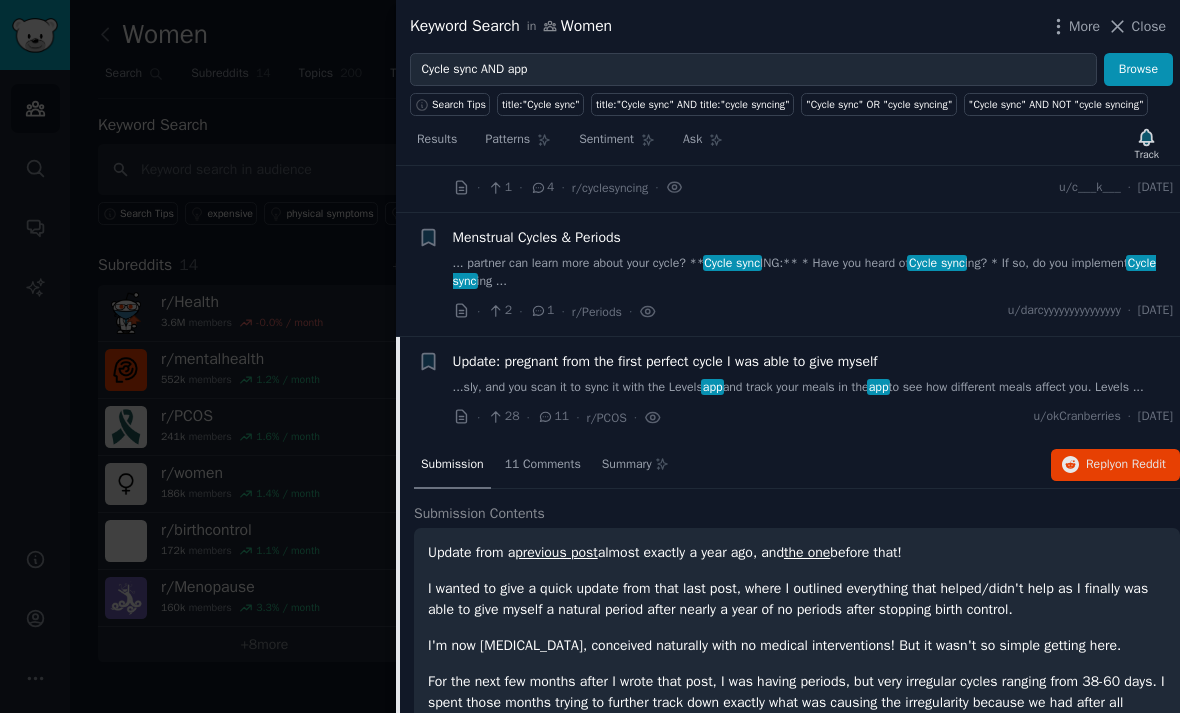 scroll, scrollTop: 6002, scrollLeft: 0, axis: vertical 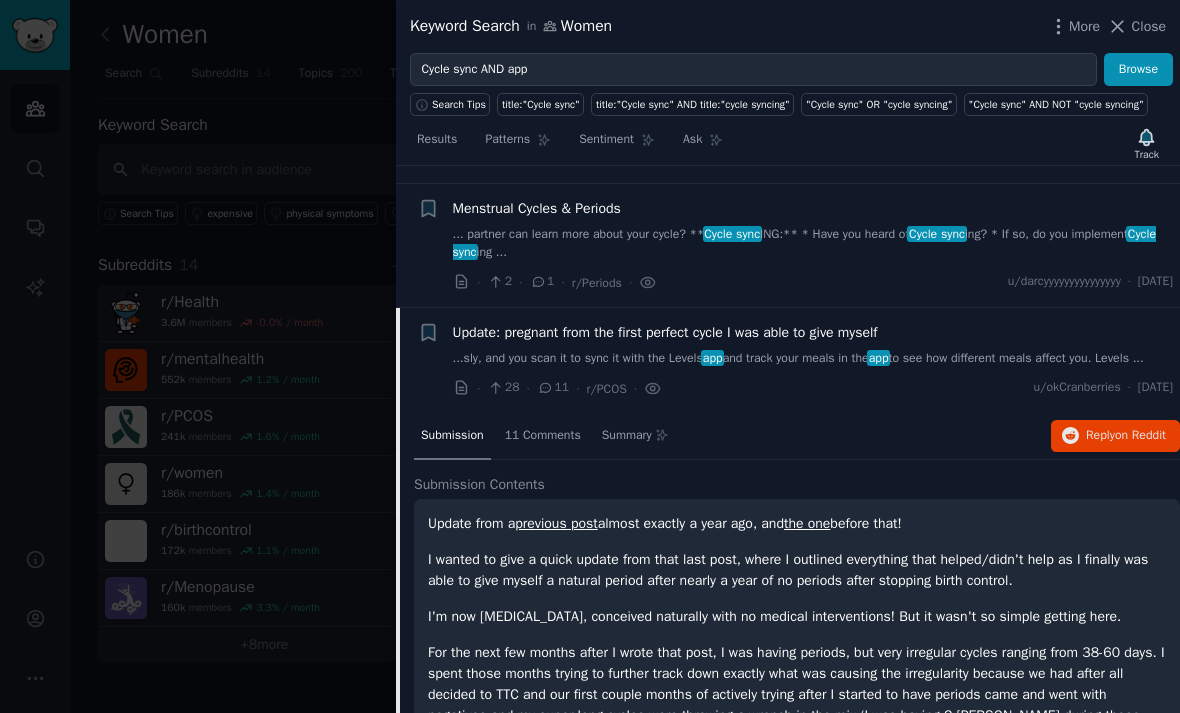 click 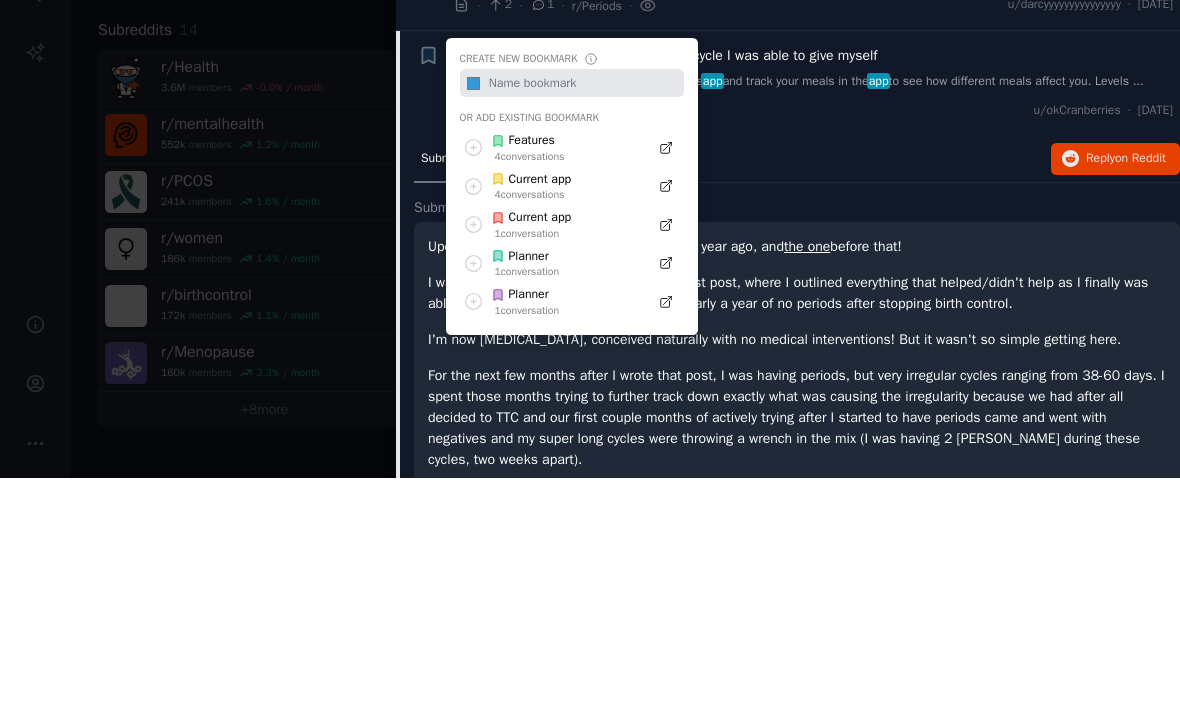 scroll, scrollTop: 6043, scrollLeft: 0, axis: vertical 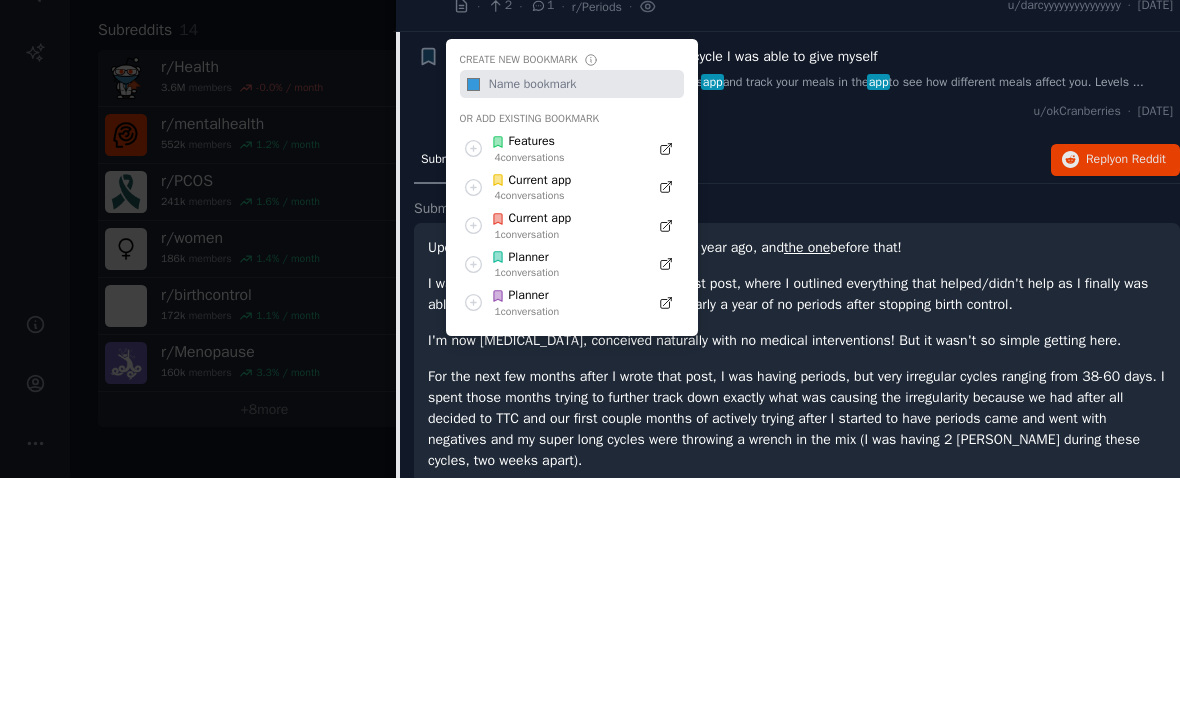 click on "Features 4  conversation s" at bounding box center [554, 384] 